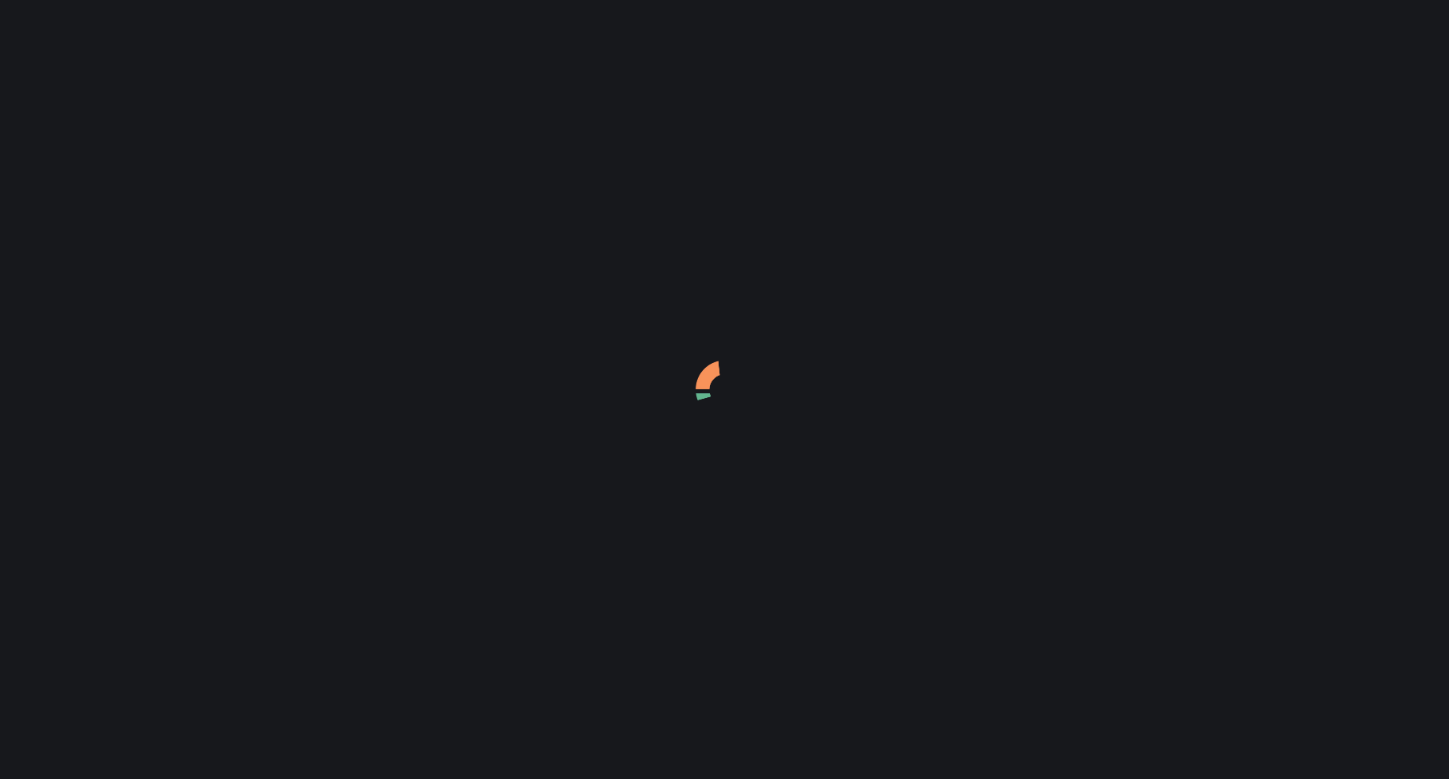 scroll, scrollTop: 0, scrollLeft: 0, axis: both 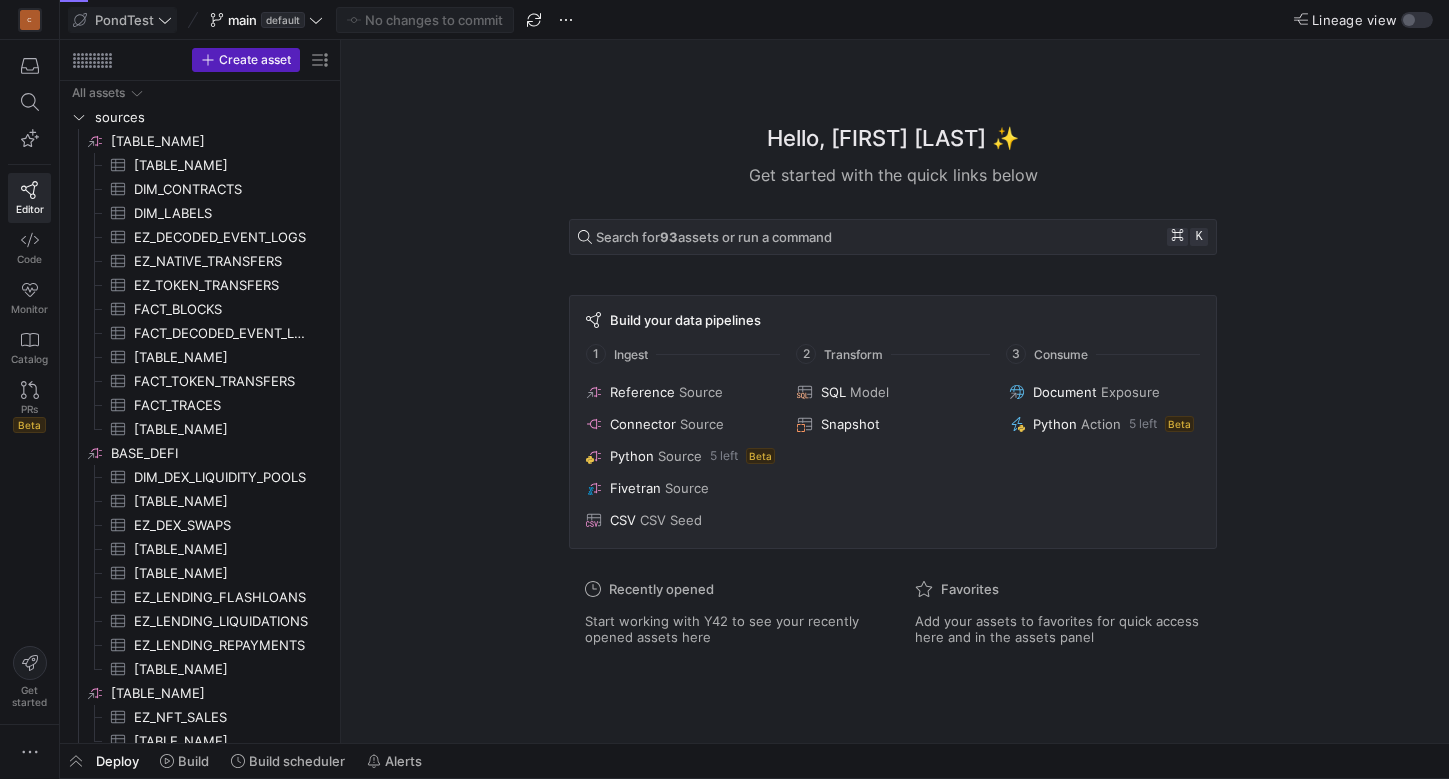 click on "PondTest" 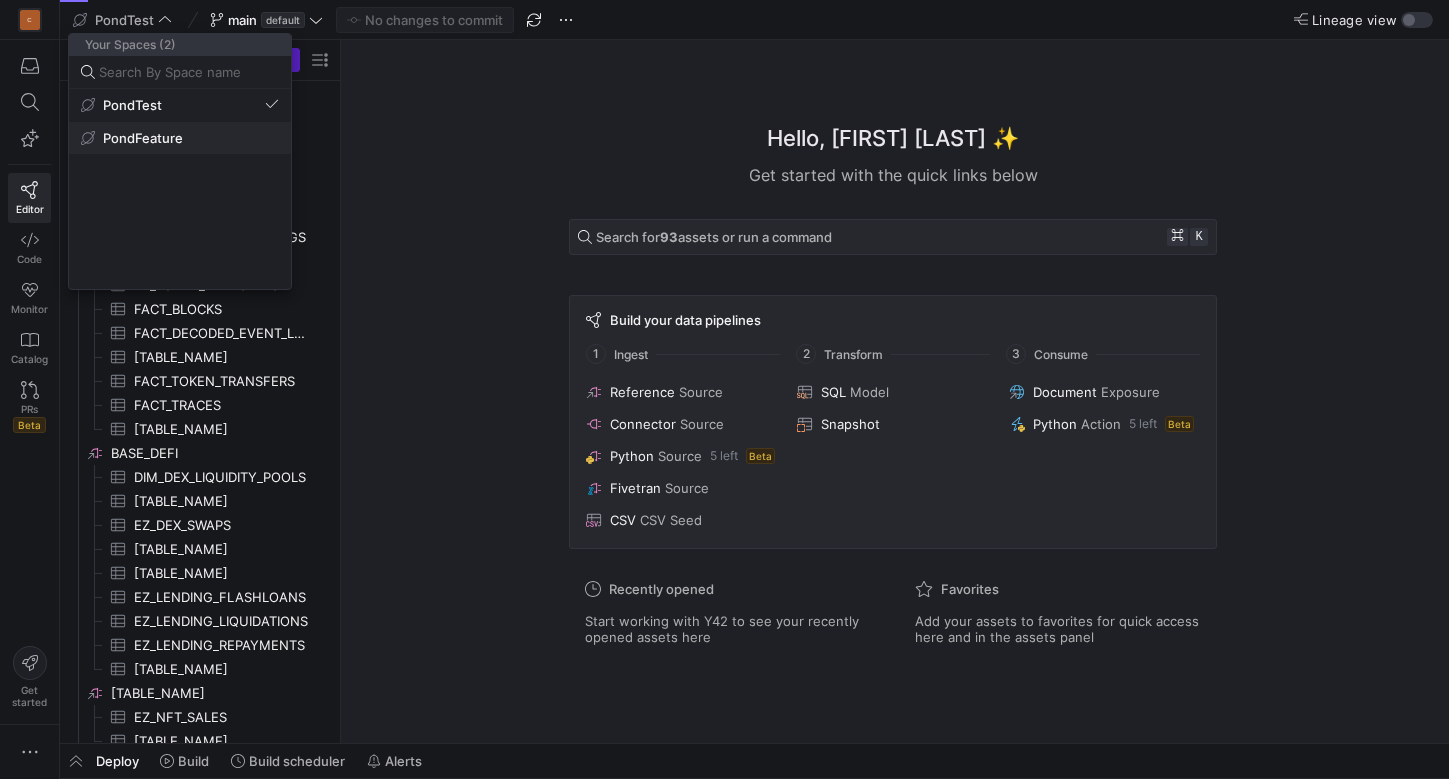 click on "PondFeature" at bounding box center [143, 138] 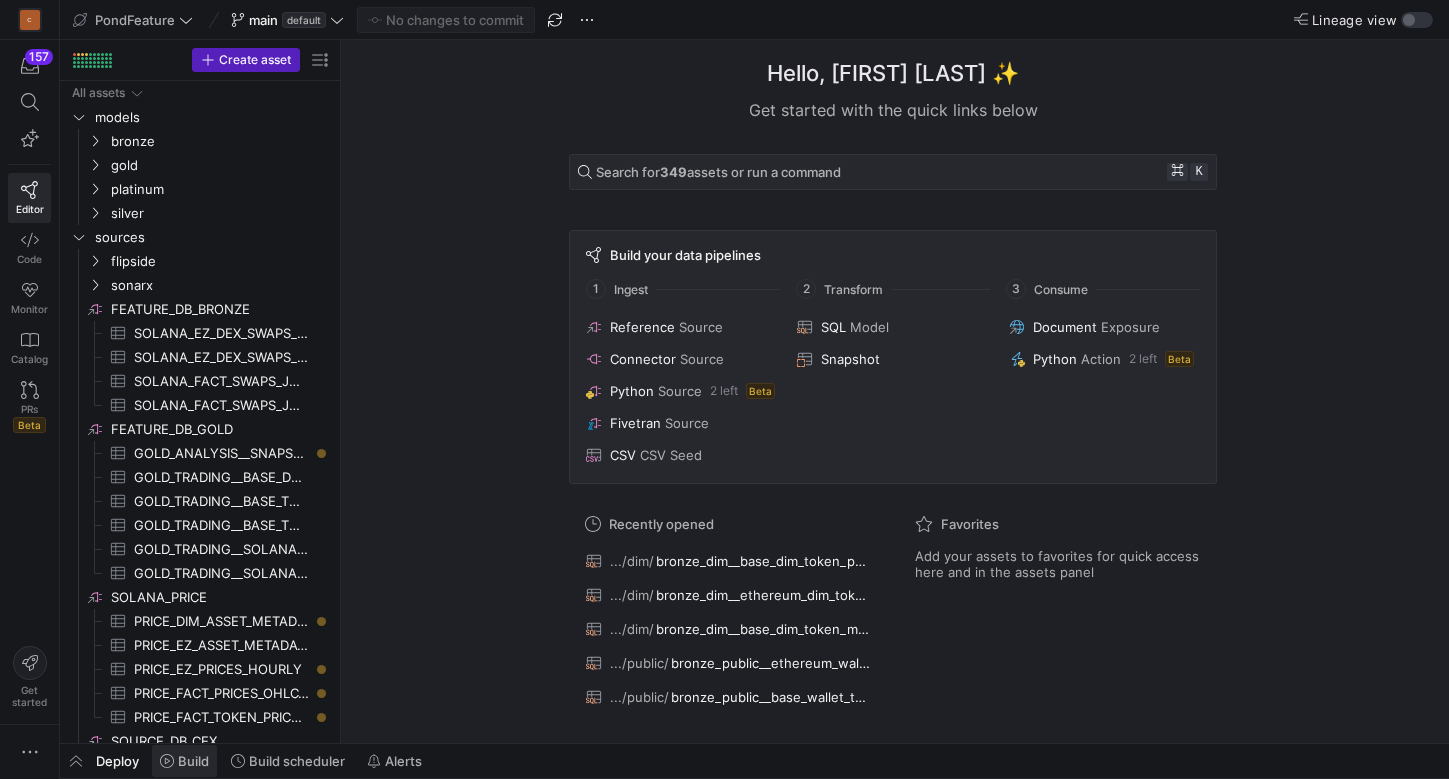 click on "Build" 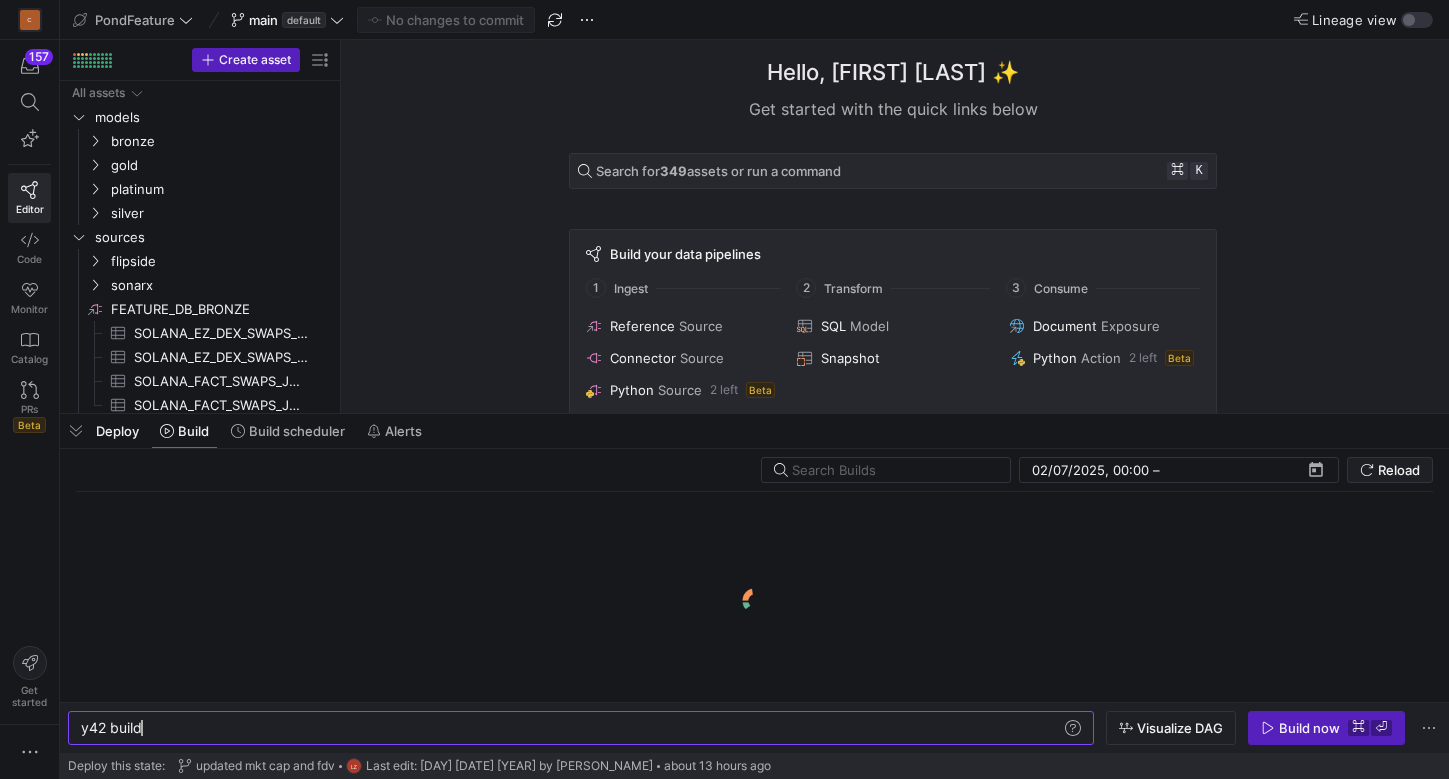 scroll, scrollTop: 0, scrollLeft: 60, axis: horizontal 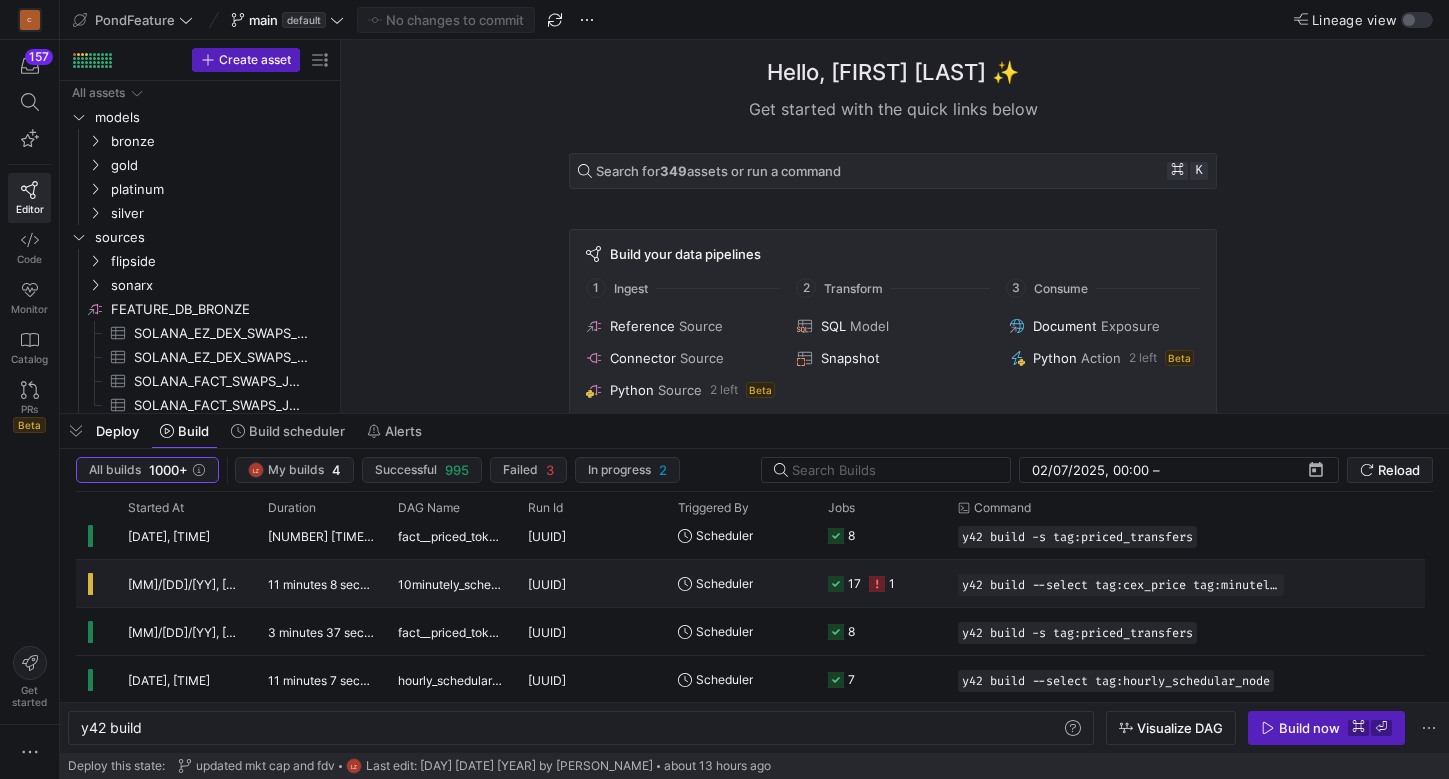 click 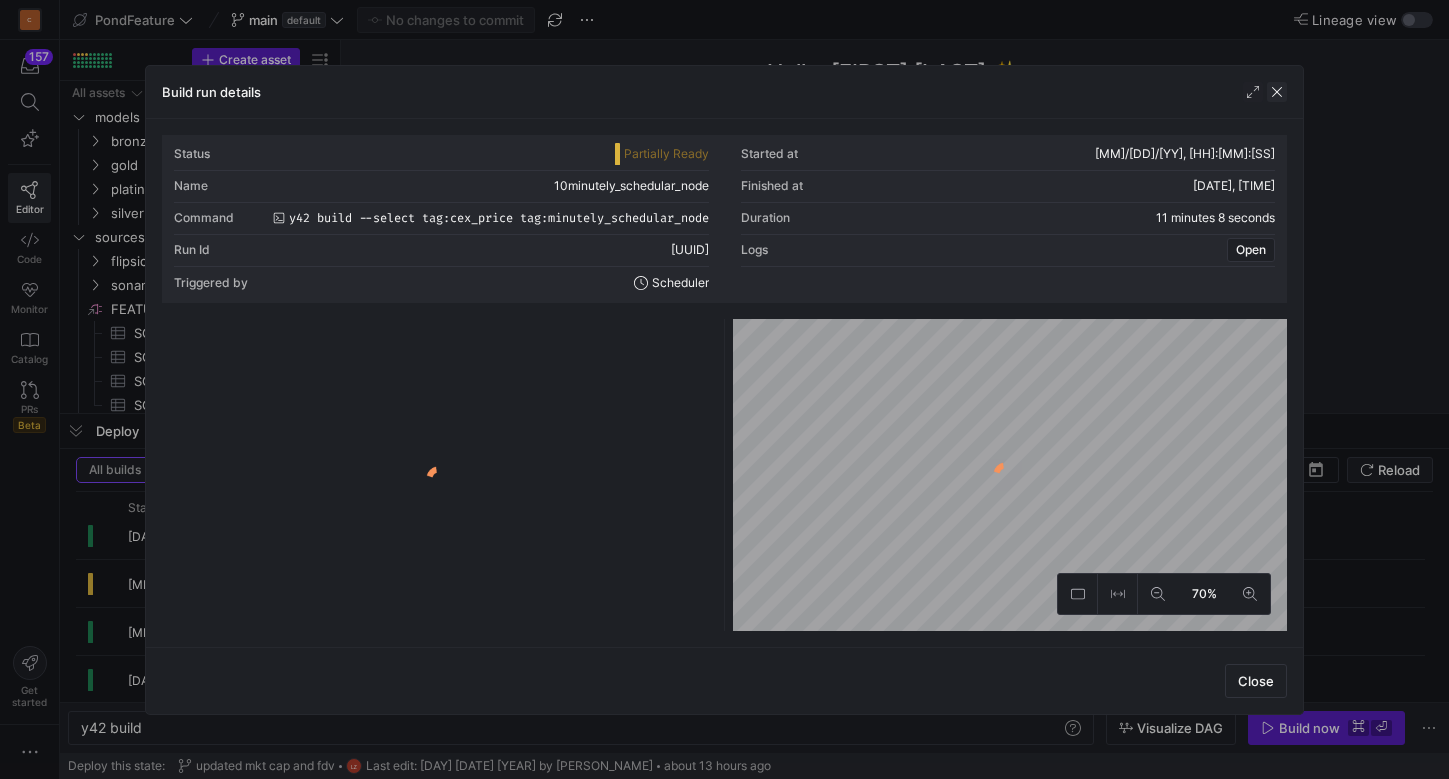 click 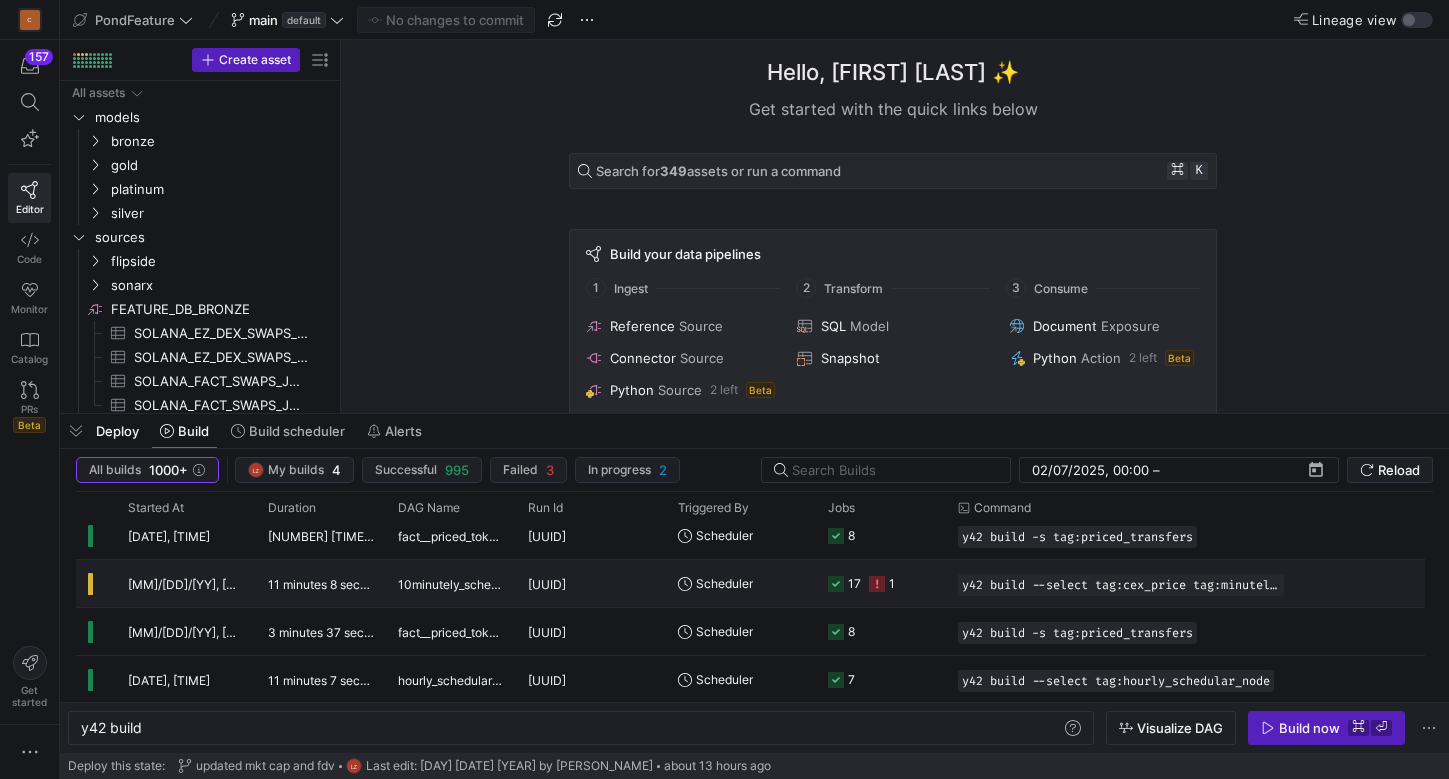 scroll, scrollTop: 134, scrollLeft: 0, axis: vertical 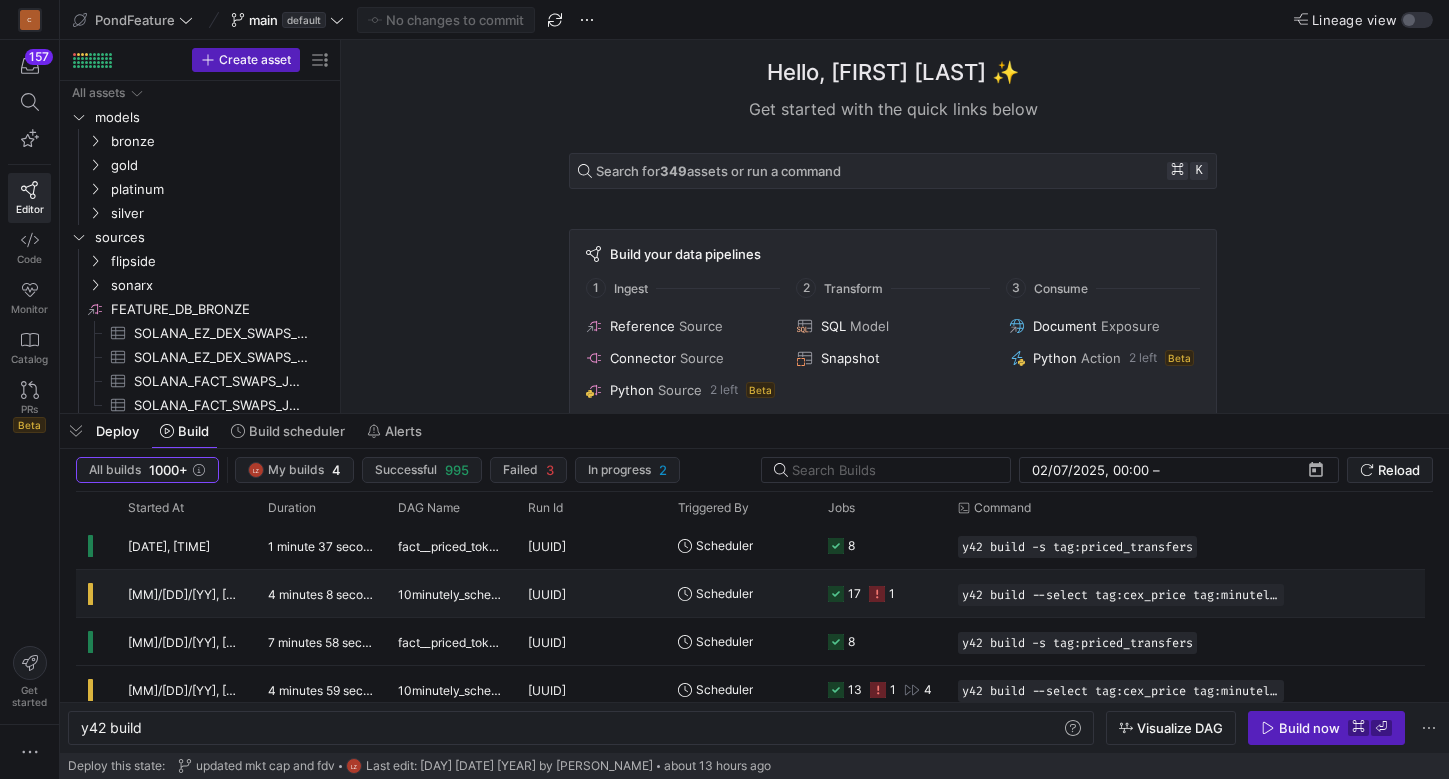 click 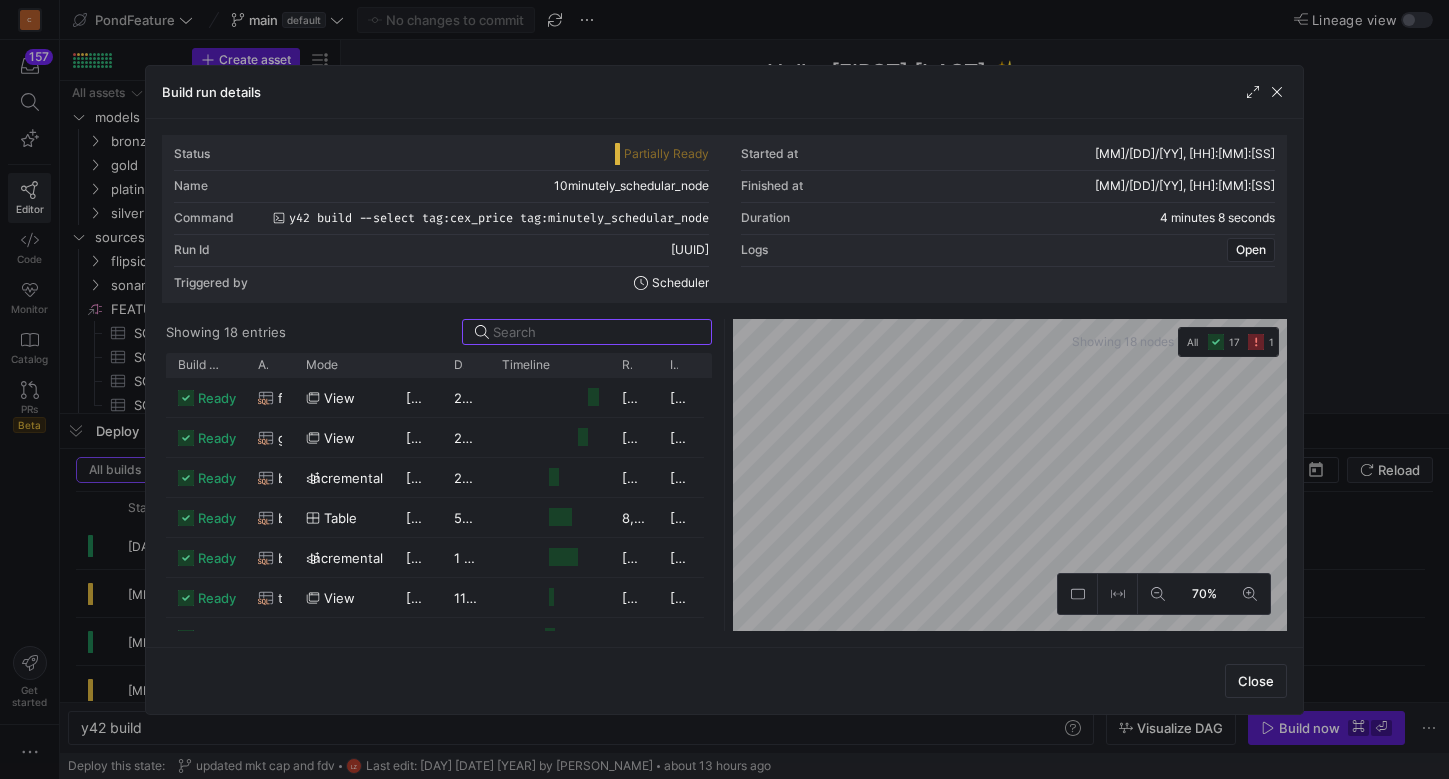 click 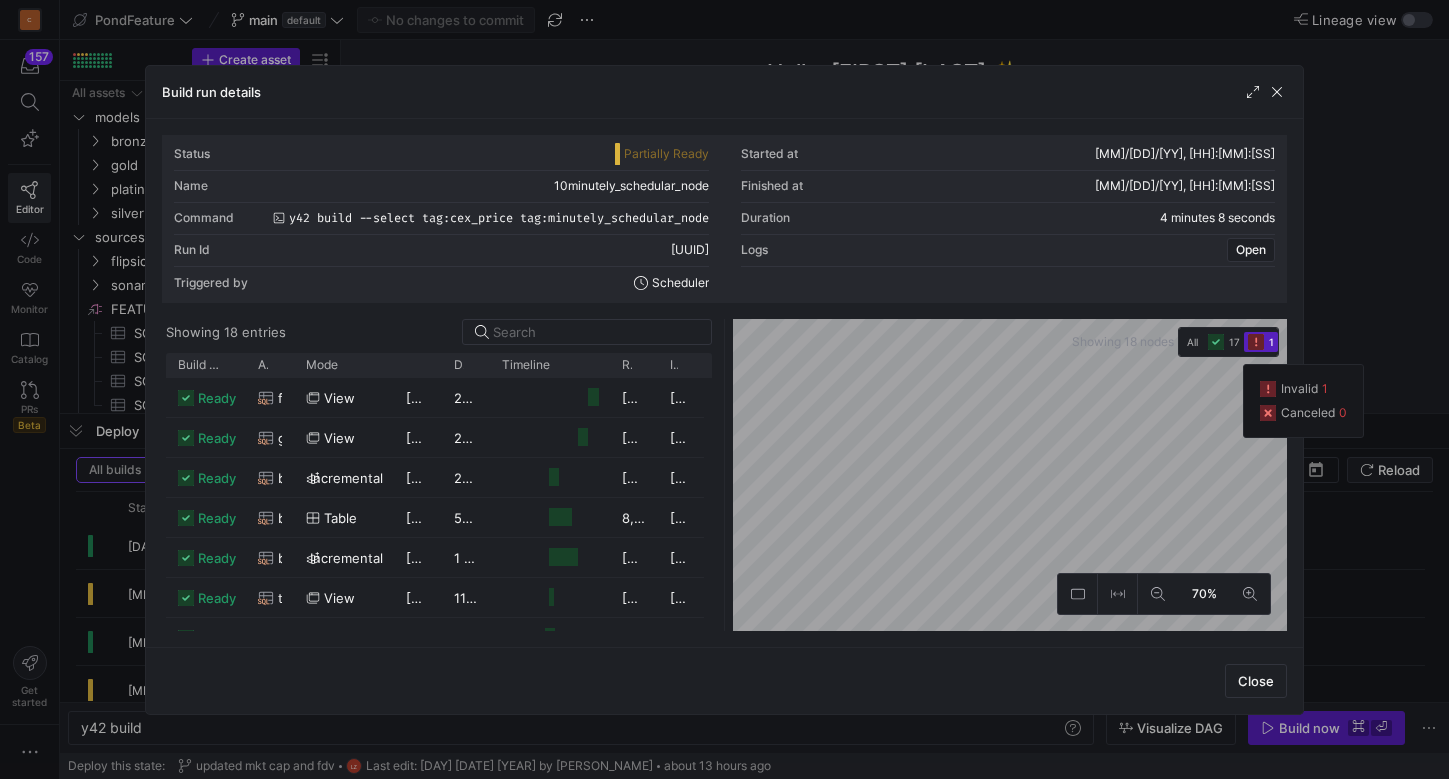 click on "Invalid [NUMBER]" at bounding box center (1303, 389) 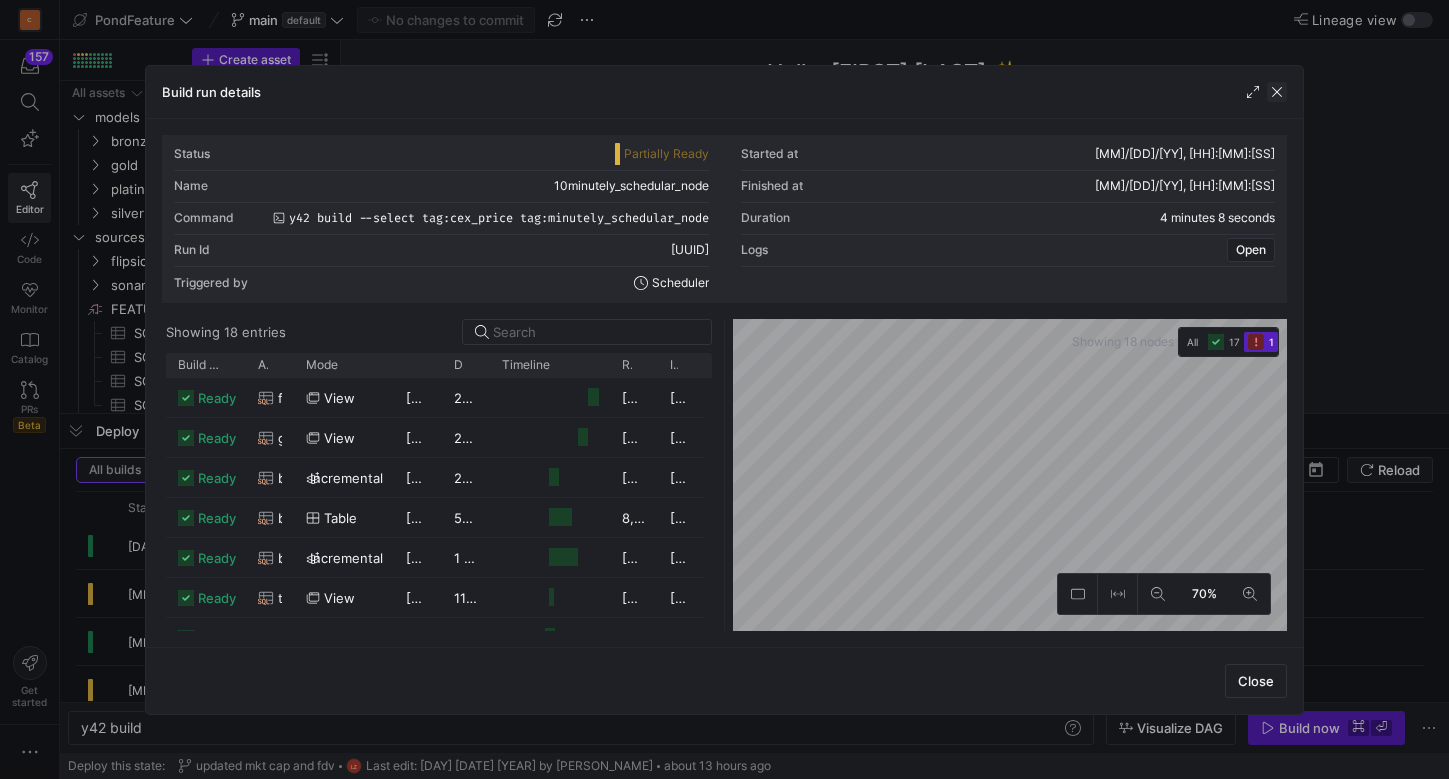 click 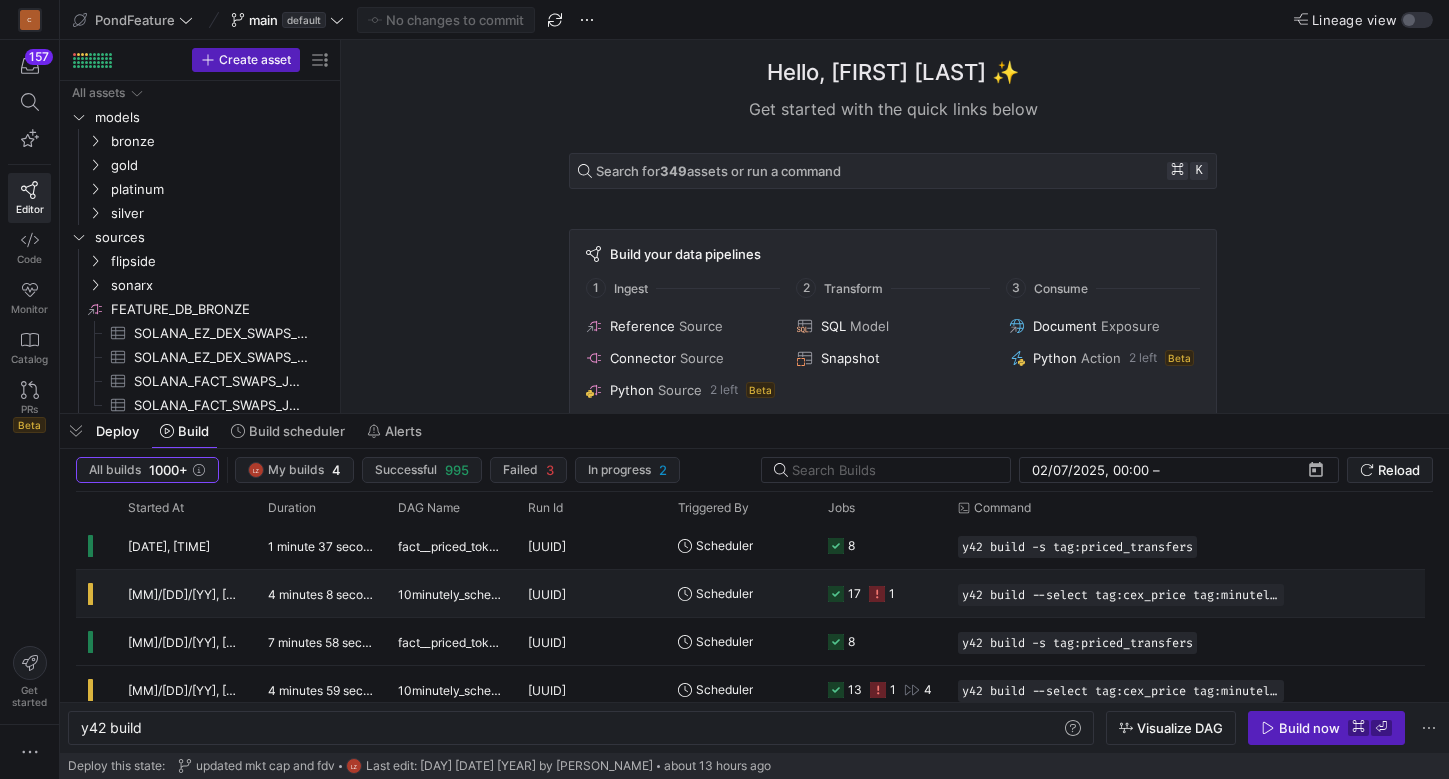 click 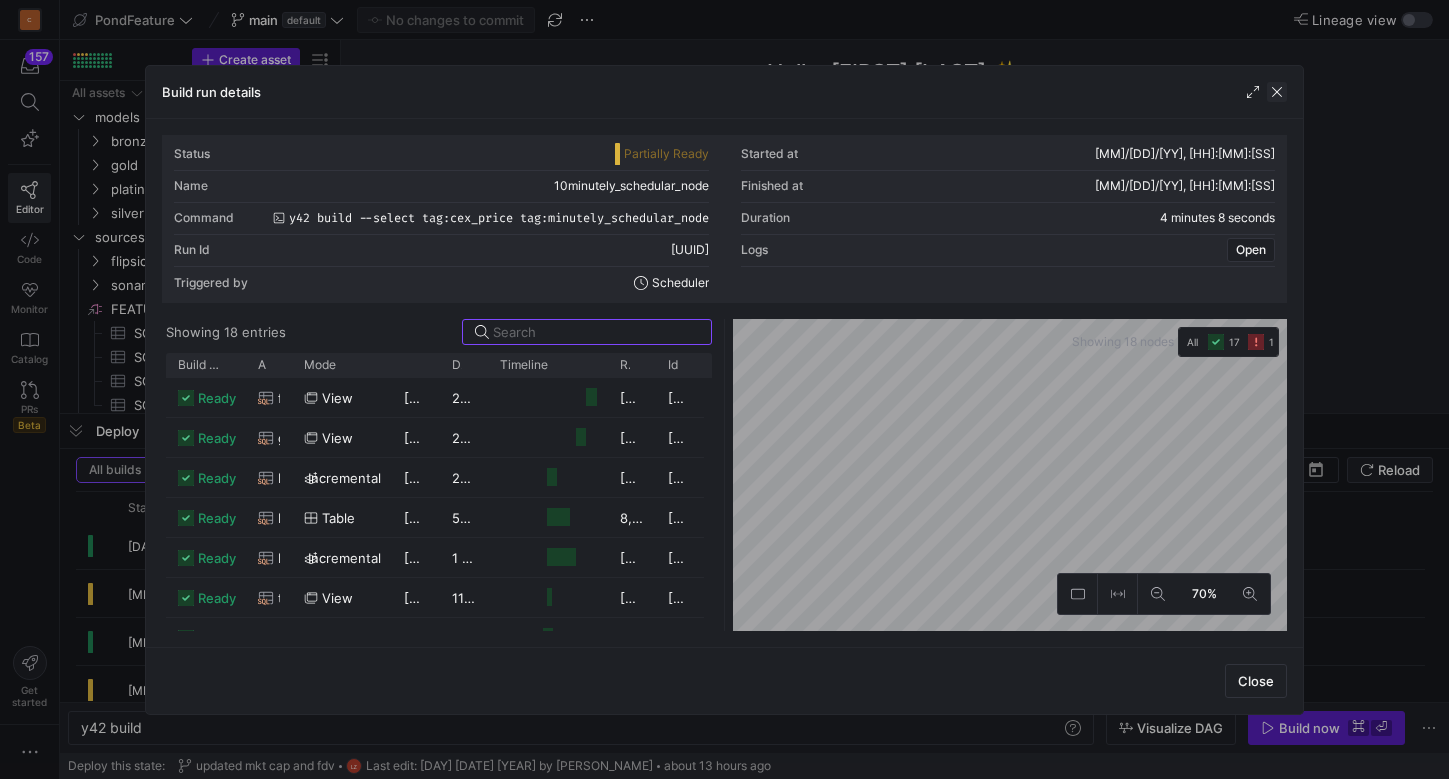 click 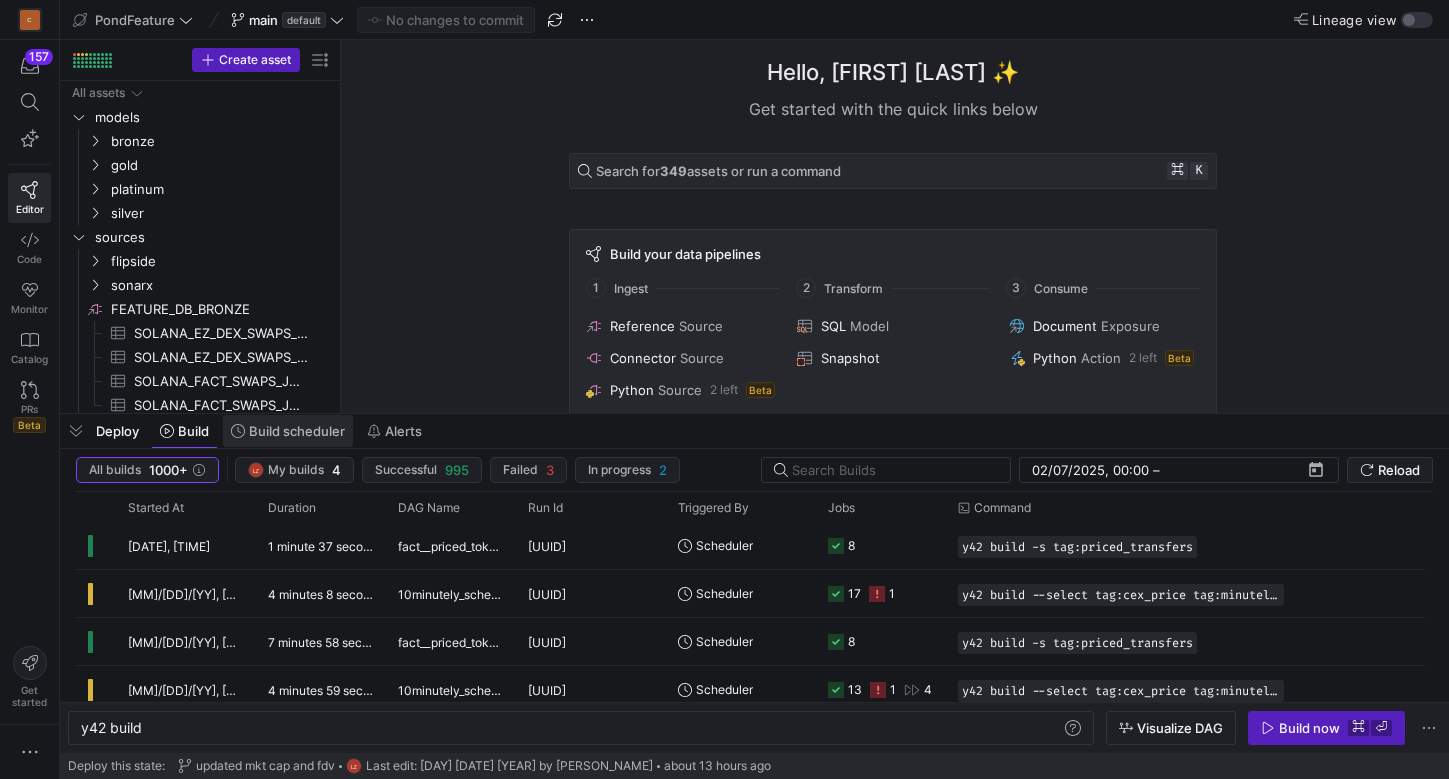 click on "Build scheduler" 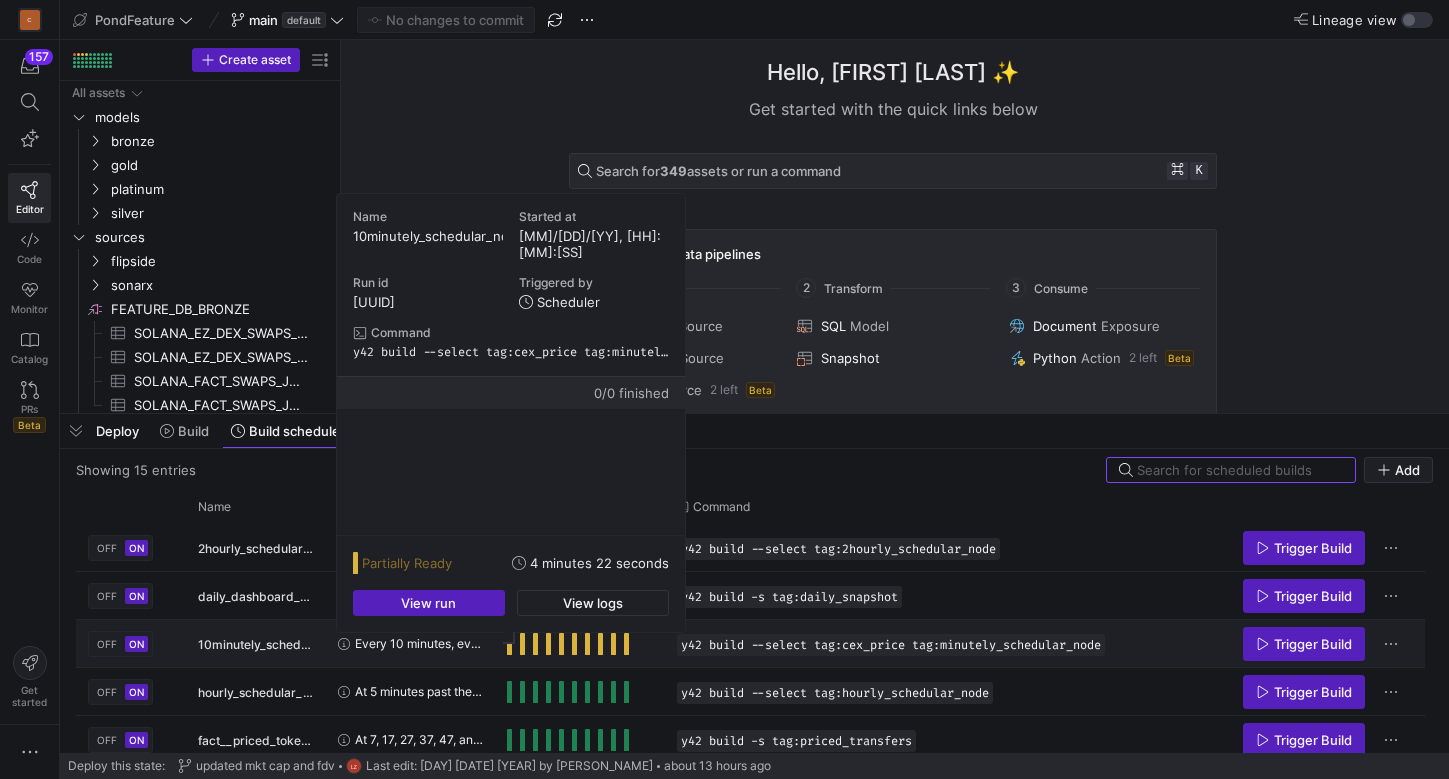 click 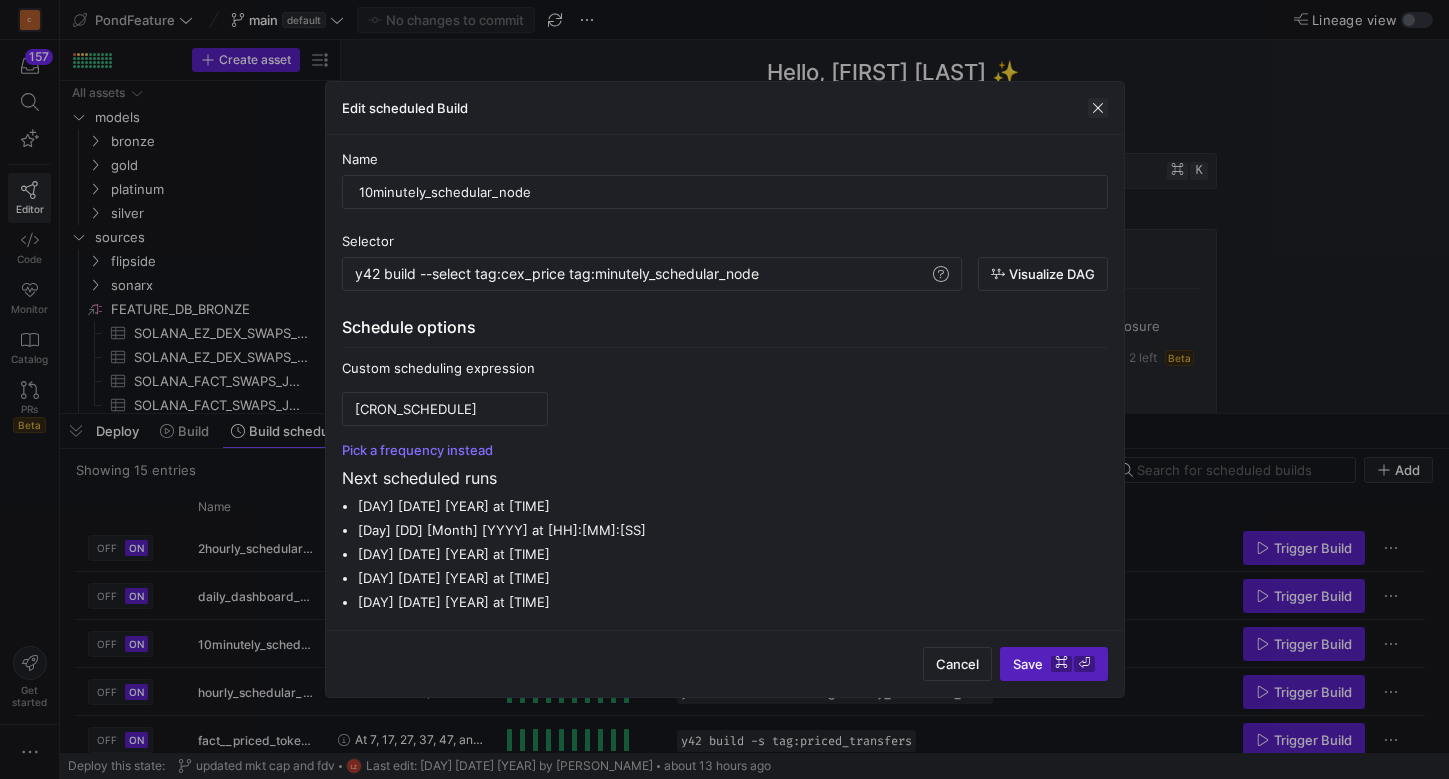click at bounding box center (1098, 108) 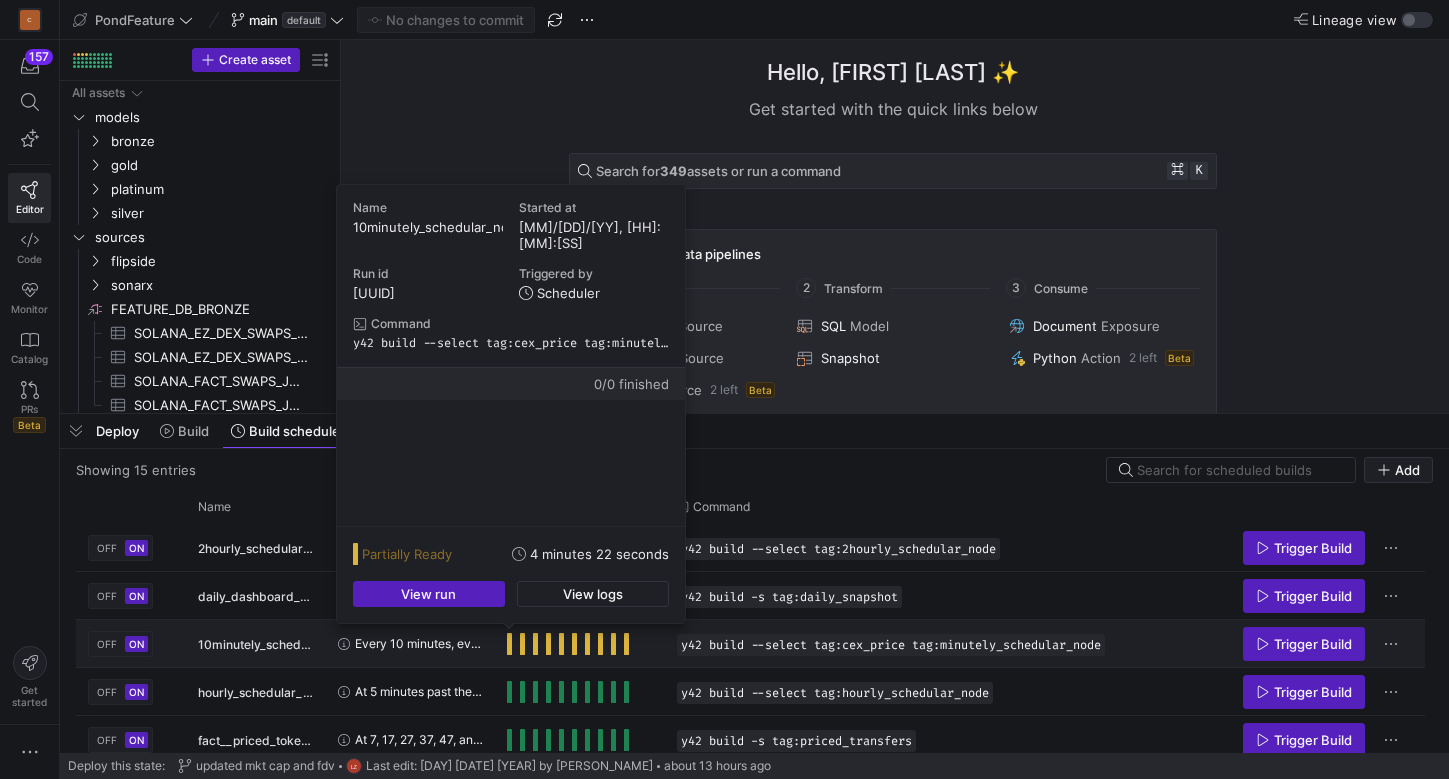 click 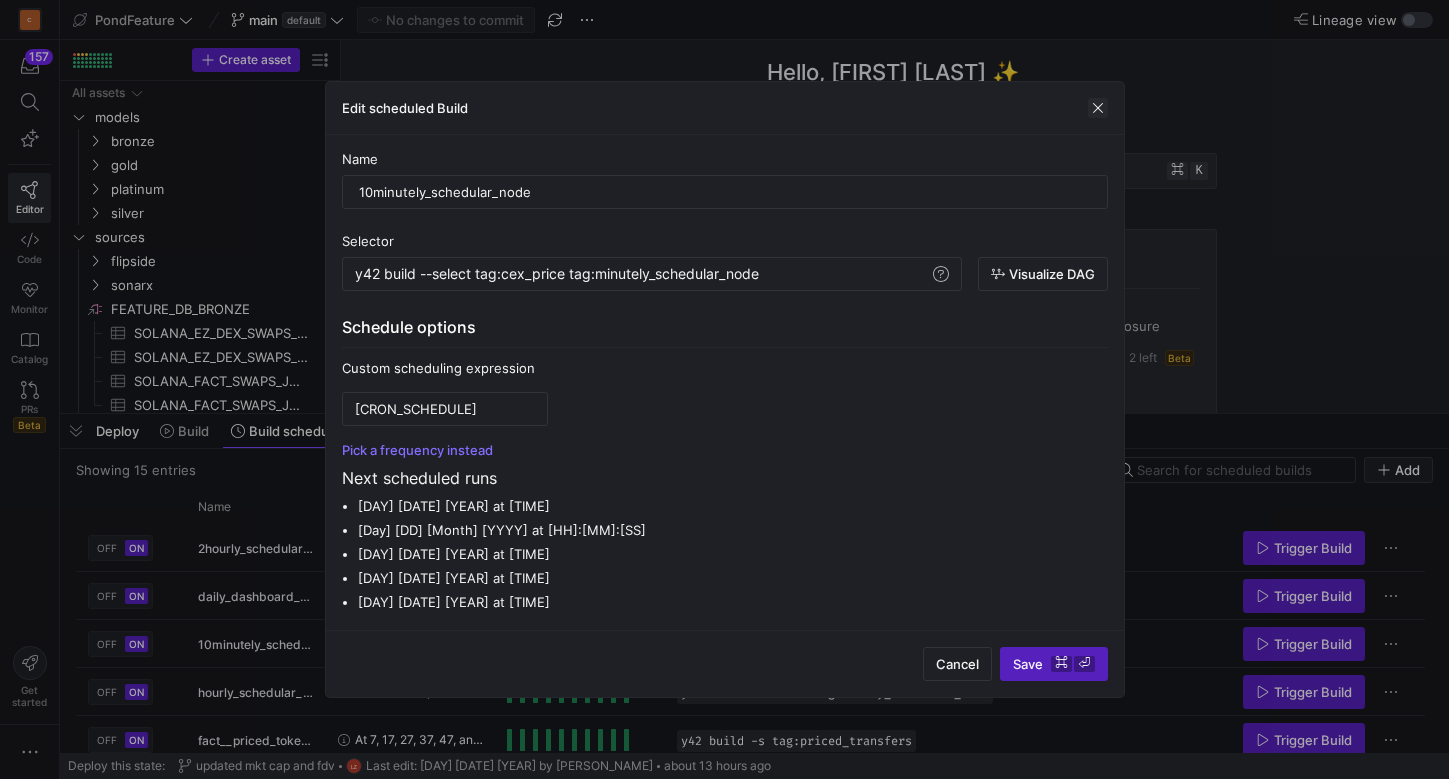 click at bounding box center (1098, 108) 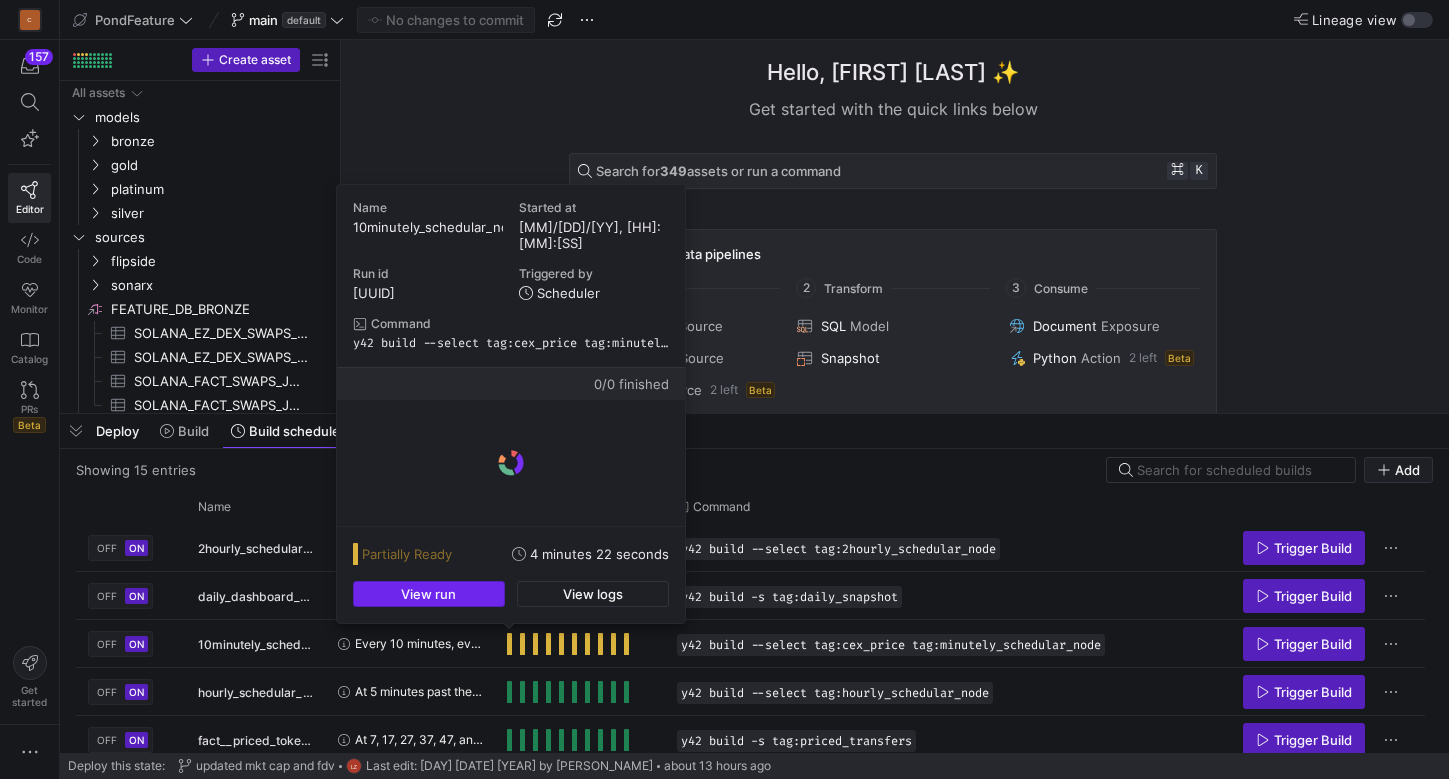 click at bounding box center [429, 594] 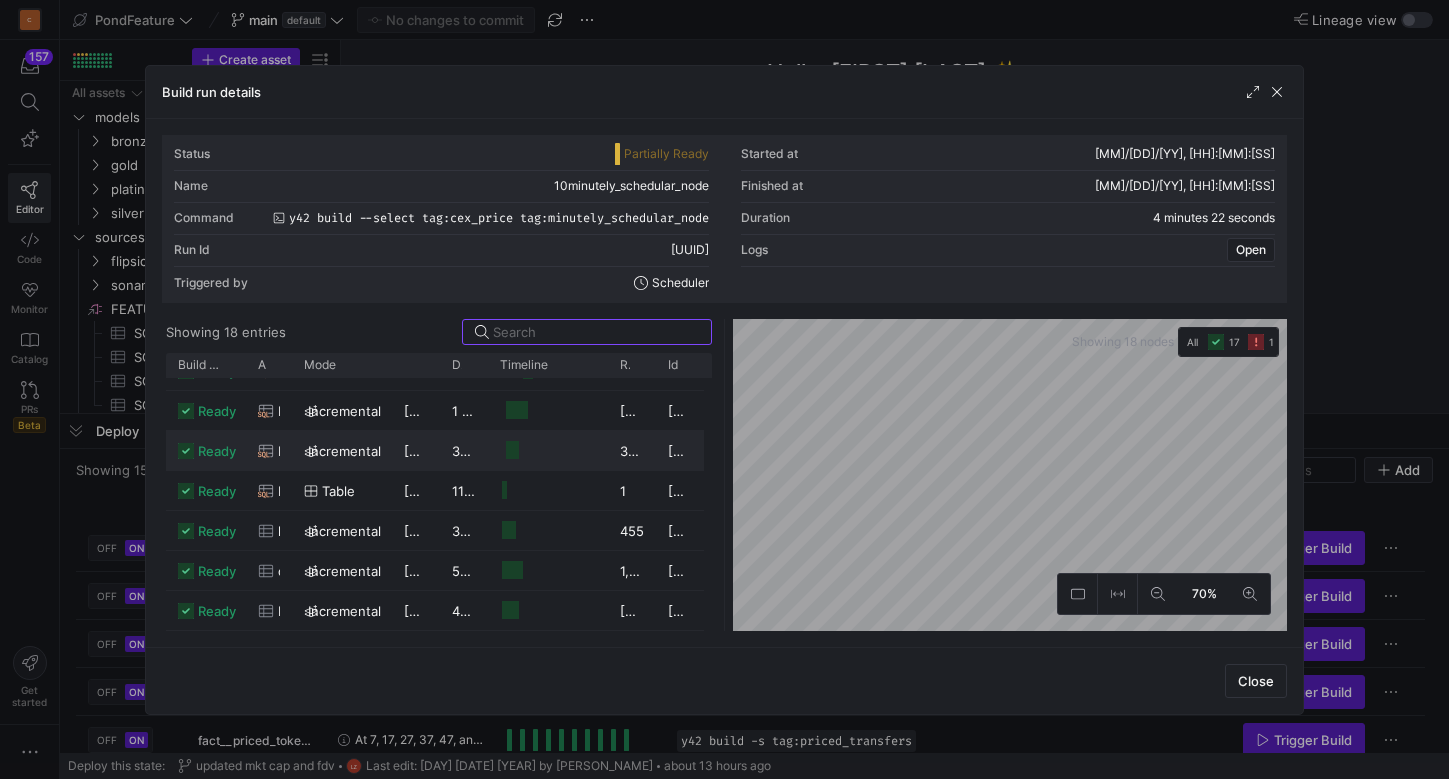 scroll, scrollTop: 0, scrollLeft: 0, axis: both 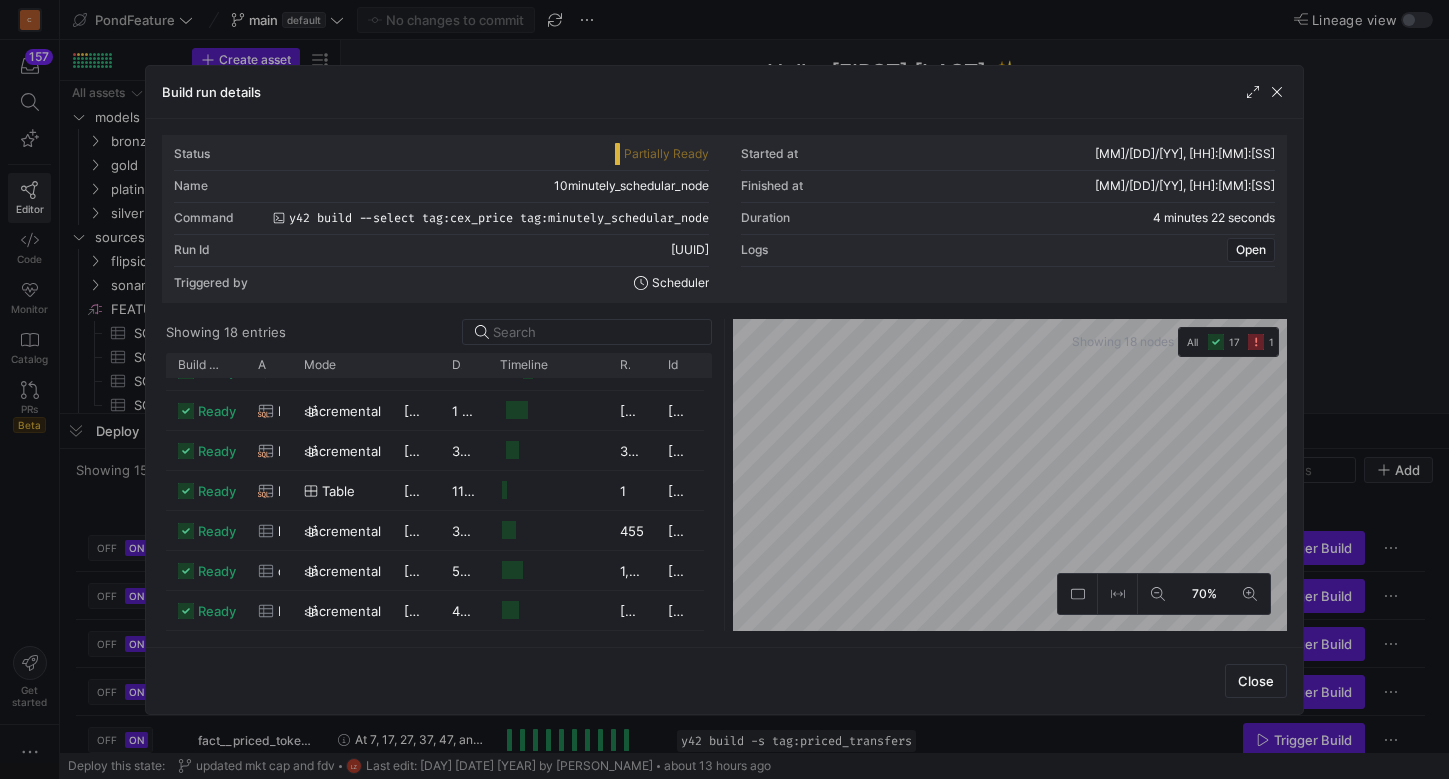 click on "Status
Partially Ready Started at [MM]/[DD]/[YY], [HH]:[MM]:[SS] Name 10minutely_schedular_node Finished at [MM]/[DD]/[YY], [HH]:[MM]:[SS] Command y42 build --select tag:cex_price tag:minutely_schedular_node Duration [DURATION] Run Id  [UUID]  Logs Open Triggered by Scheduler  Showing 18 entries
Drag here to set row groups Drag here to set column labels
Build status
Asset
1" at bounding box center [724, 383] 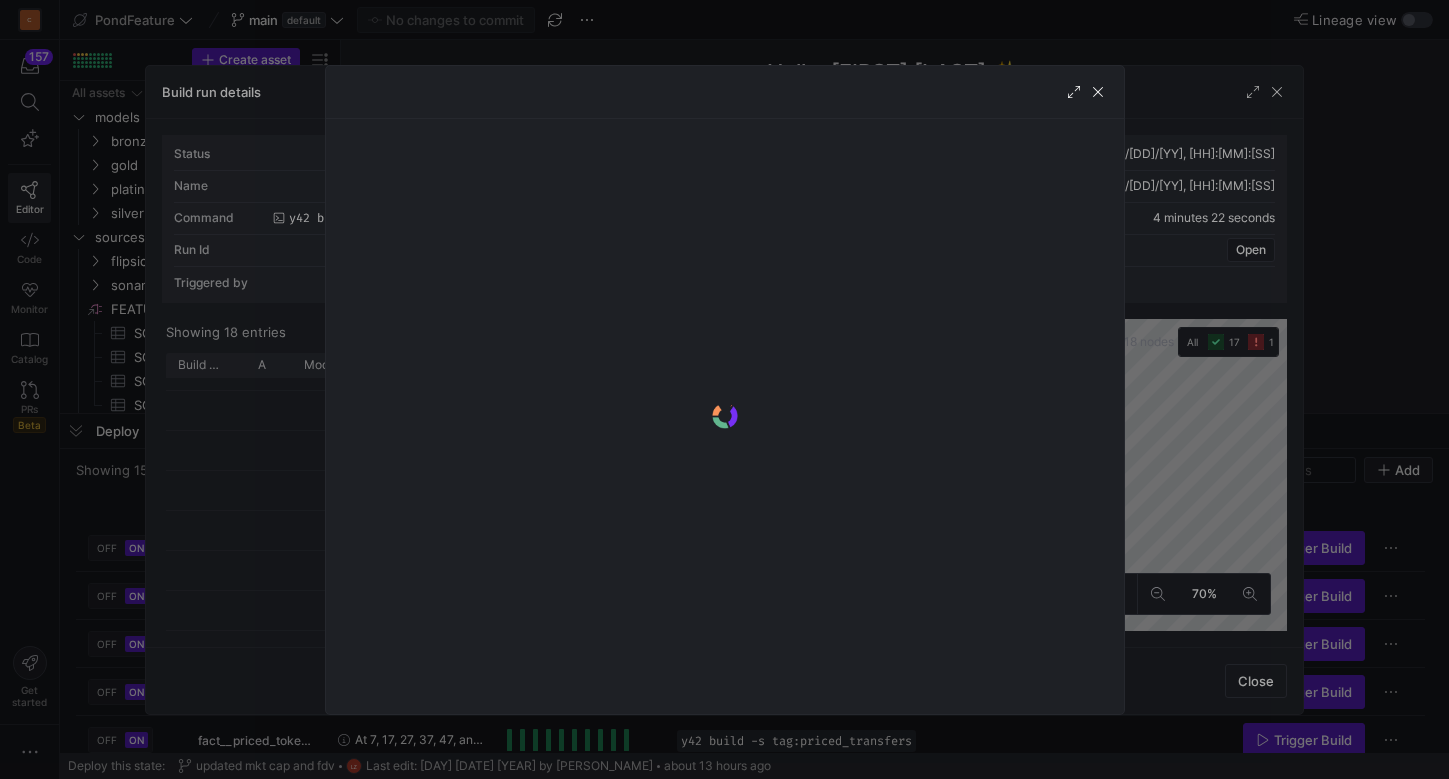 scroll, scrollTop: 173, scrollLeft: 0, axis: vertical 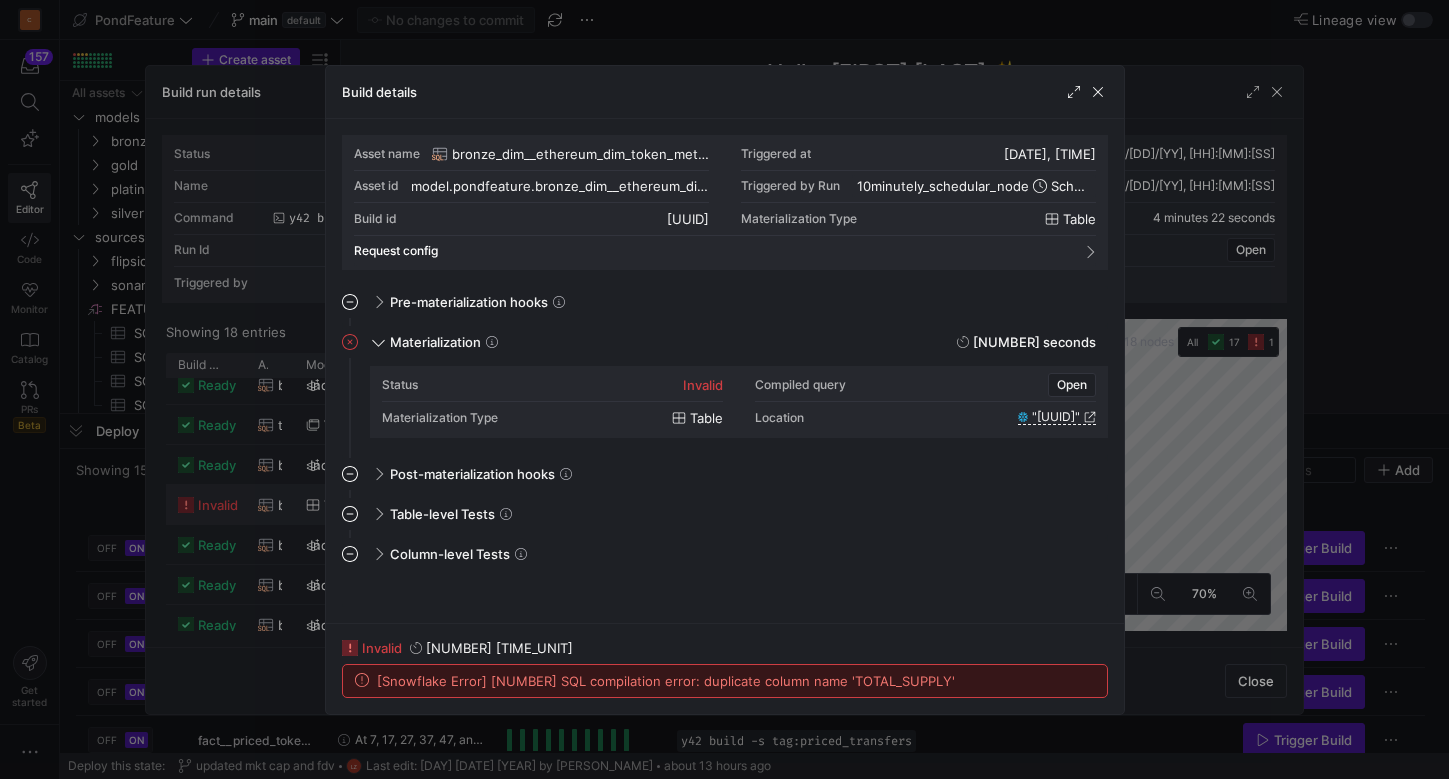 click on "[Snowflake Error] [NUMBER] SQL compilation error:
duplicate column name 'TOTAL_SUPPLY'" 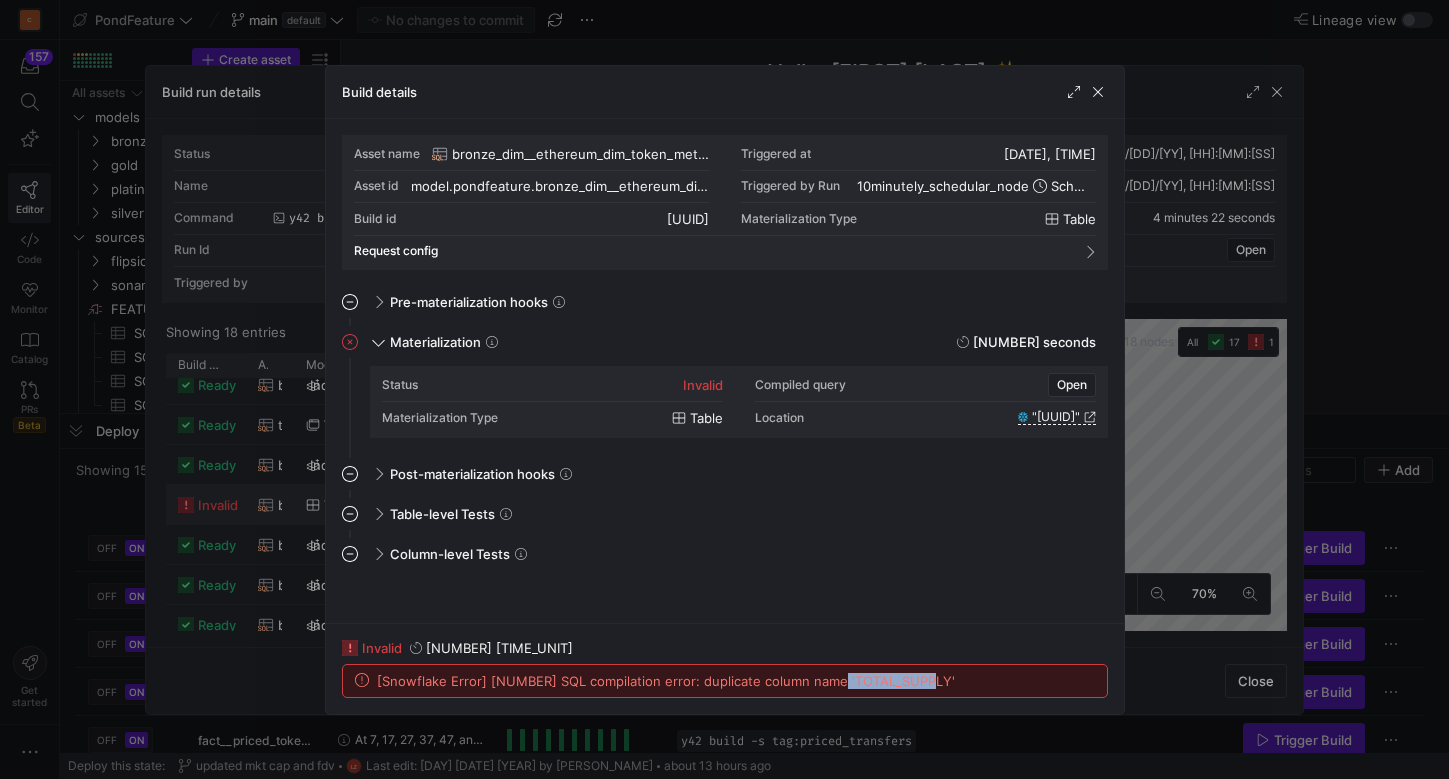 click on "[Snowflake Error] [NUMBER] SQL compilation error:
duplicate column name 'TOTAL_SUPPLY'" 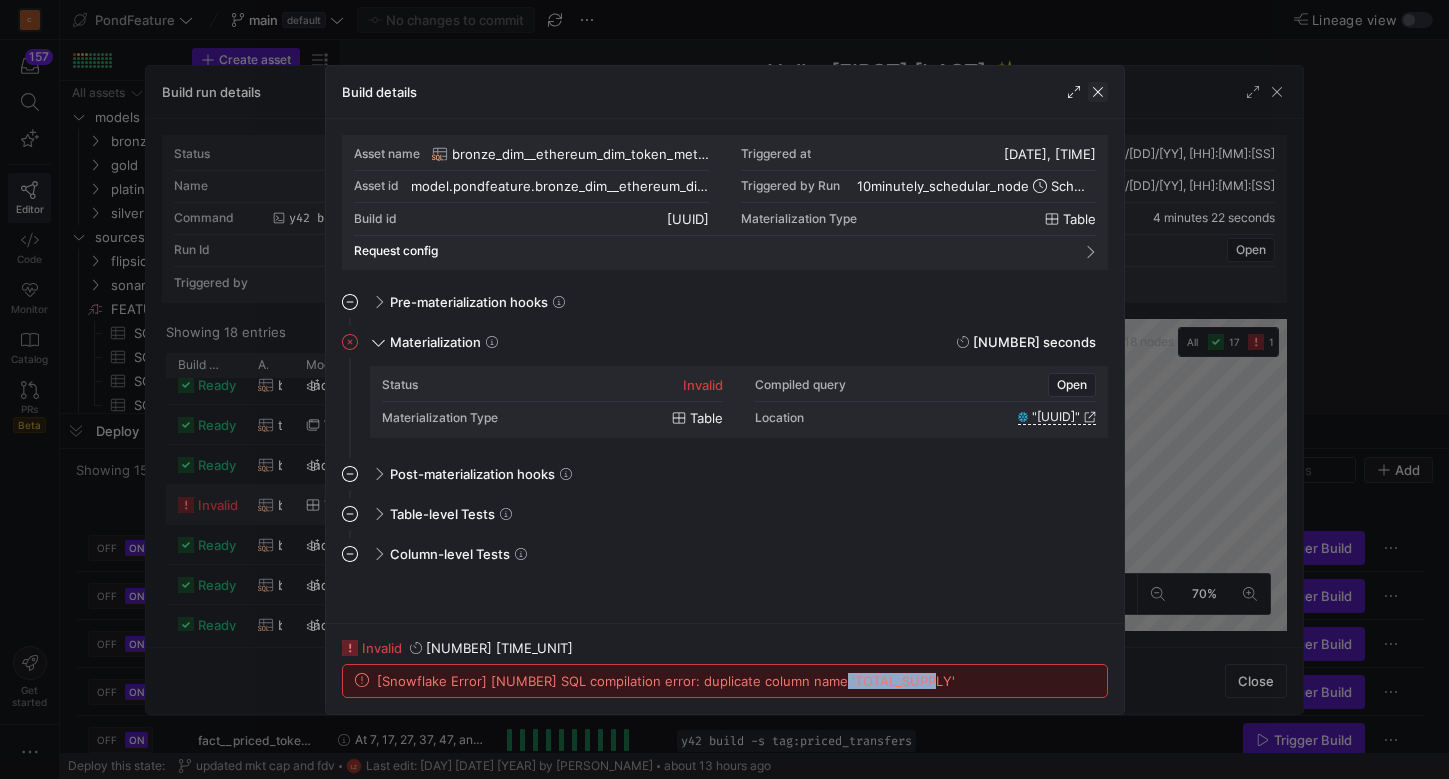 click 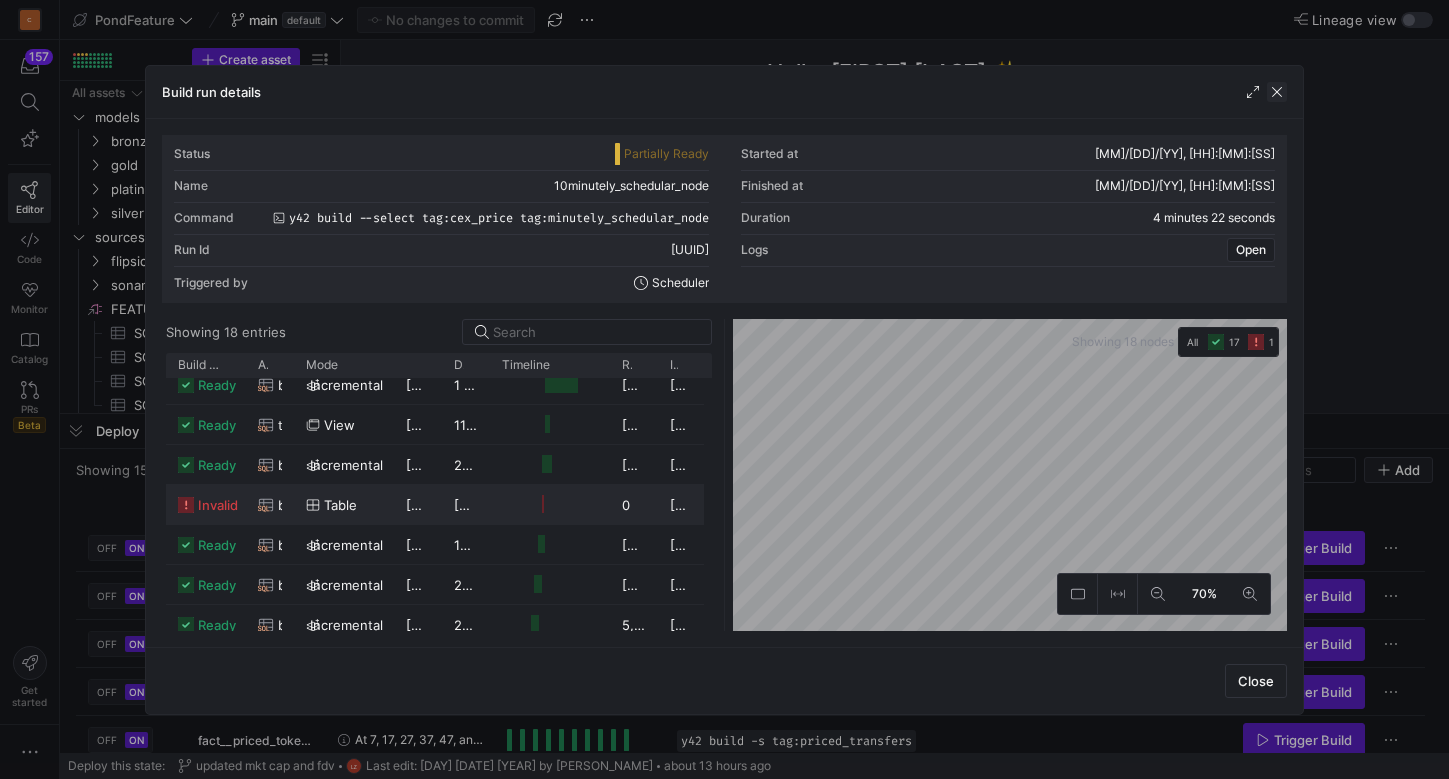 click 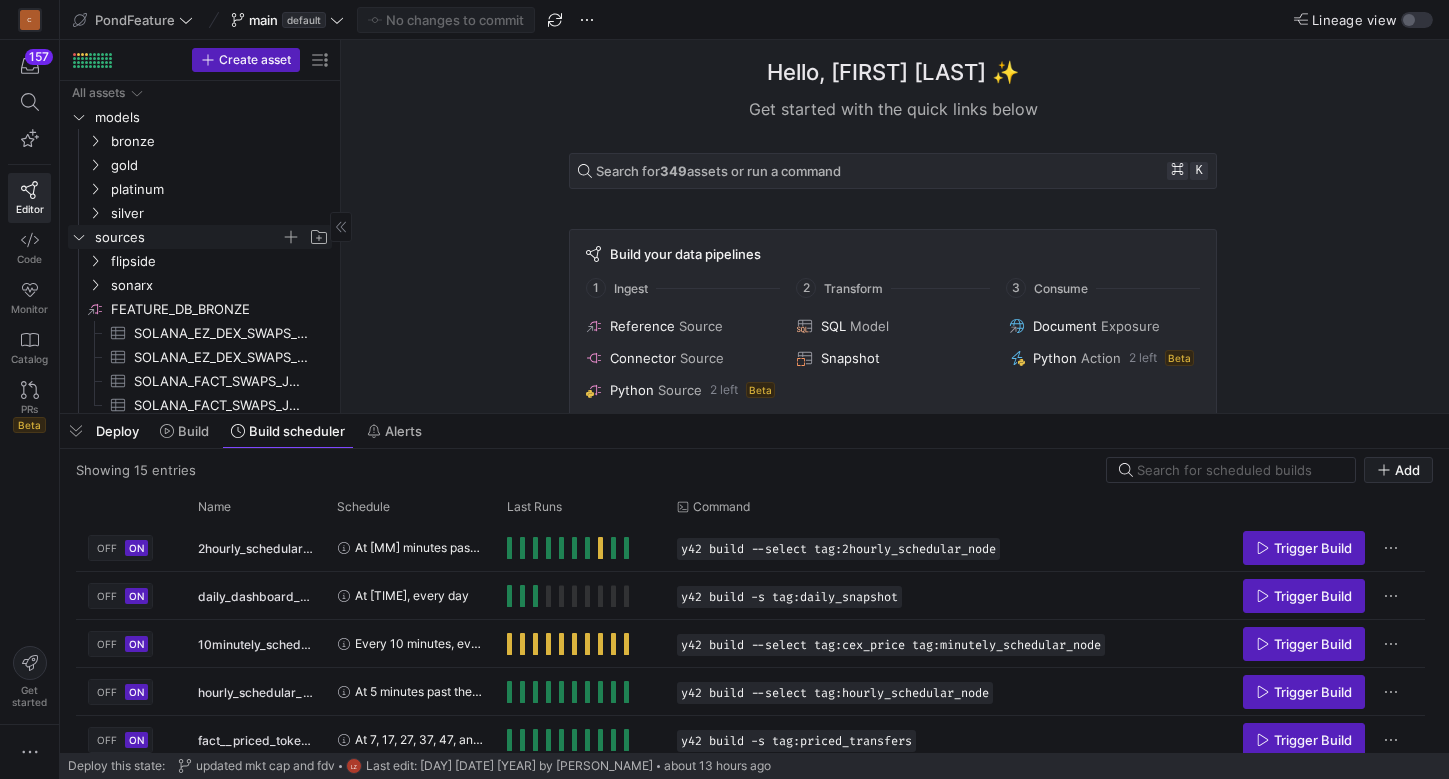 click 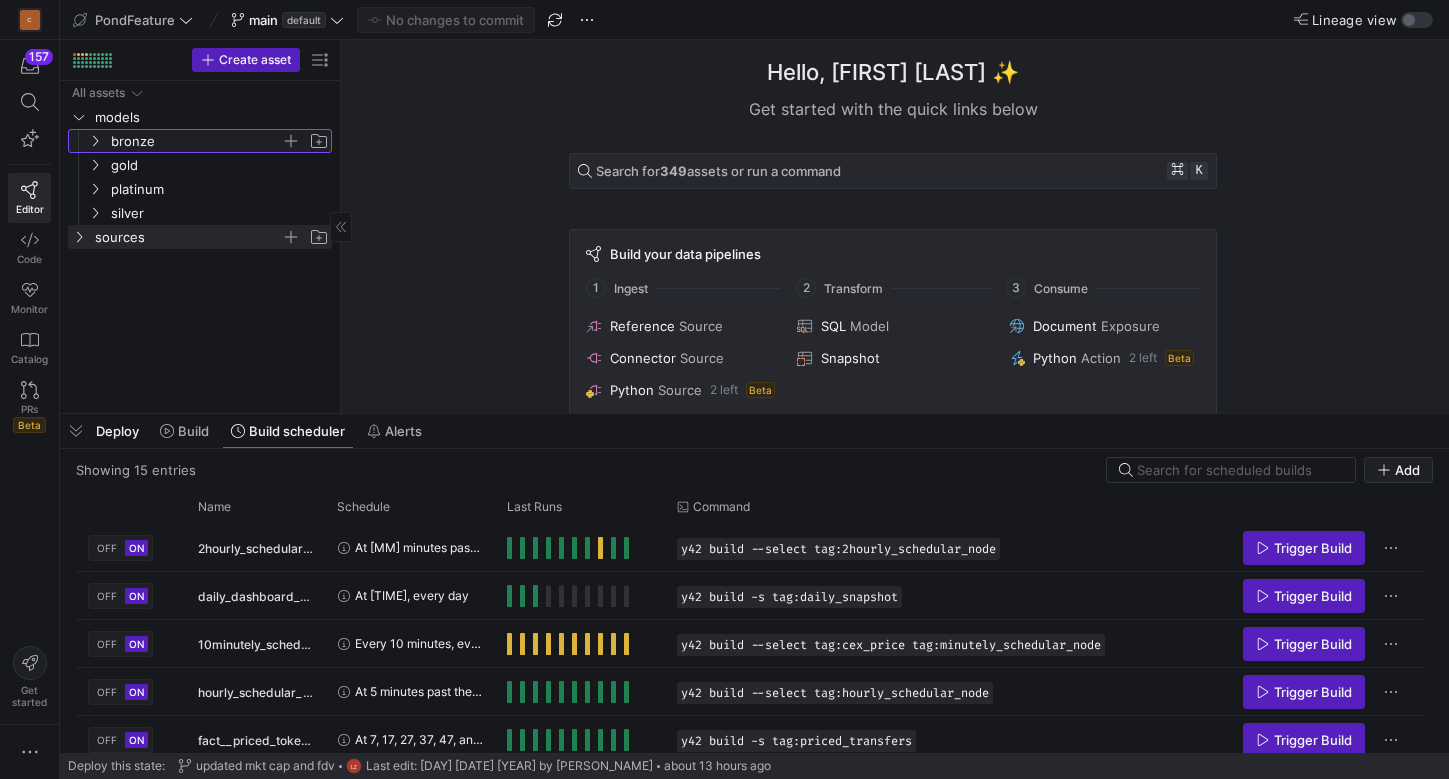 click 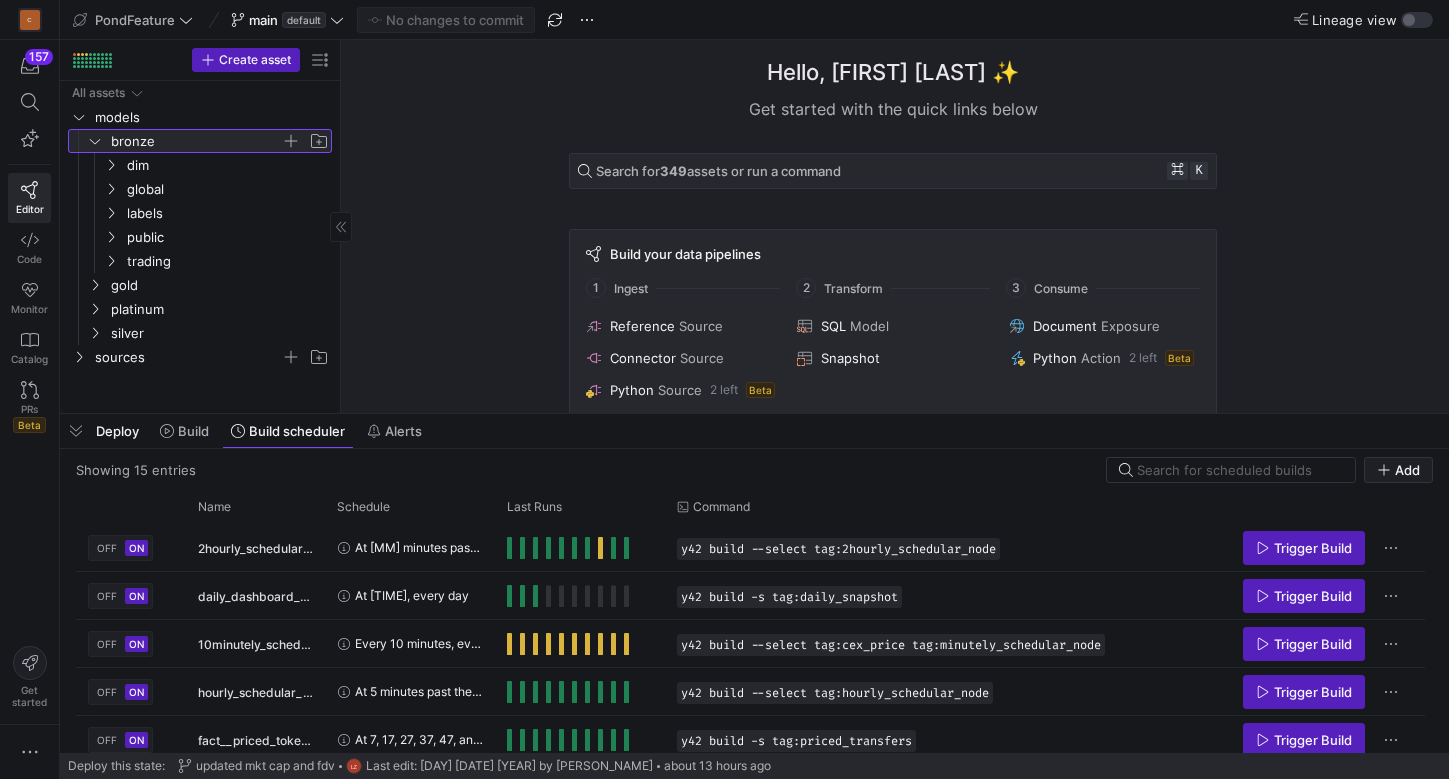 click 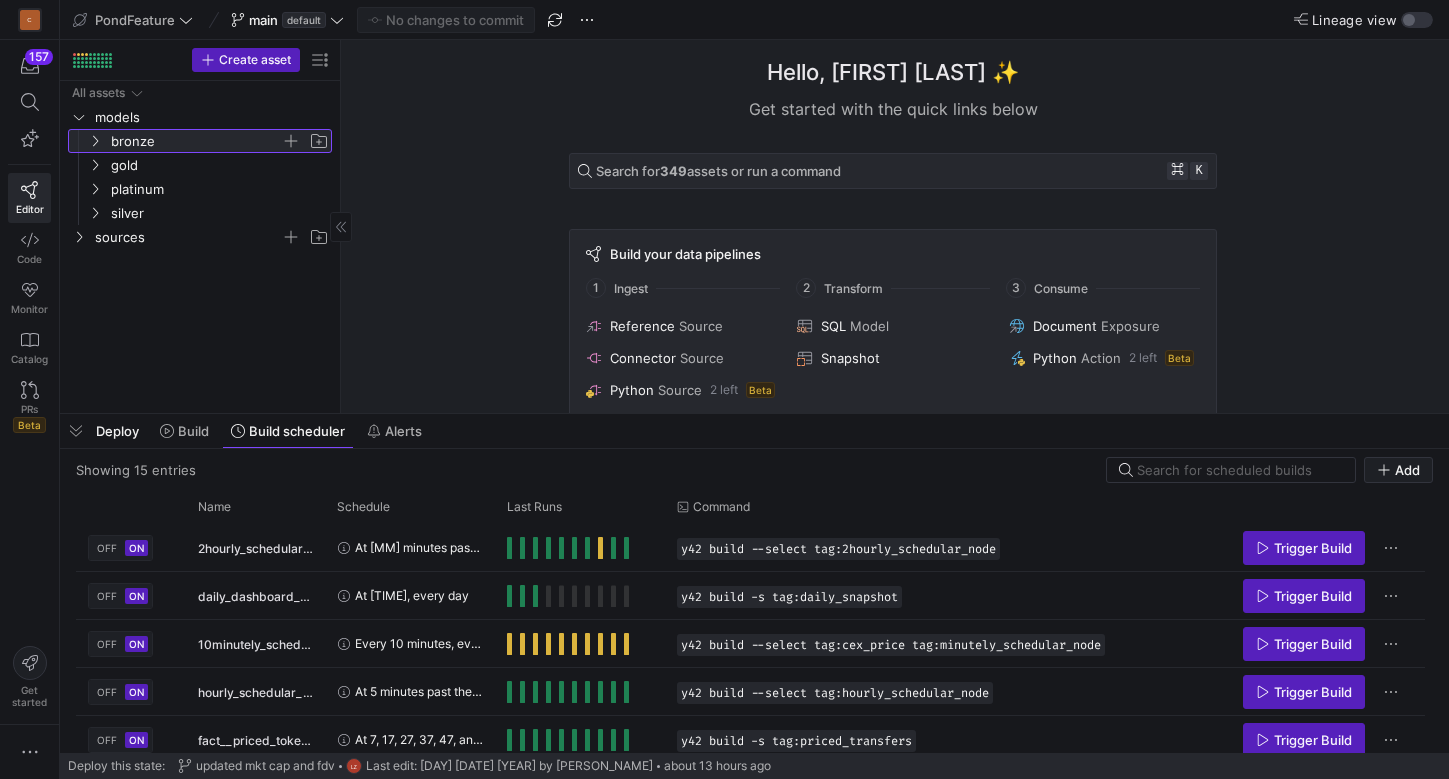 click 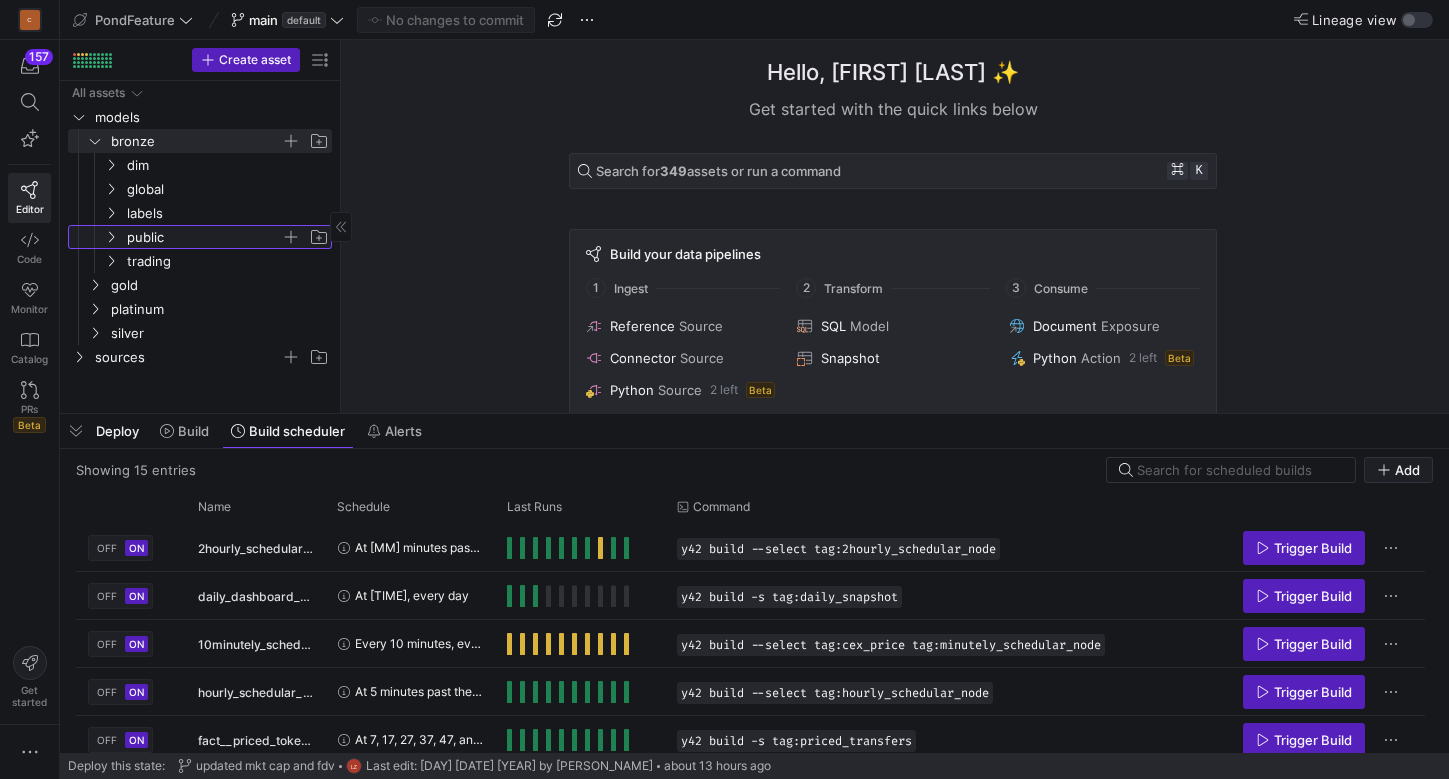 click 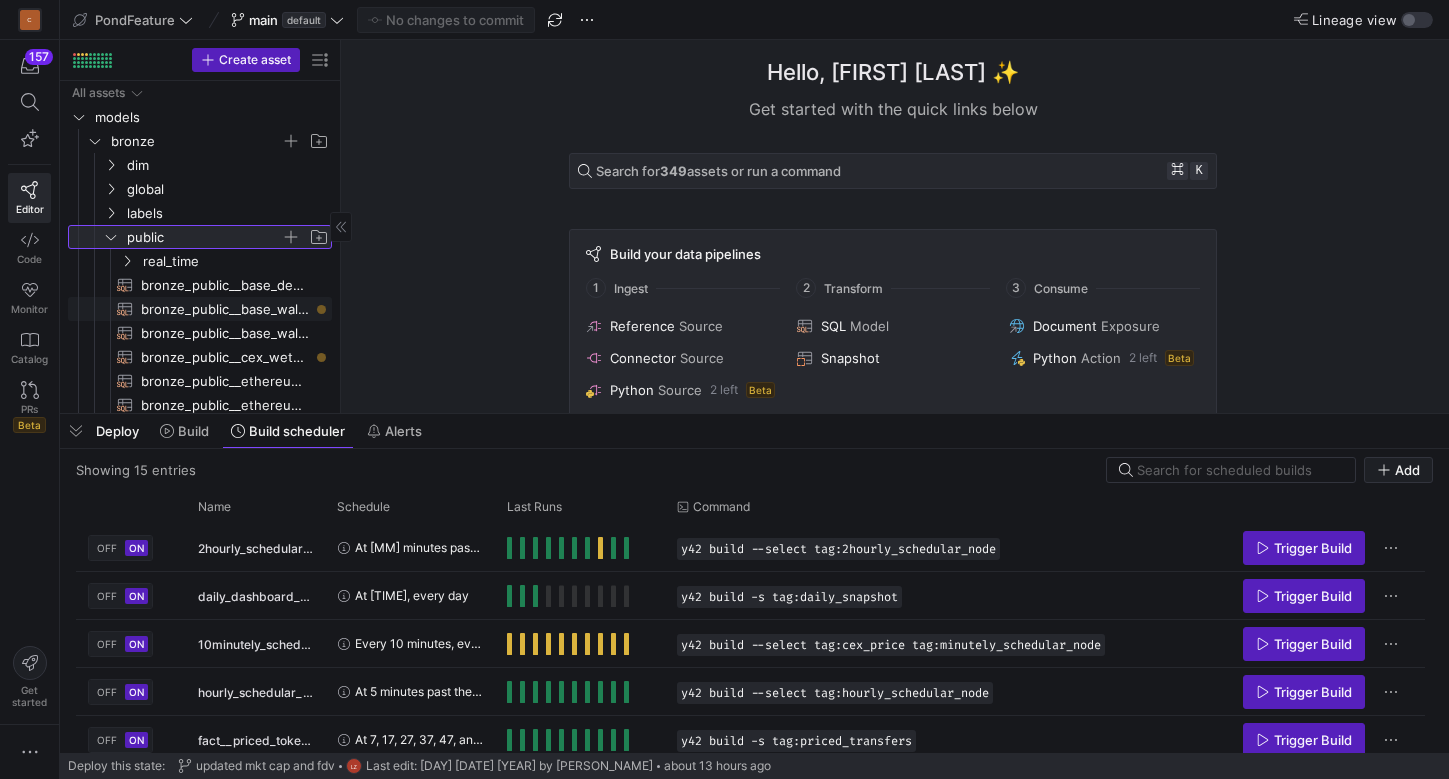 scroll, scrollTop: 70, scrollLeft: 0, axis: vertical 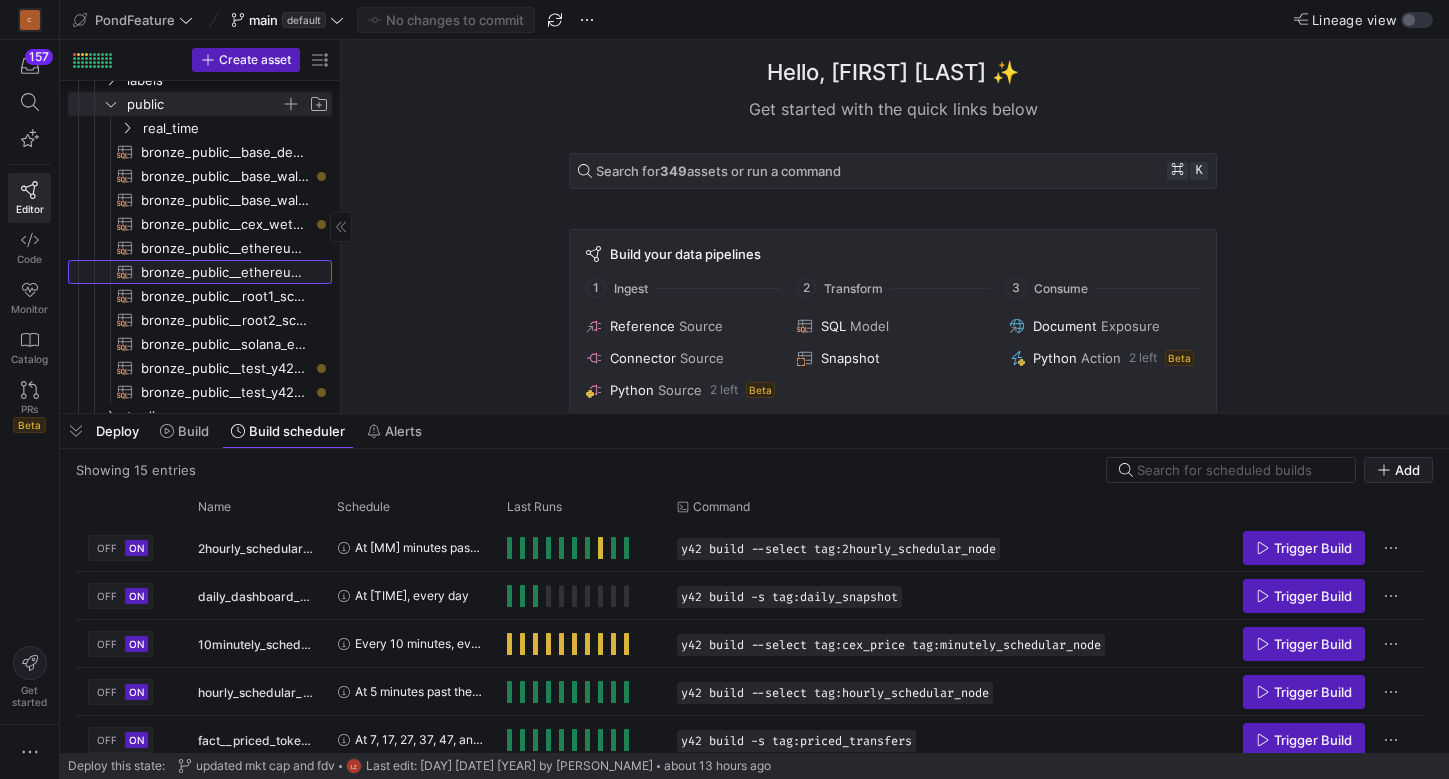 click on "bronze_public__ethereum_wallet_token_balance_now​​​​​​​​​​" 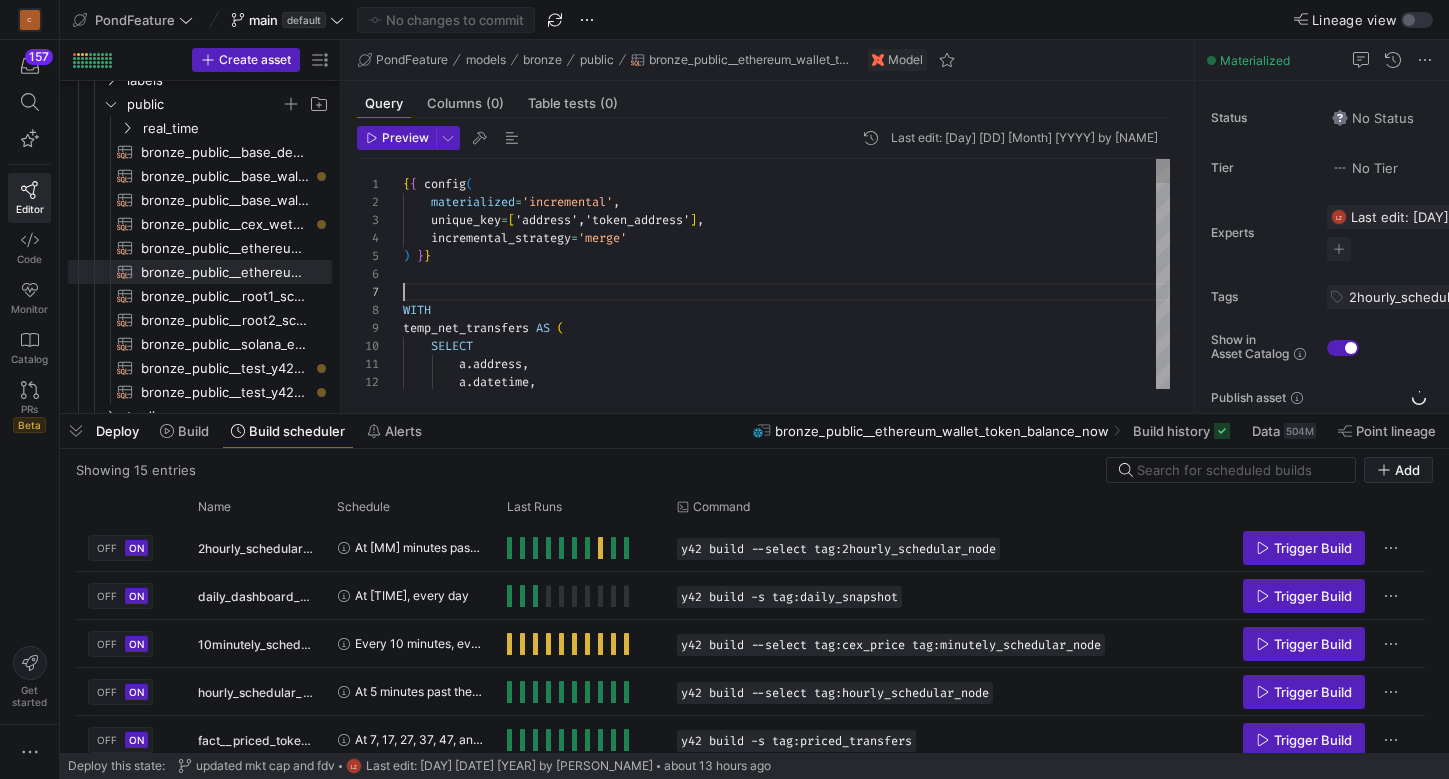 scroll, scrollTop: 108, scrollLeft: 0, axis: vertical 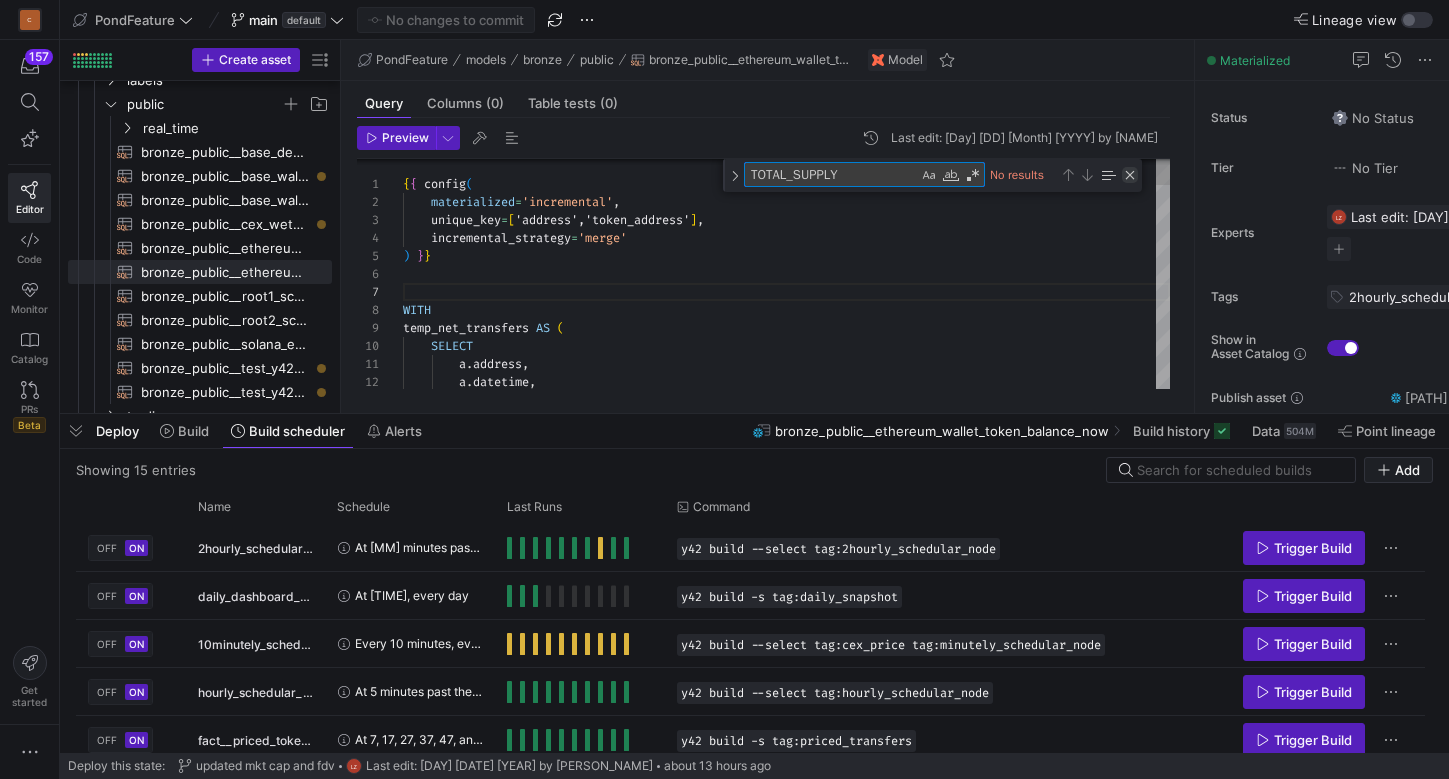 type on "TOTAL_SUPPLY" 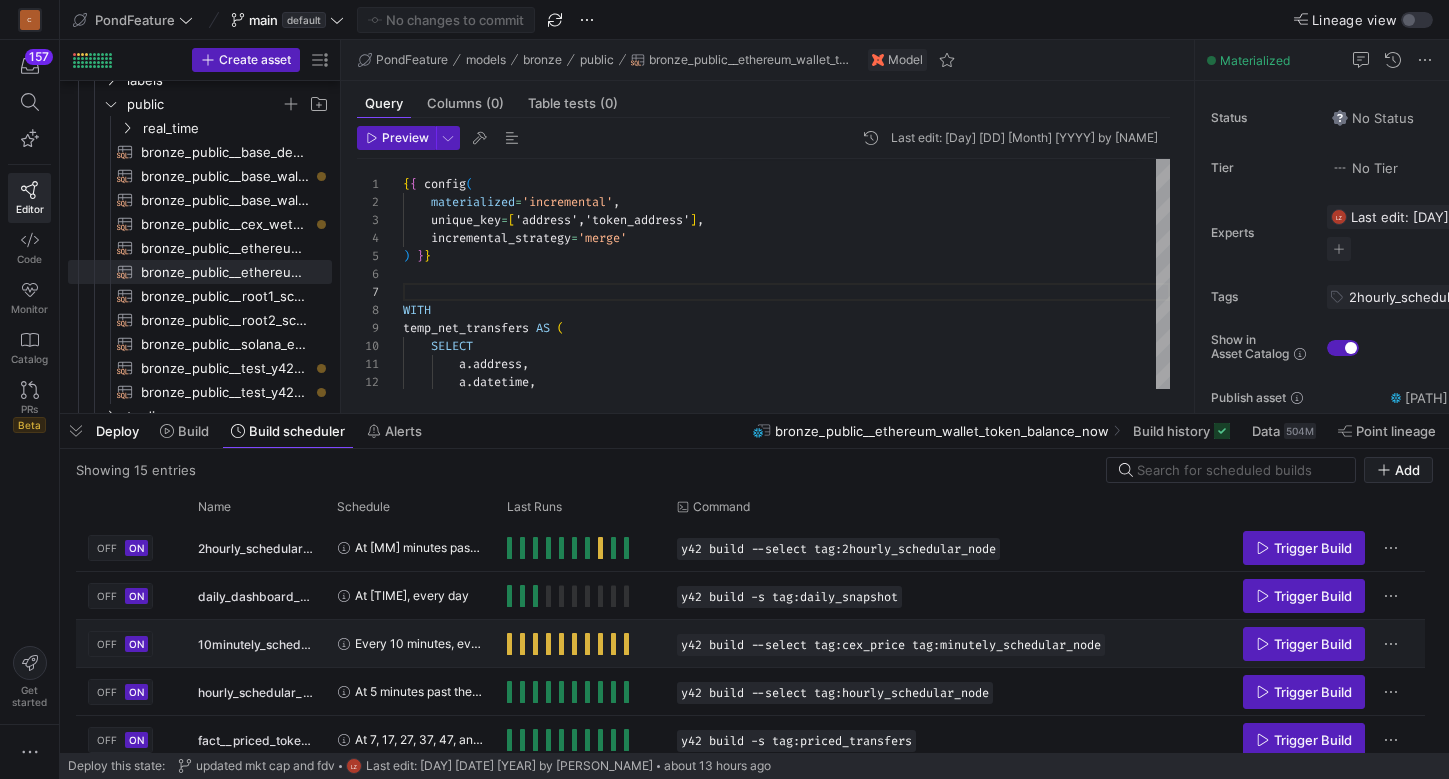 click 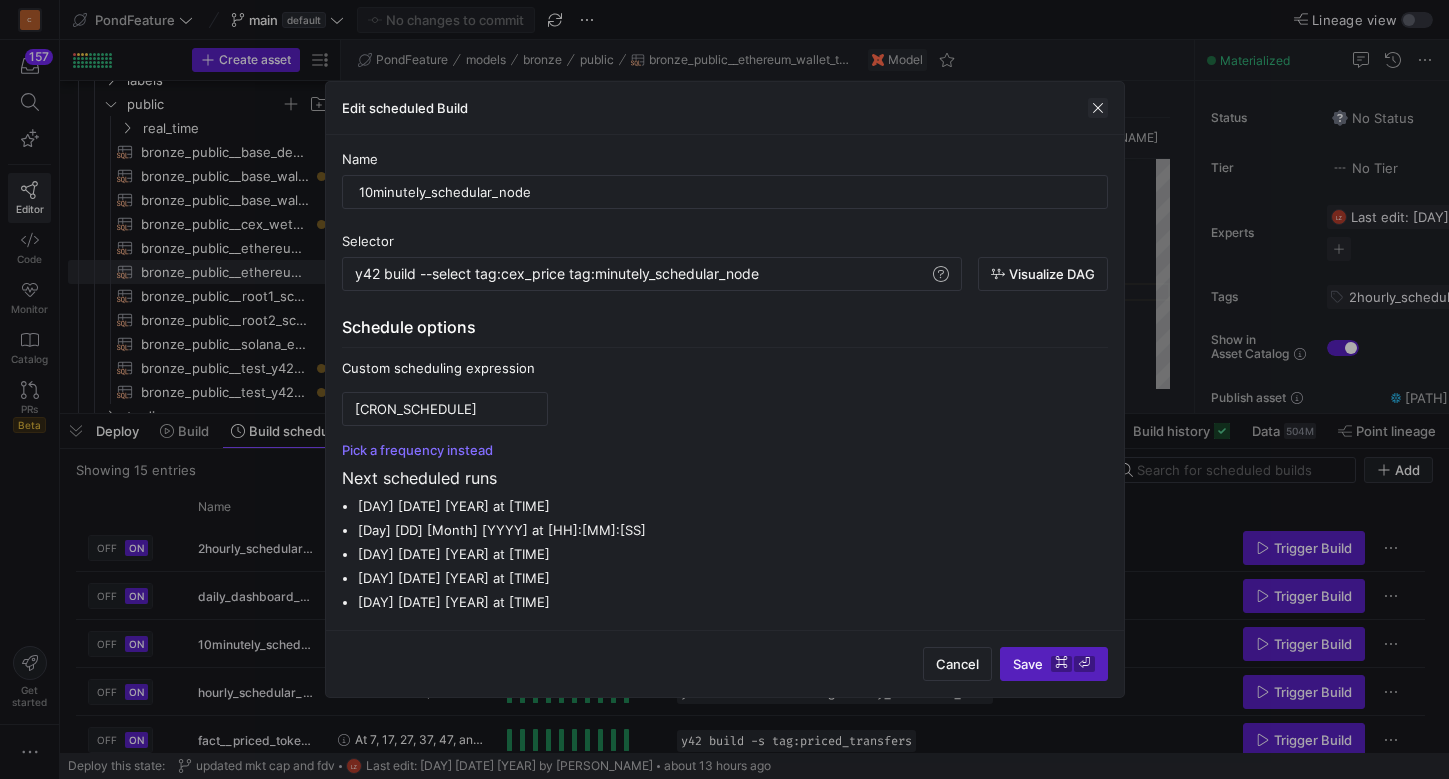 click at bounding box center [1098, 108] 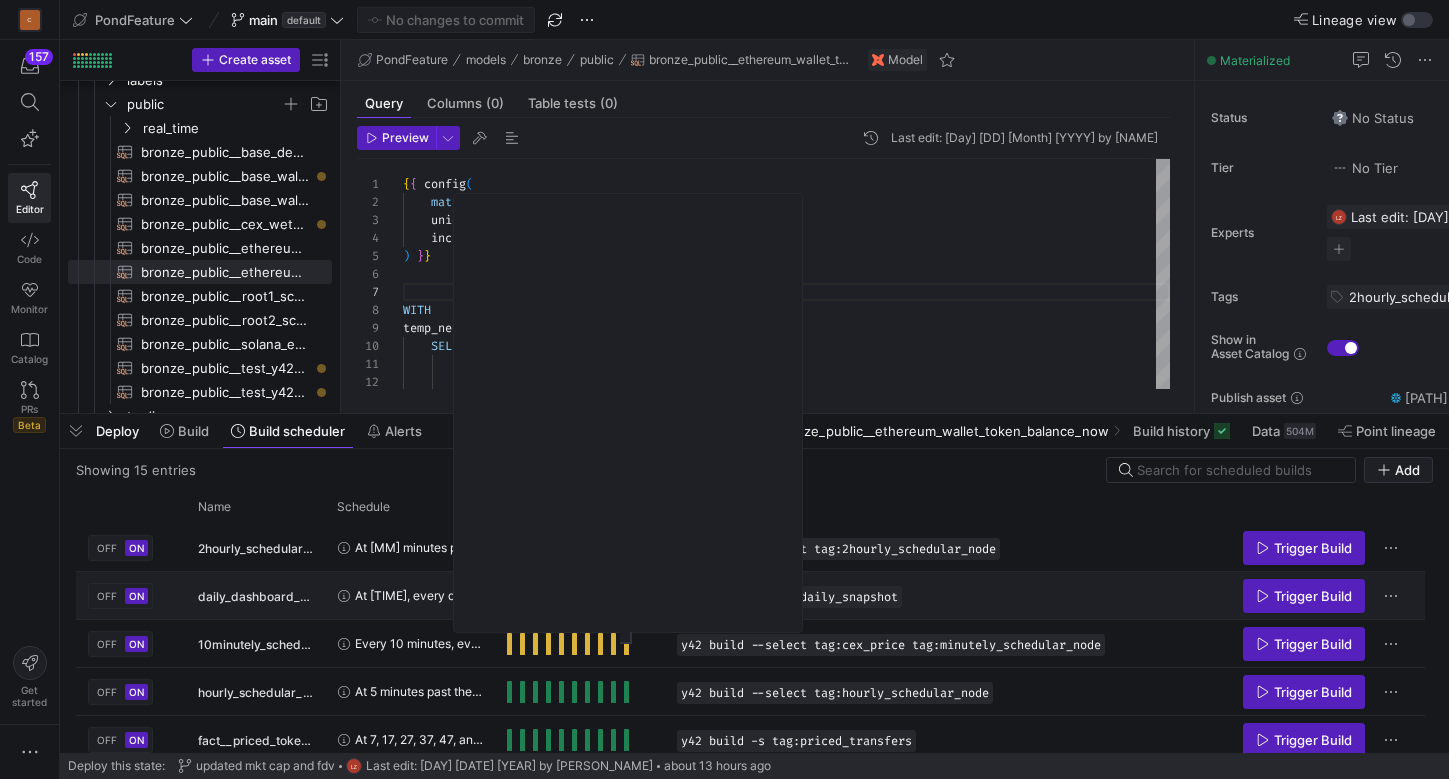 click 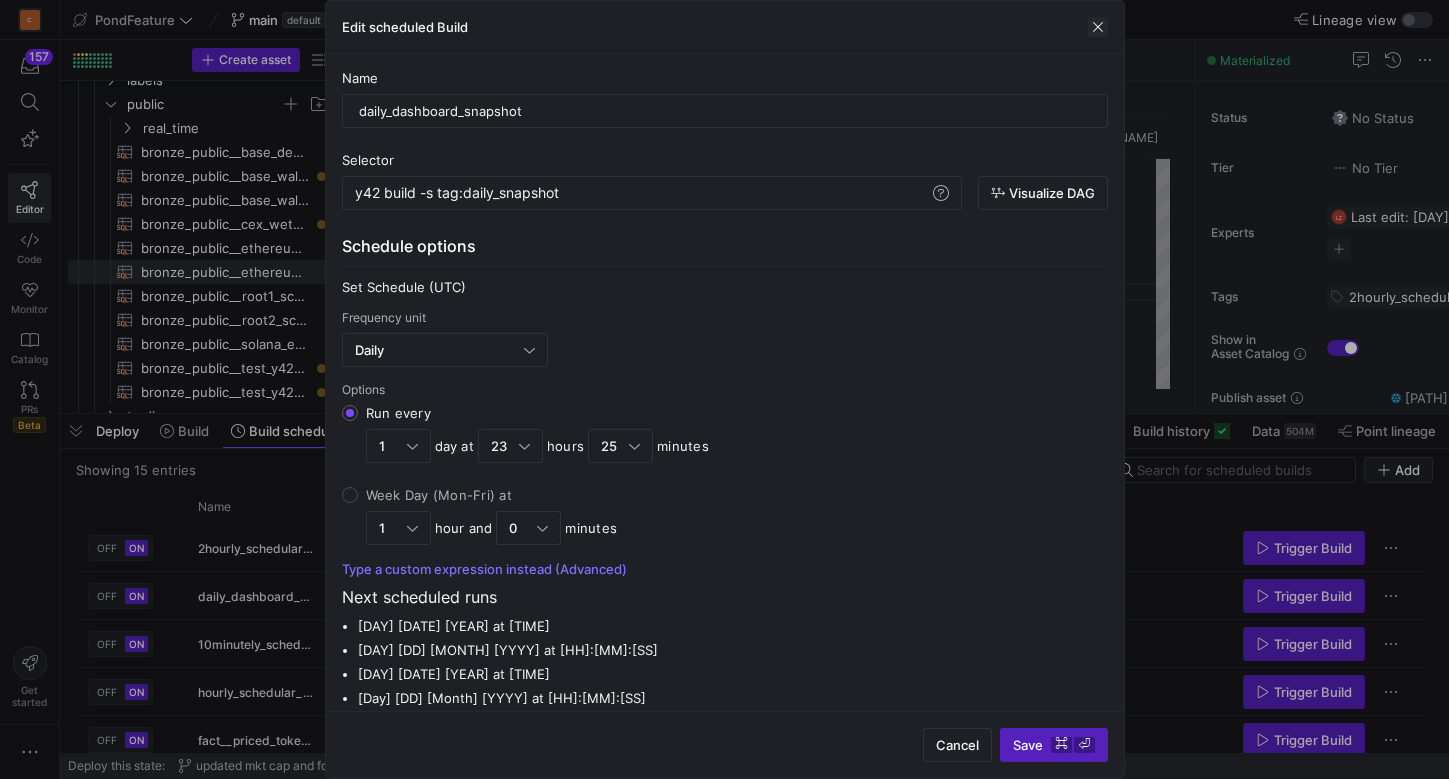 click at bounding box center (1098, 27) 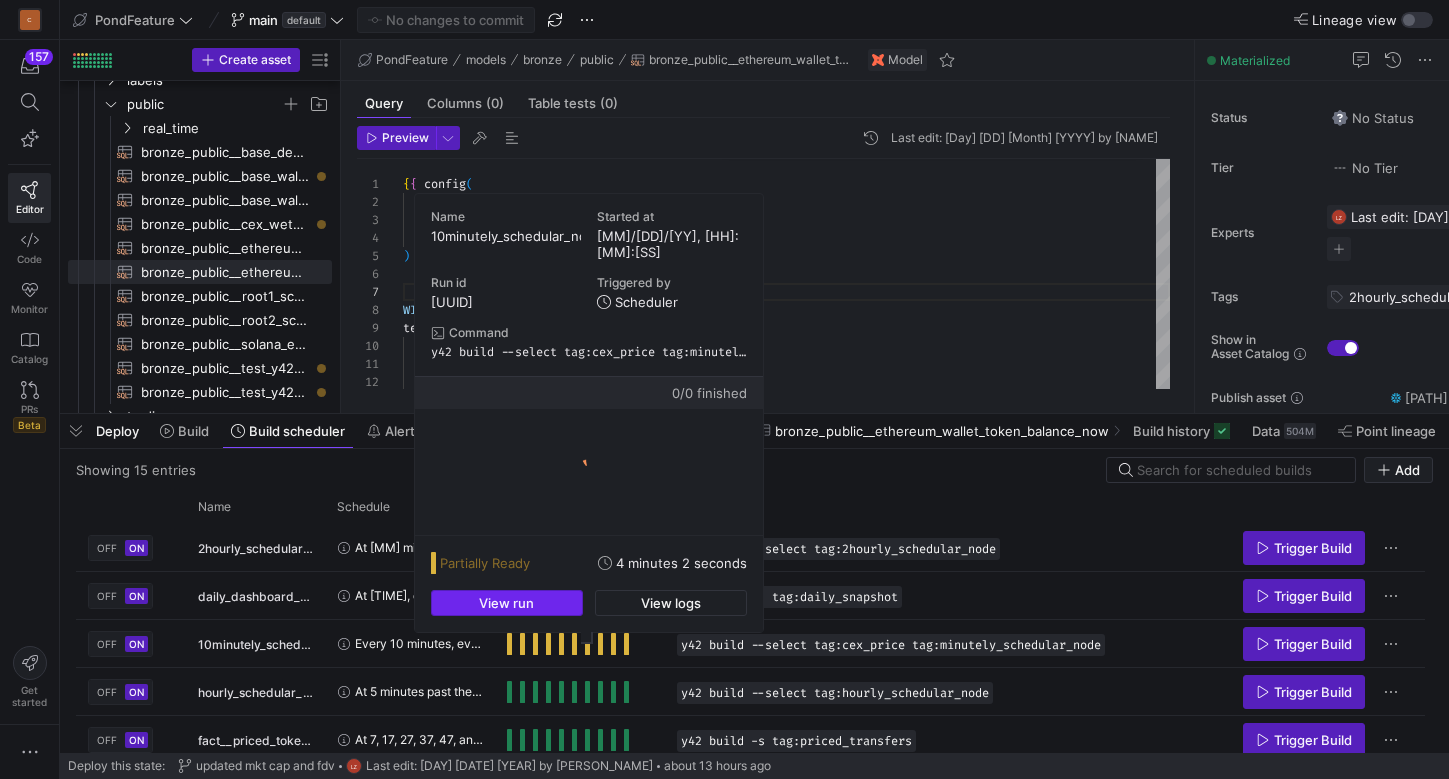 click on "View run" at bounding box center (506, 603) 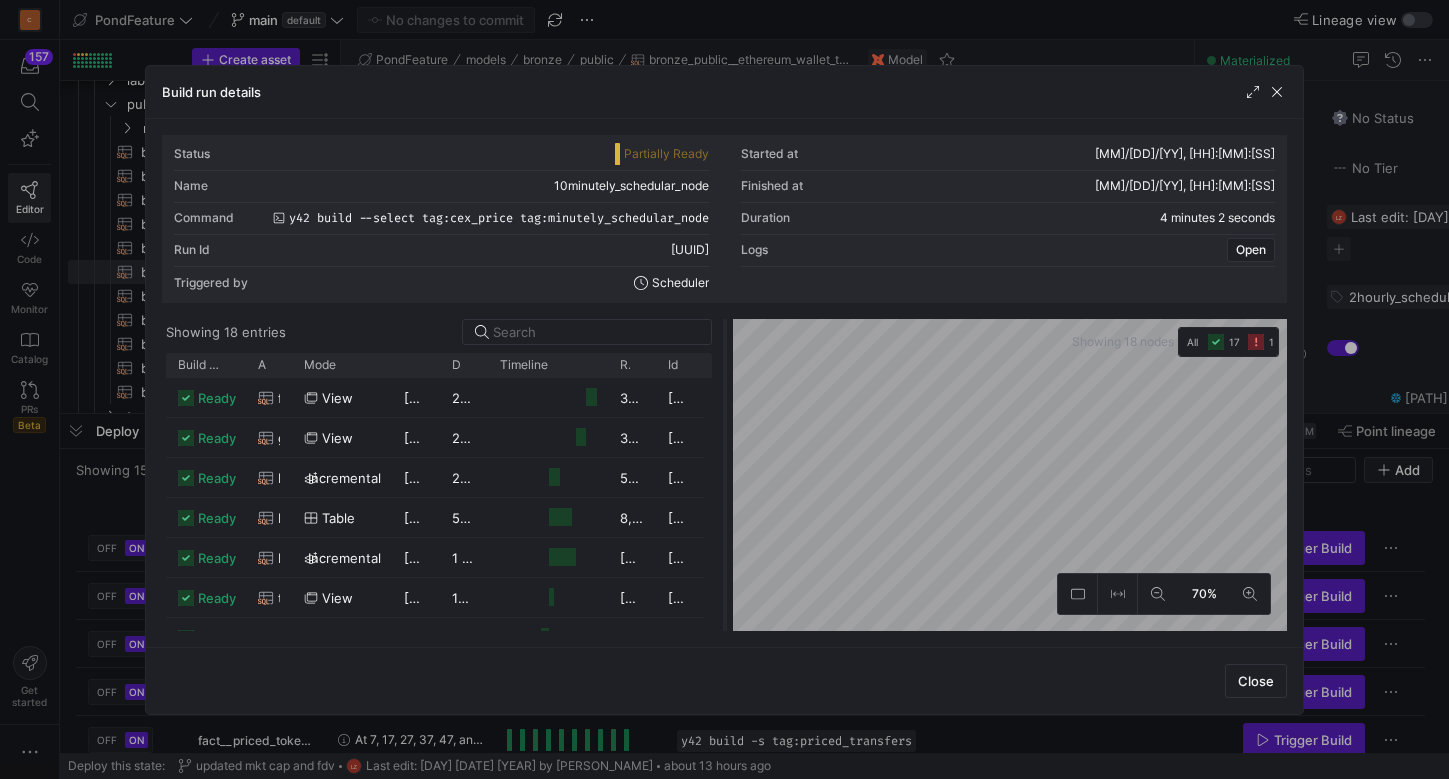 click on "Showing [NUMBER] entries
Drag here to set row groups Drag here to set column labels
Build status
Asset
Mode" at bounding box center (724, 475) 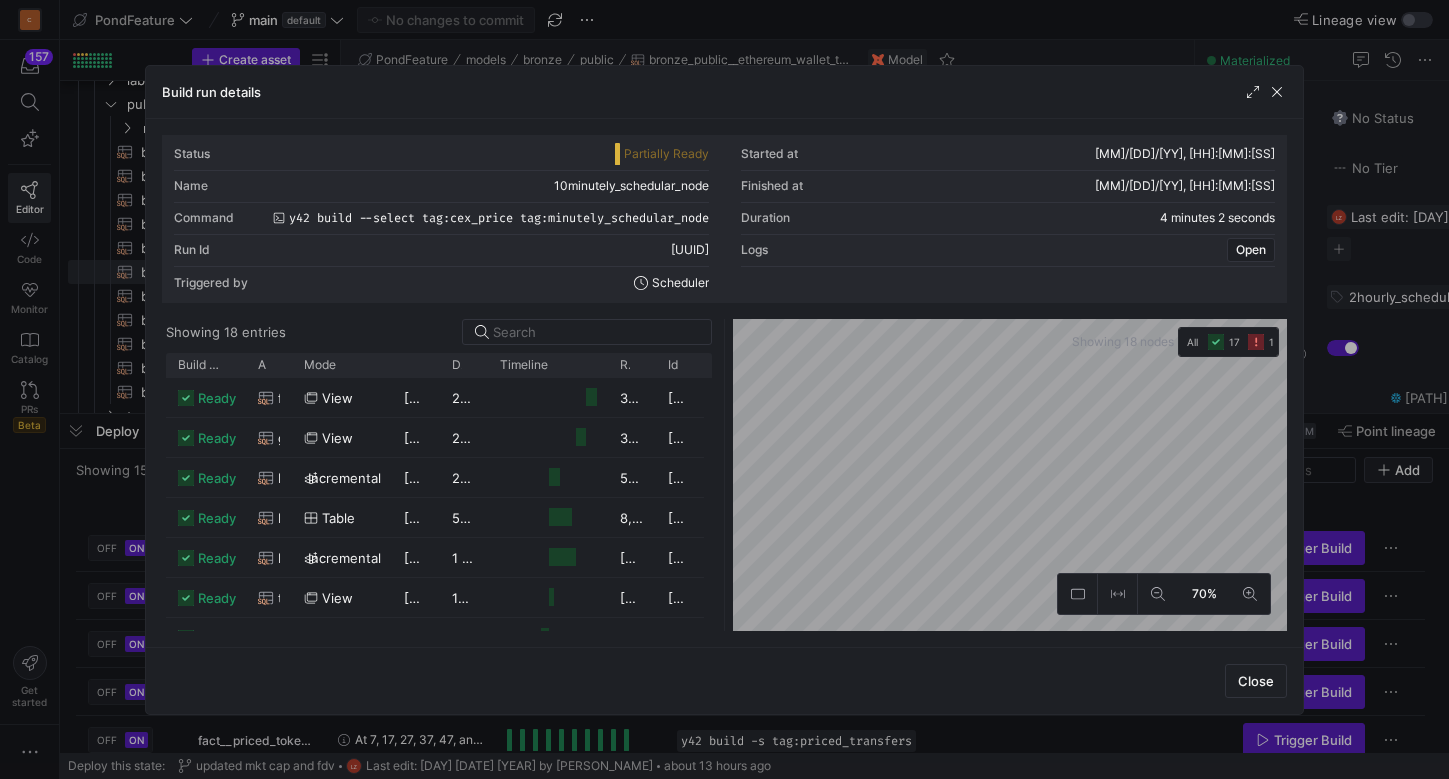 click on "Showing [NUMBER] nodes All
[NUMBER]
[NUMBER]%" at bounding box center [1006, 475] 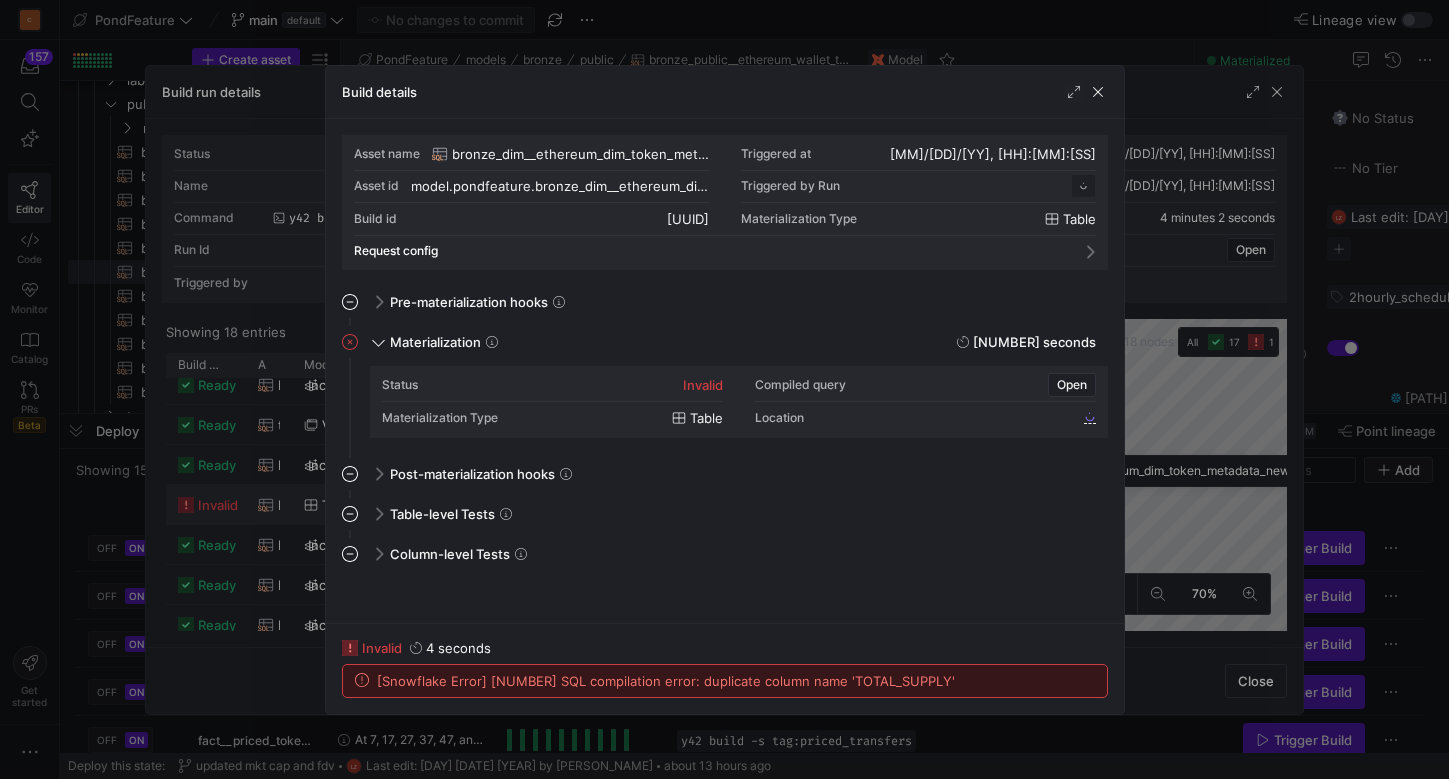 scroll, scrollTop: 180, scrollLeft: 0, axis: vertical 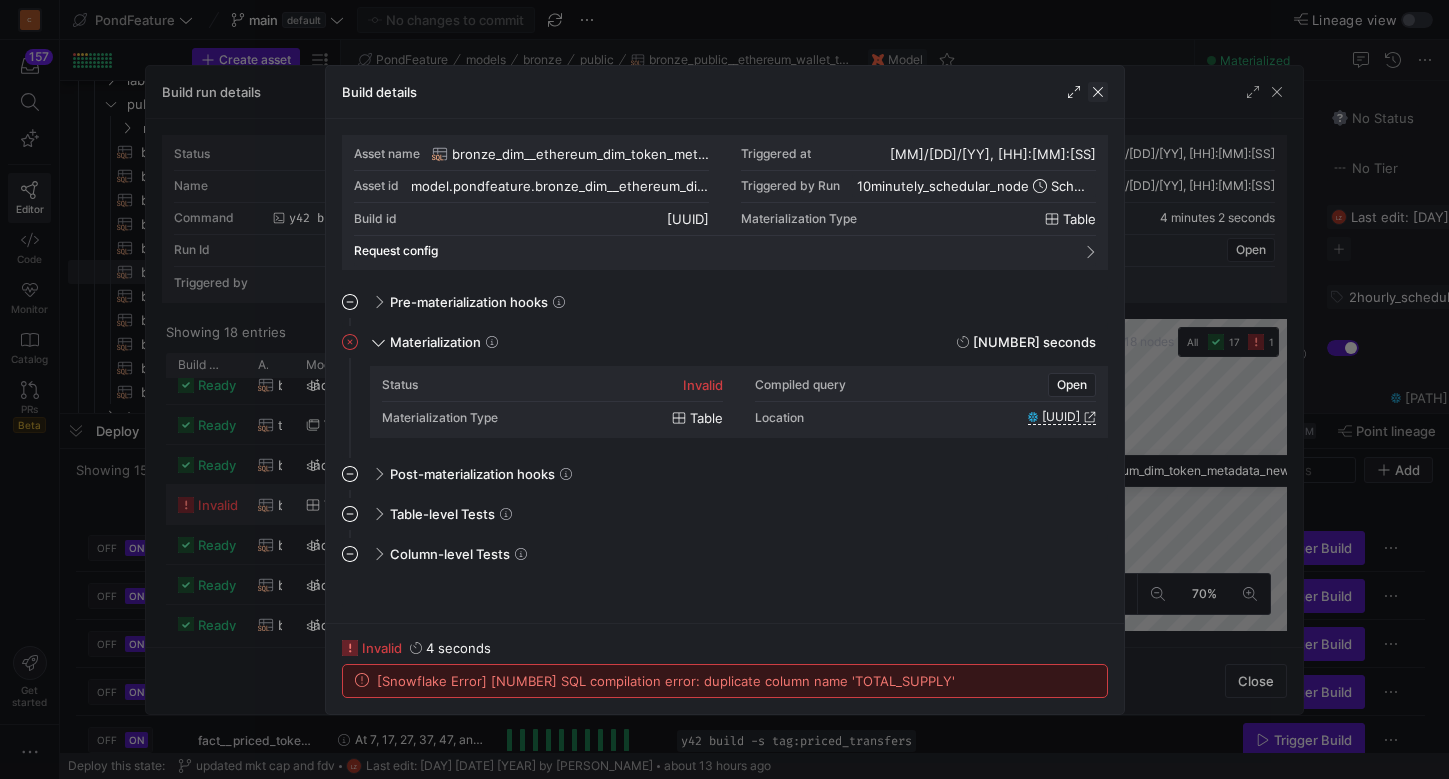 click 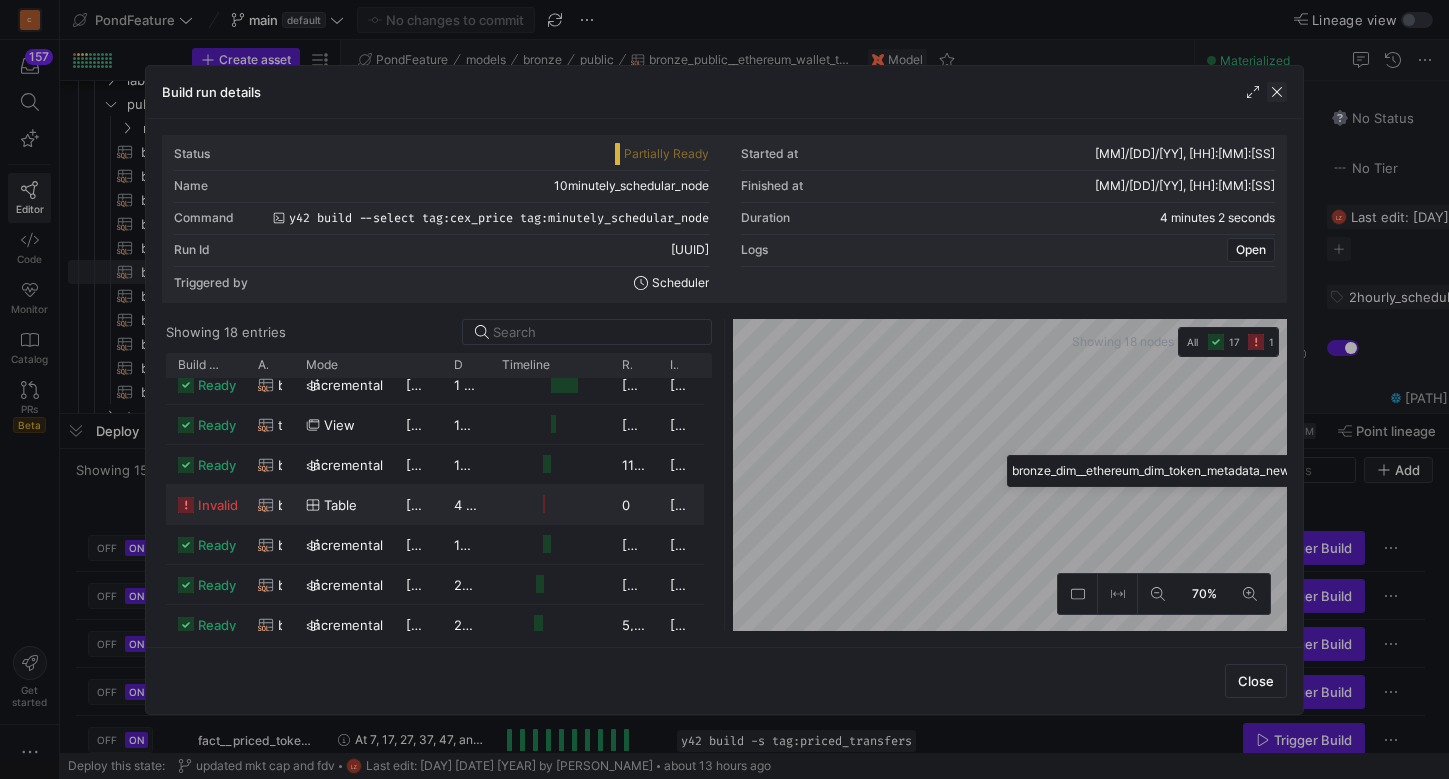 click 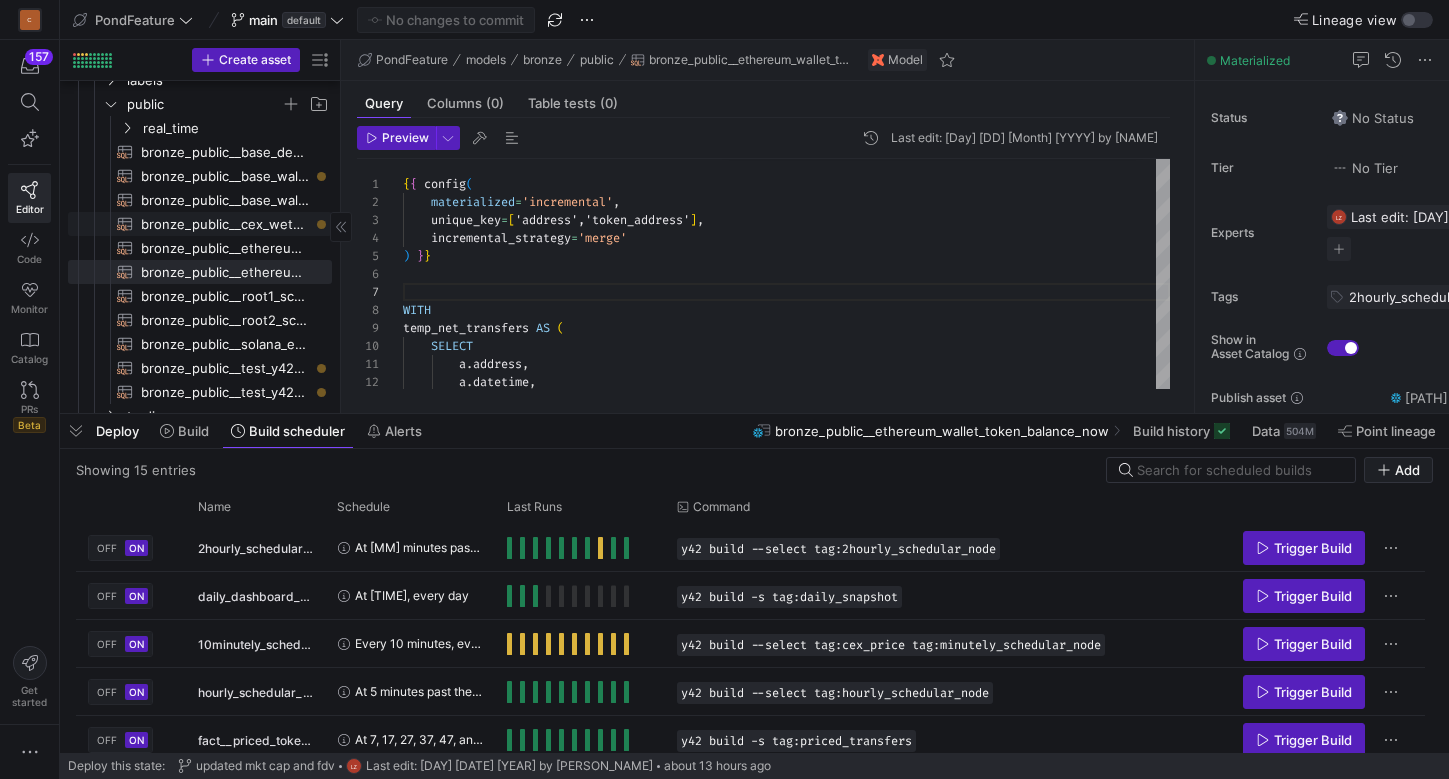 scroll, scrollTop: 0, scrollLeft: 0, axis: both 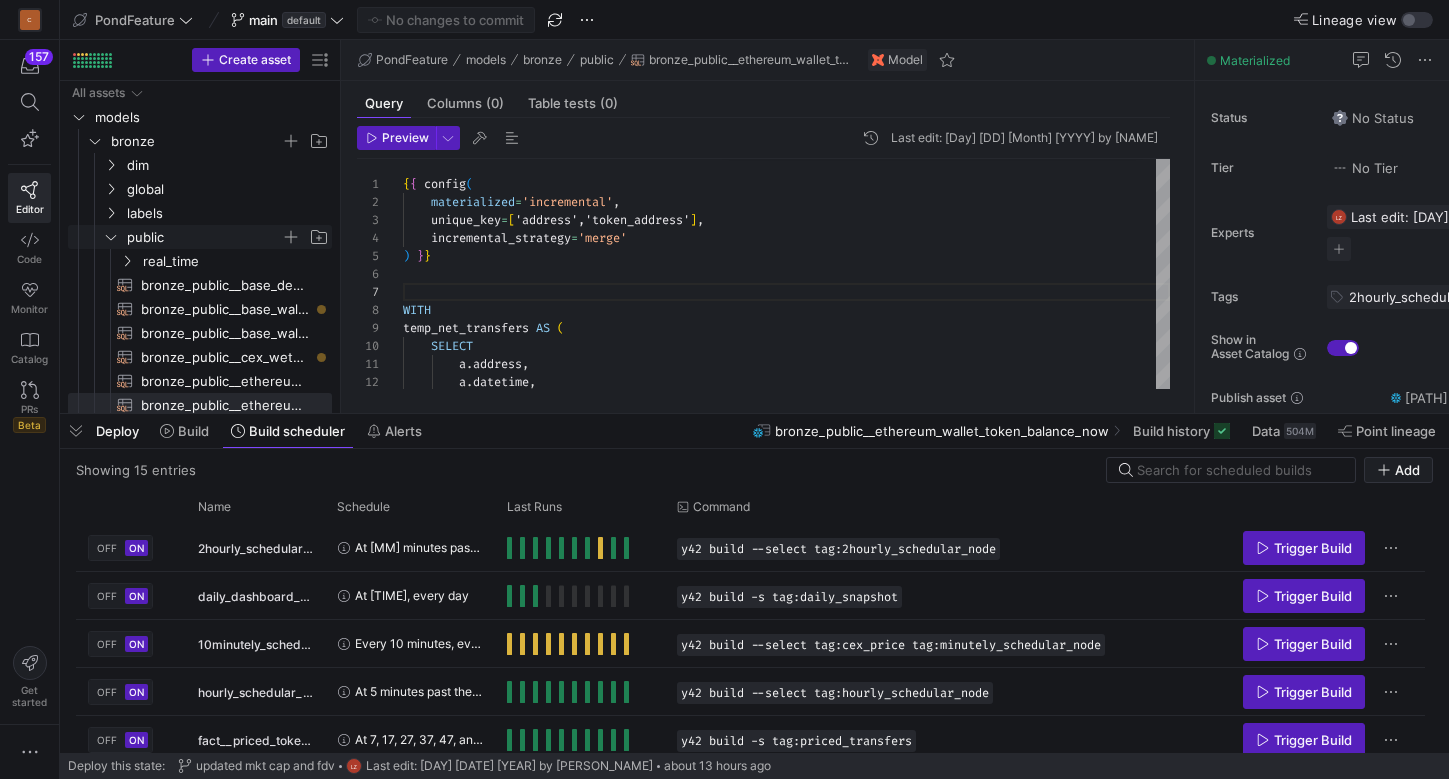 click 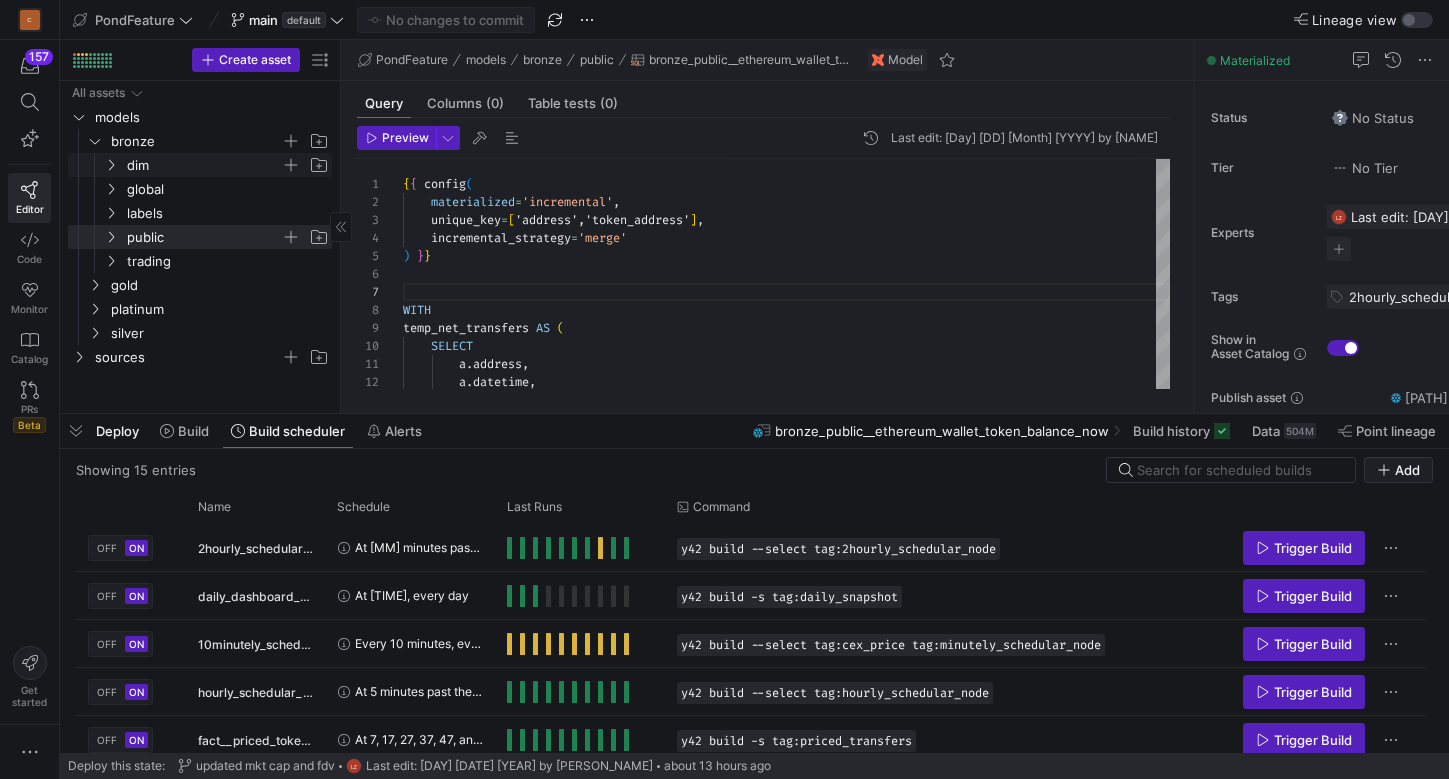 click 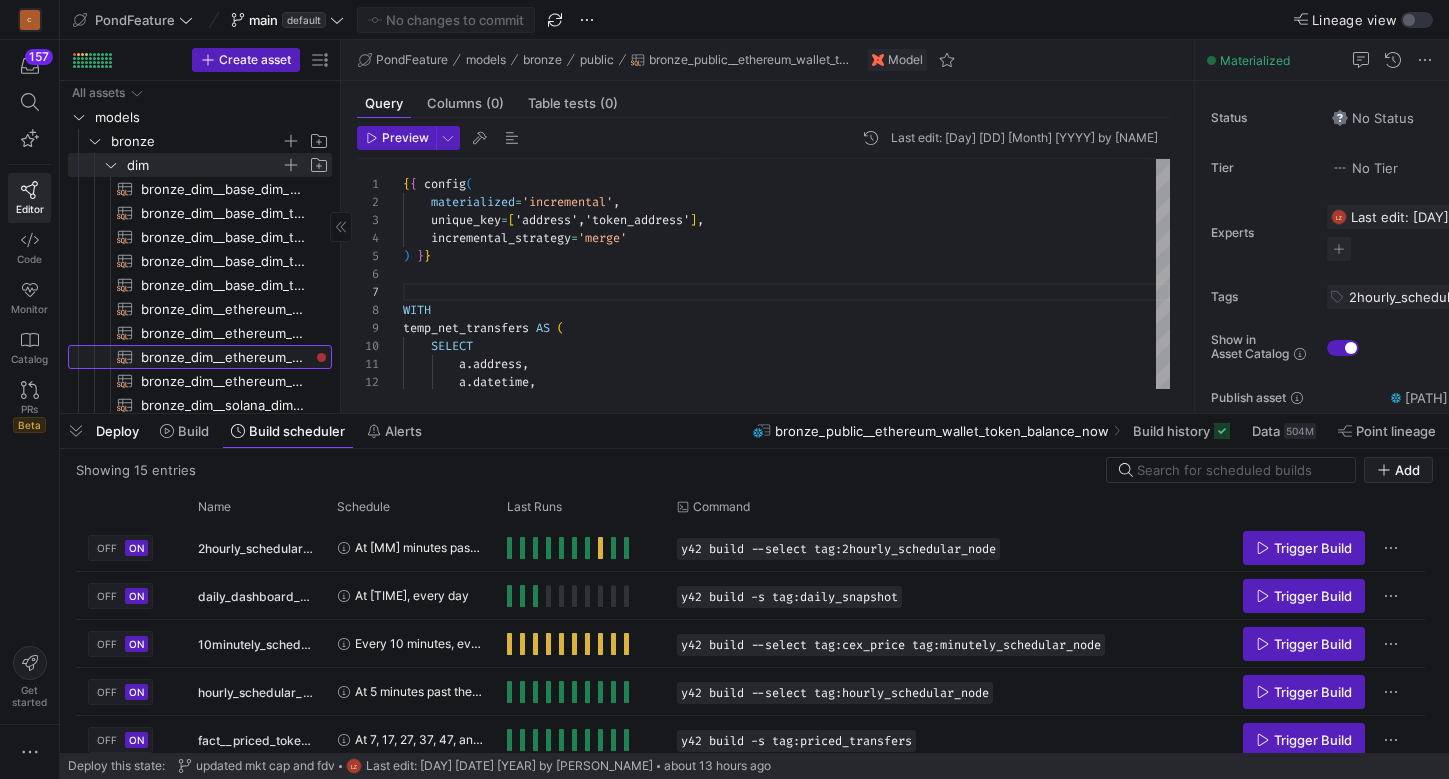 click on "bronze_dim__ethereum_dim_token_metadata_newest_hi​​​​​​​​​​" 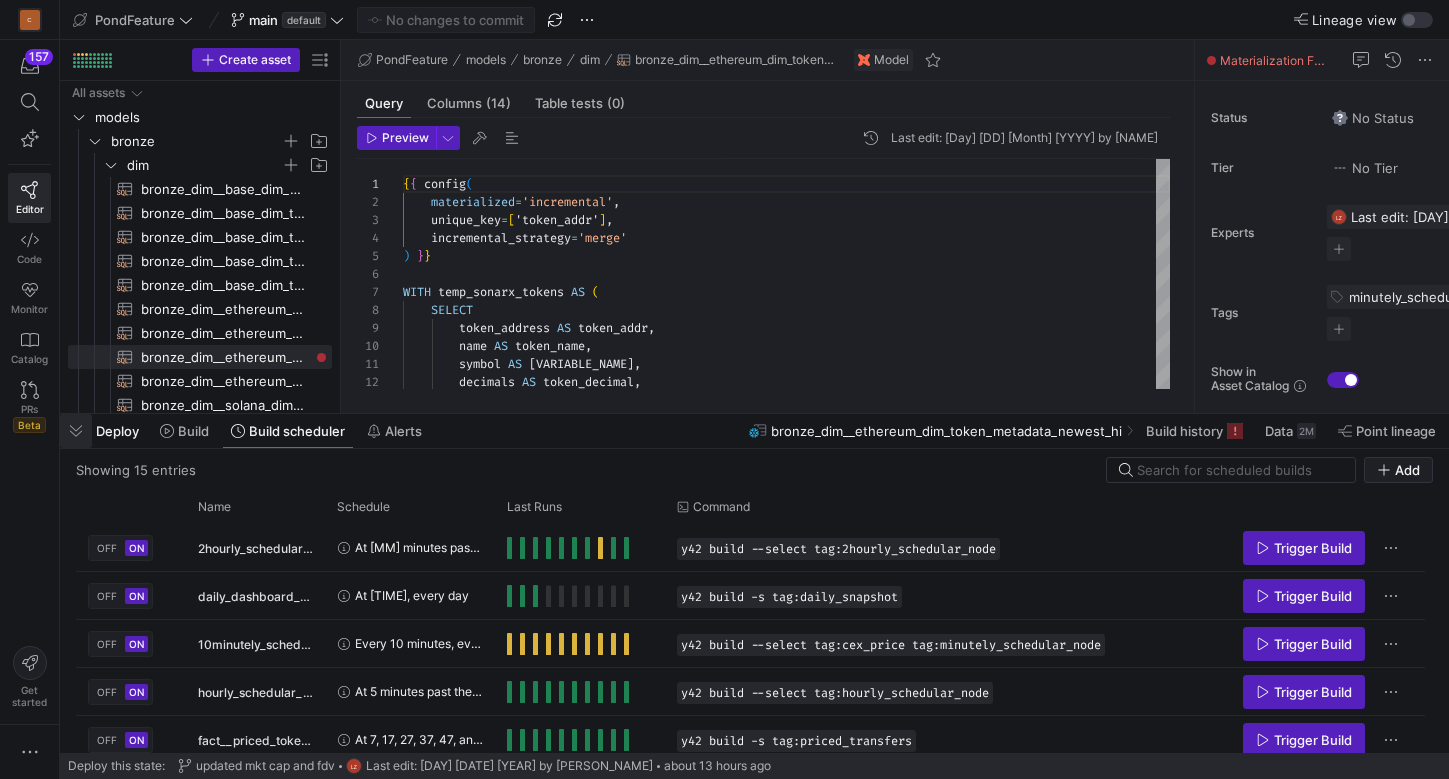 click 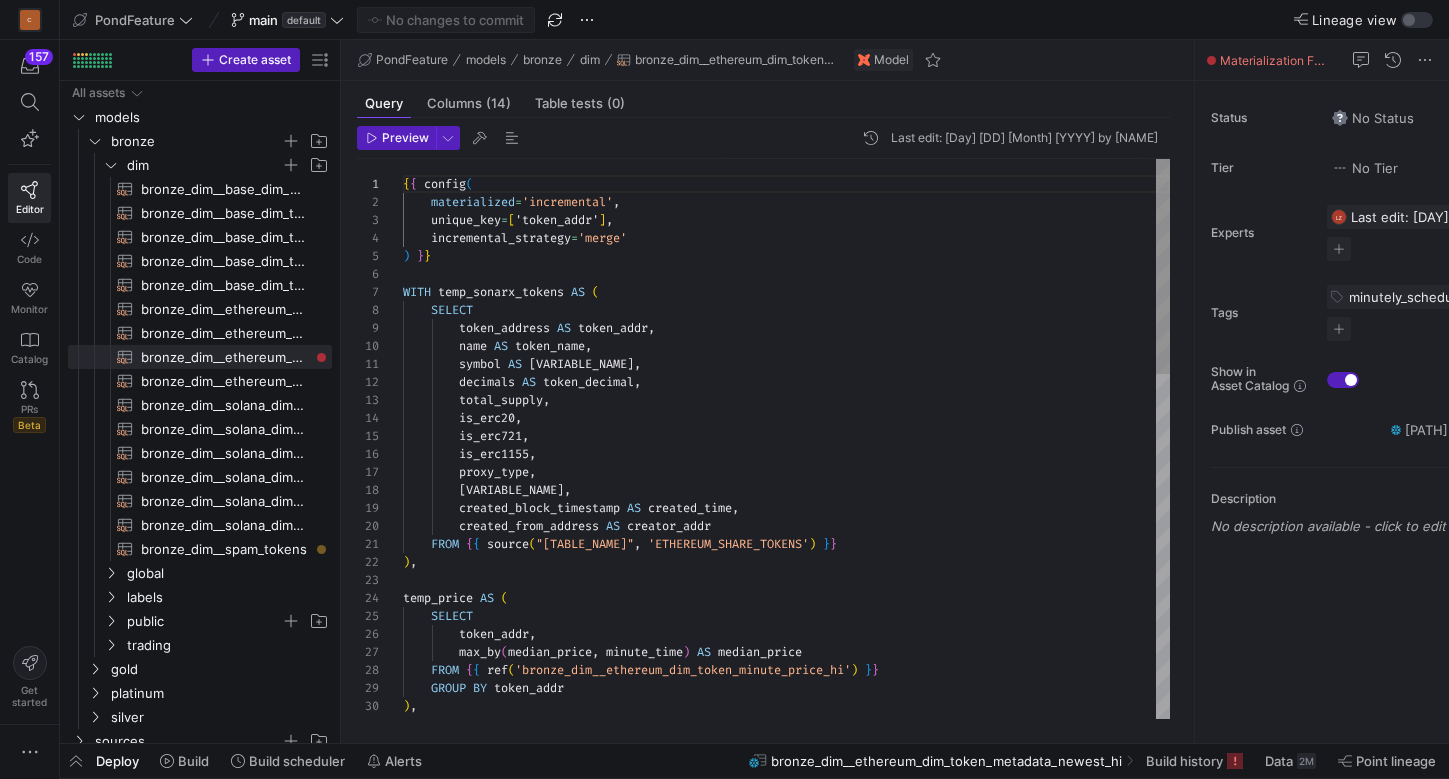 scroll, scrollTop: 72, scrollLeft: 29, axis: both 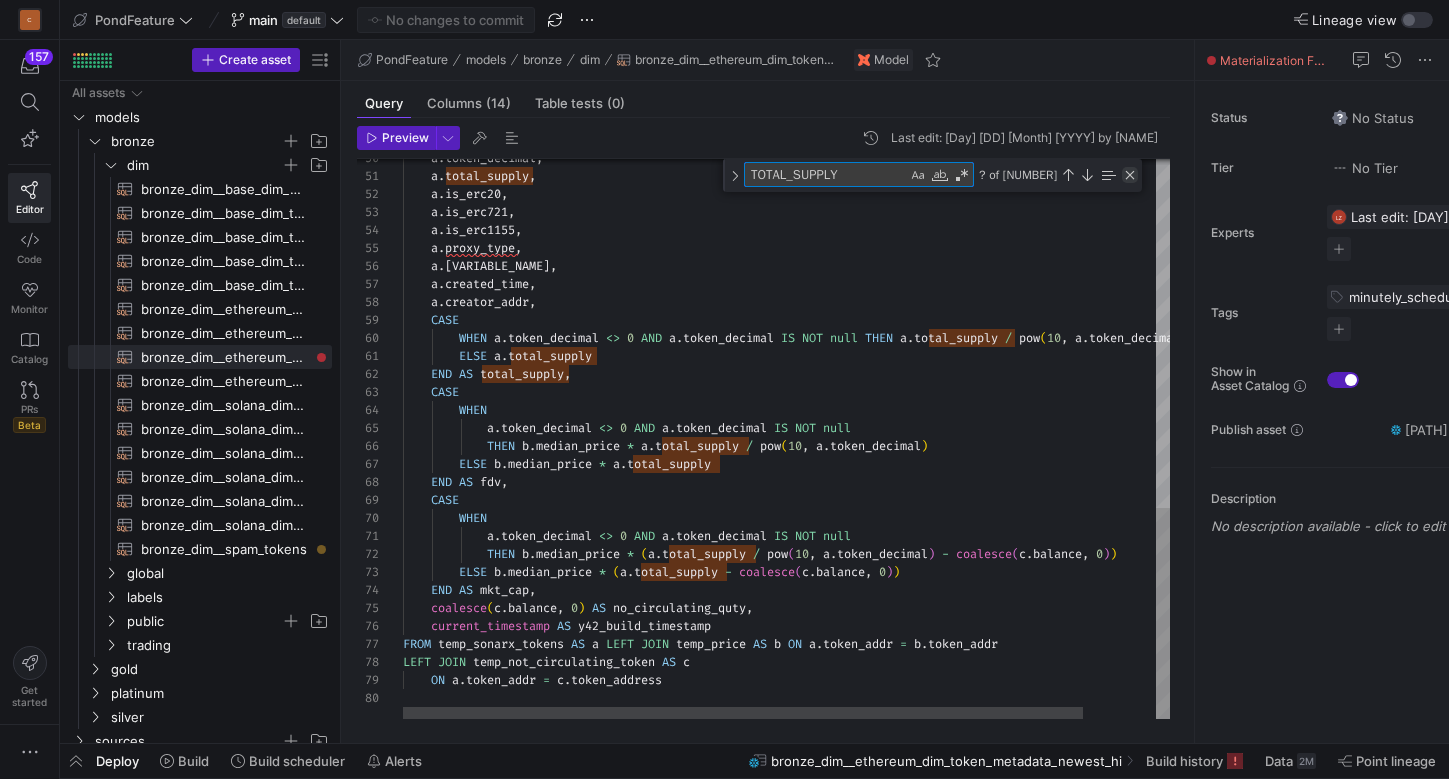 click at bounding box center (1130, 175) 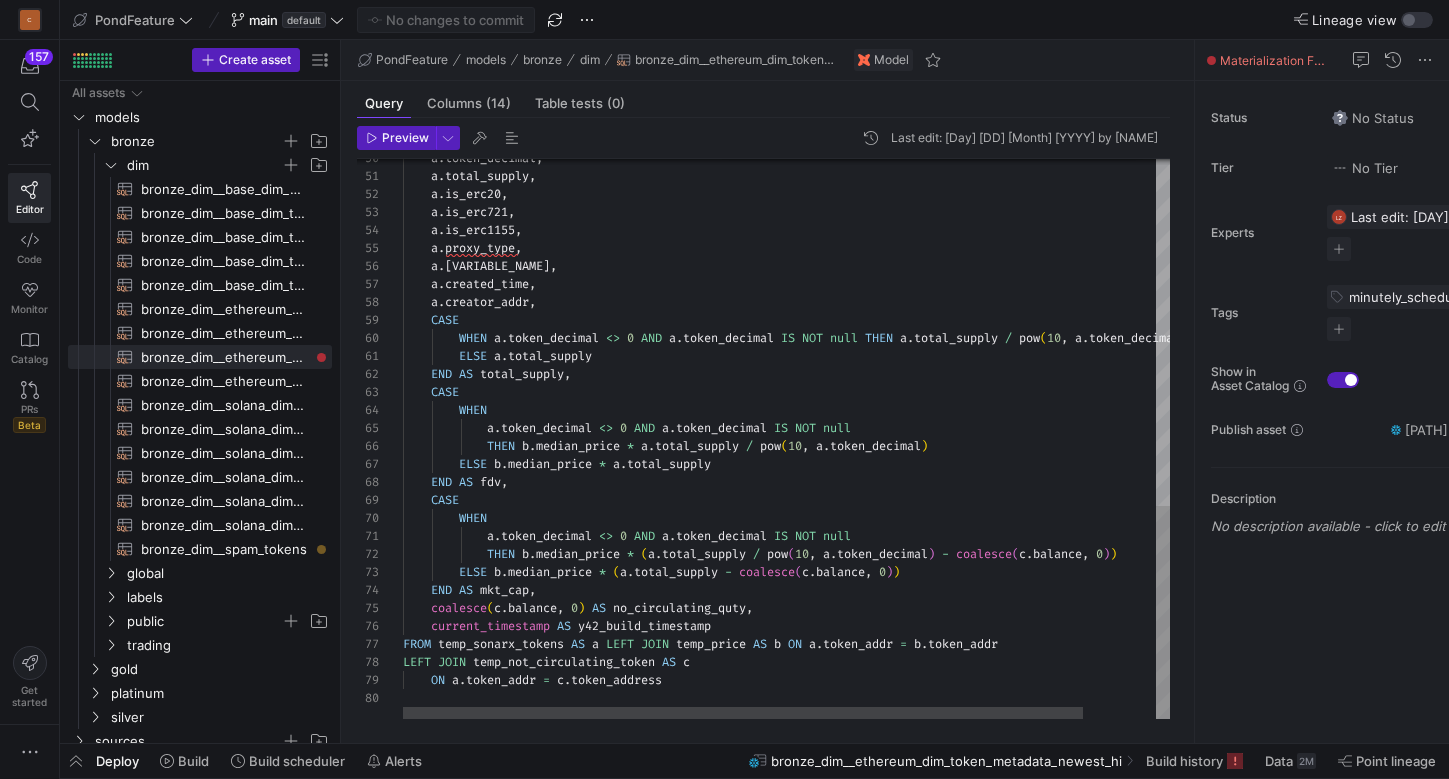 scroll, scrollTop: 72, scrollLeft: 27, axis: both 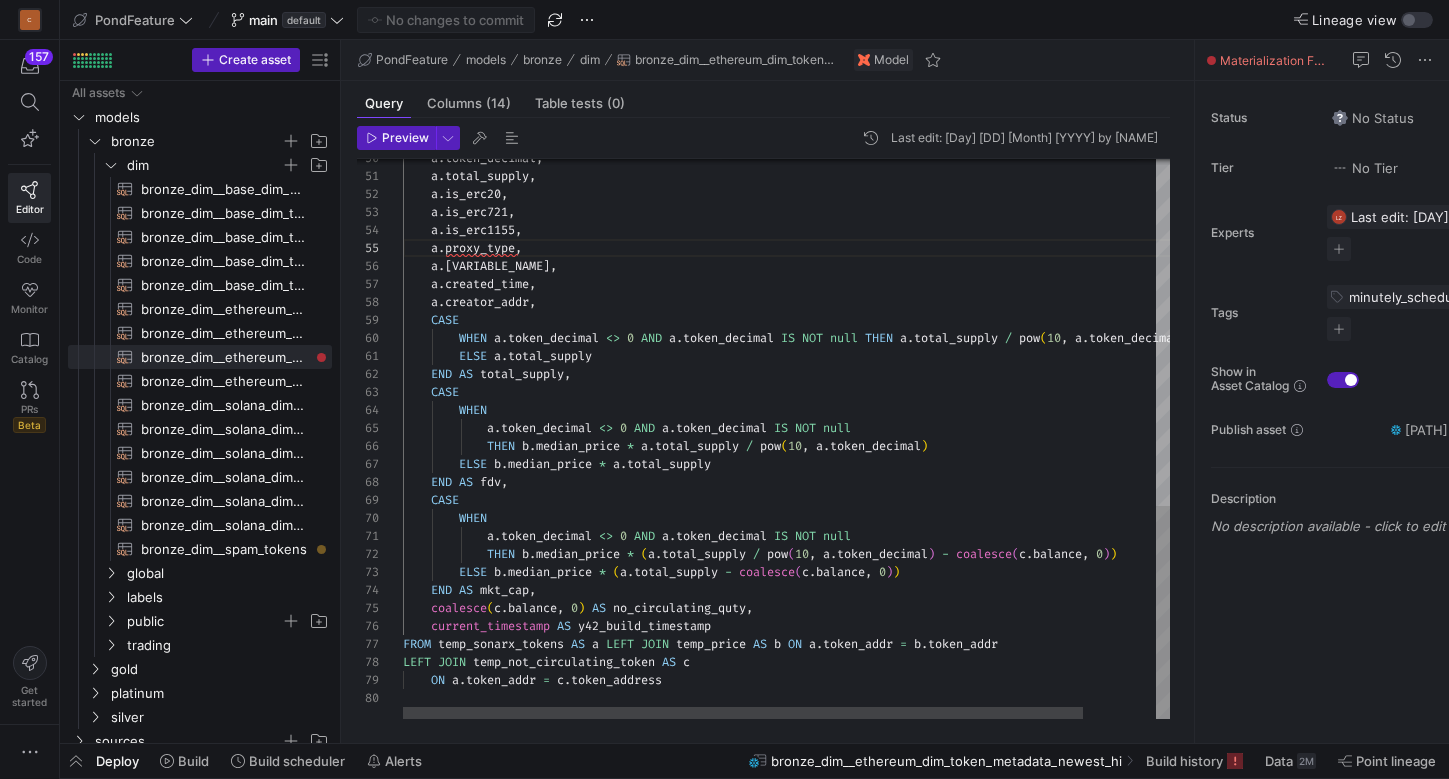 click on "a . token_decimal ,      a . total_supply ,      a . is_erc20 ,      a . is_erc721 ,      a . is_erc1155 ,      a . proxy_type ,      a . proxy_contract ,      a . created_time ,      a . creator_addr ,      CASE          WHEN   a . token_decimal   <>   0   AND   a . token_decimal   IS   NOT   null   THEN   a . total_supply   /   pow ( 10 ,   a . token_decimal )          ELSE   a . total_supply      END   AS   total_supply ,      CASE          WHEN              a . token_decimal   <>   0   AND   a . token_decimal   IS   NOT   null              THEN   b . median_price   *   a . total_supply   /   pow ( 10 ,   a . token_decimal )          ELSE   b . median_price   *   a . total_supply      END   AS   fdv ,      CASE          WHEN              a . token_decimal   <>   0   AND   a . token_decimal   IS   NOT   null" at bounding box center [827, -15] 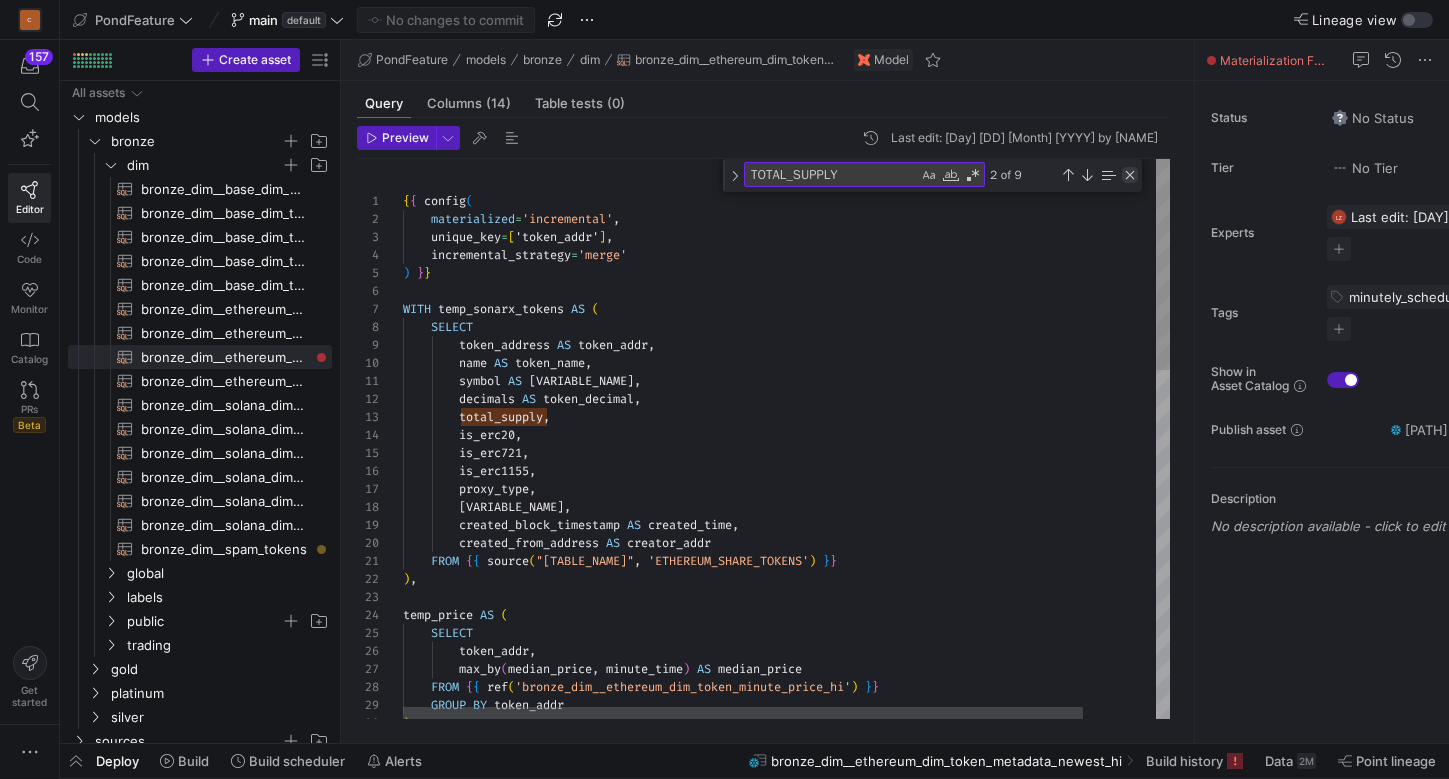 click at bounding box center (1130, 175) 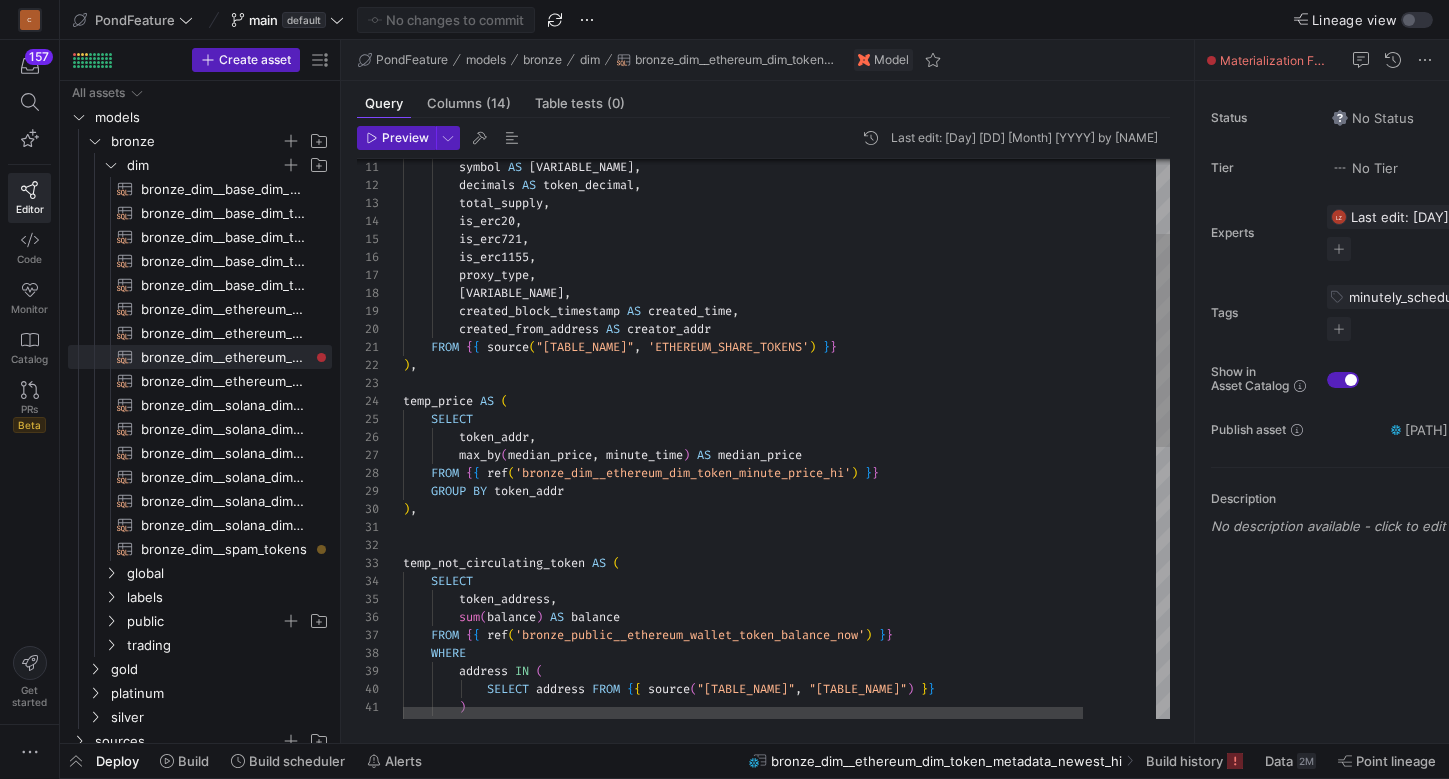 scroll, scrollTop: 72, scrollLeft: 122, axis: both 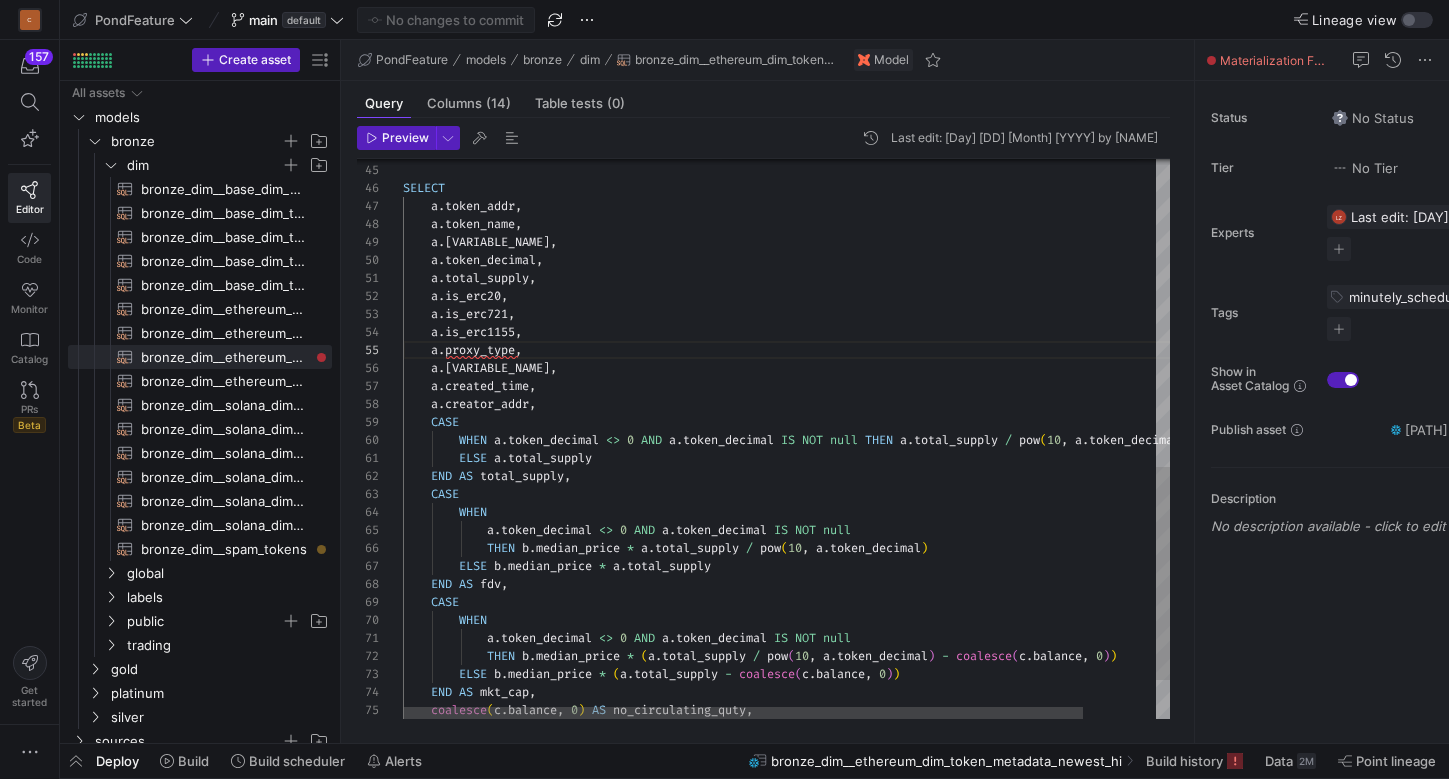 click on ") SELECT 		 a . token_addr , 		 a . token_name , 		 a . token_symbol , 		 a . token_decimal , 		 a . total_supply , 		 a . is_erc20 , 		 a . is_erc721 , 		 a . is_erc1155 , 		 a . proxy_type , 		 a . proxy_contract , 		 a . created_time , 		 a . creator_addr , 		 CASE 			 WHEN 	 a . token_decimal 	 <> 	 0 	 AND 	 a . token_decimal 	 IS 	 NOT 	 null 	 THEN 	 a . total_supply 	 / 	 pow ( 10 , 	 a . token_decimal ) 			 ELSE 	 a . total_supply 		 END 	 AS 	 total_supply , 		 CASE 			 WHEN 				 a . token_decimal 	 <> 	 0 	 AND 	 a . token_decimal 	 IS 	 NOT 	 null 				 THEN 	 b . median_price 	 * 	 a . total_supply 	 / 	 pow ( 10 , 	 a . token_decimal ) 			 ELSE 	 b . median_price 	 * 	 a . total_supply 		 END 	 AS 	 fdv , 		 CASE 			 WHEN 				 a . token_decimal 	 <> 	 0 	 AND 	 a . token_decimal 	 IS 	 NOT 	 null 				 THEN 	 b . median_price 	 * 	 ( a . total_supply 	 / 	 pow ( 10 , 	 a . token_decimal ) 	 - 	 coalesce ( c . balance , 	 0 ) ) 			 ELSE 	 b . median_price 	 * 	 (" at bounding box center [827, 87] 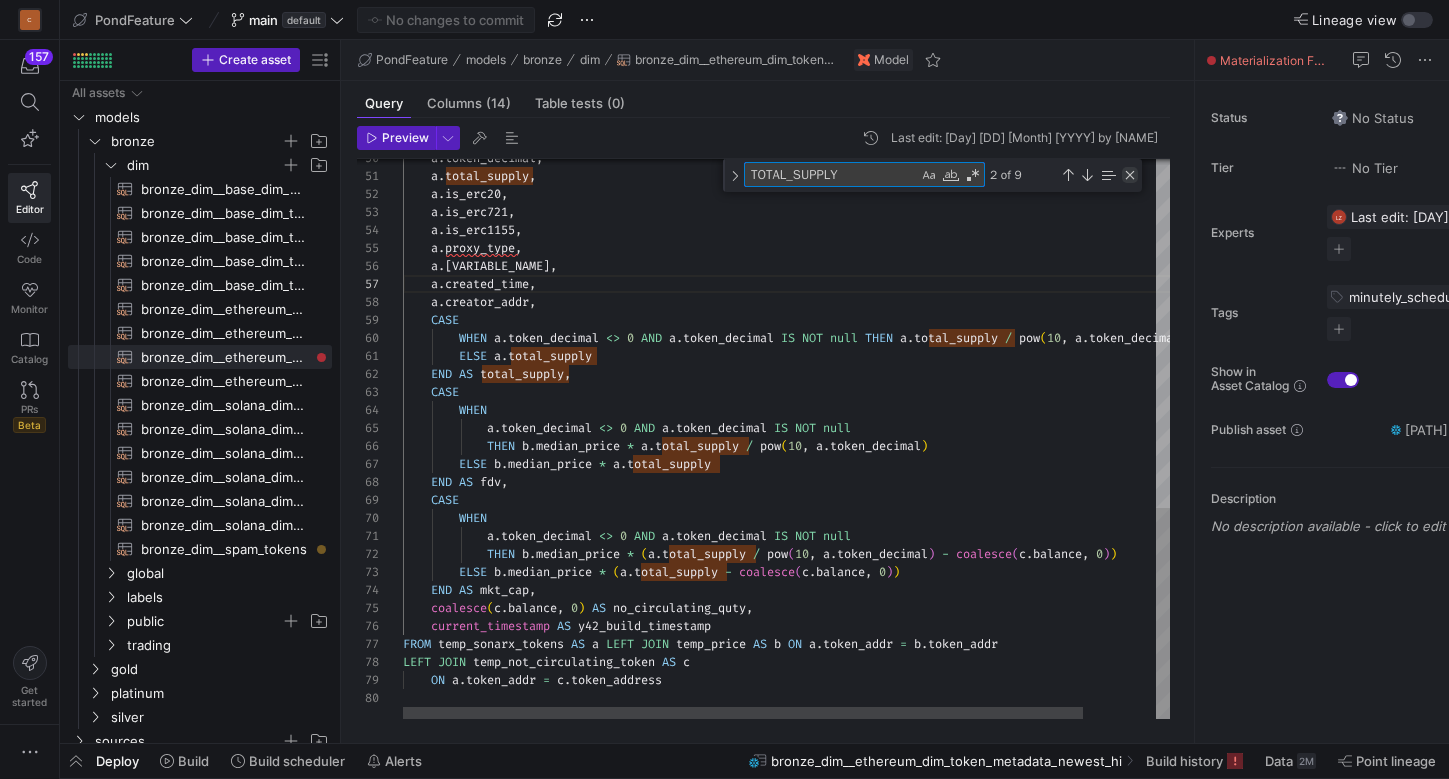 click at bounding box center (1130, 175) 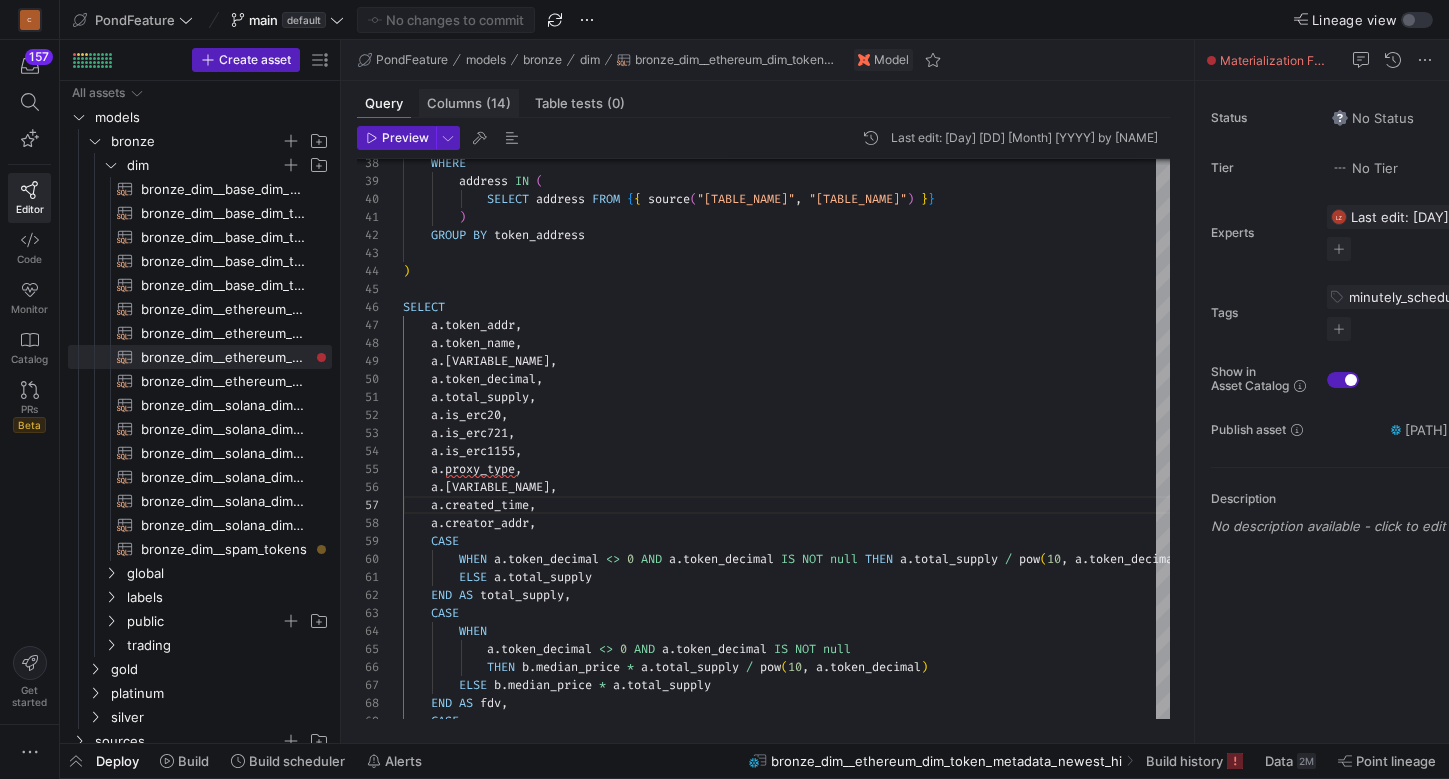 click on "Columns  (14)" at bounding box center (469, 103) 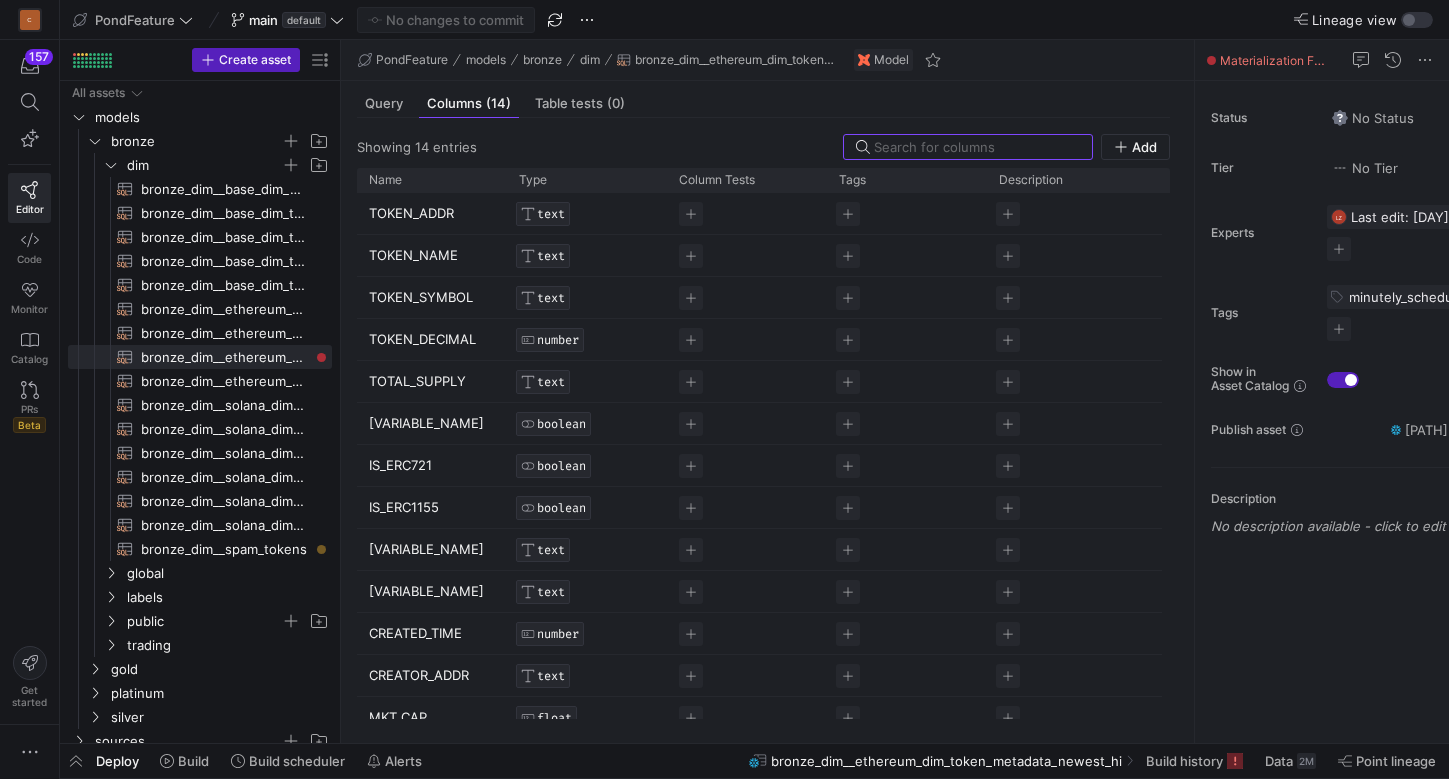 scroll, scrollTop: 62, scrollLeft: 0, axis: vertical 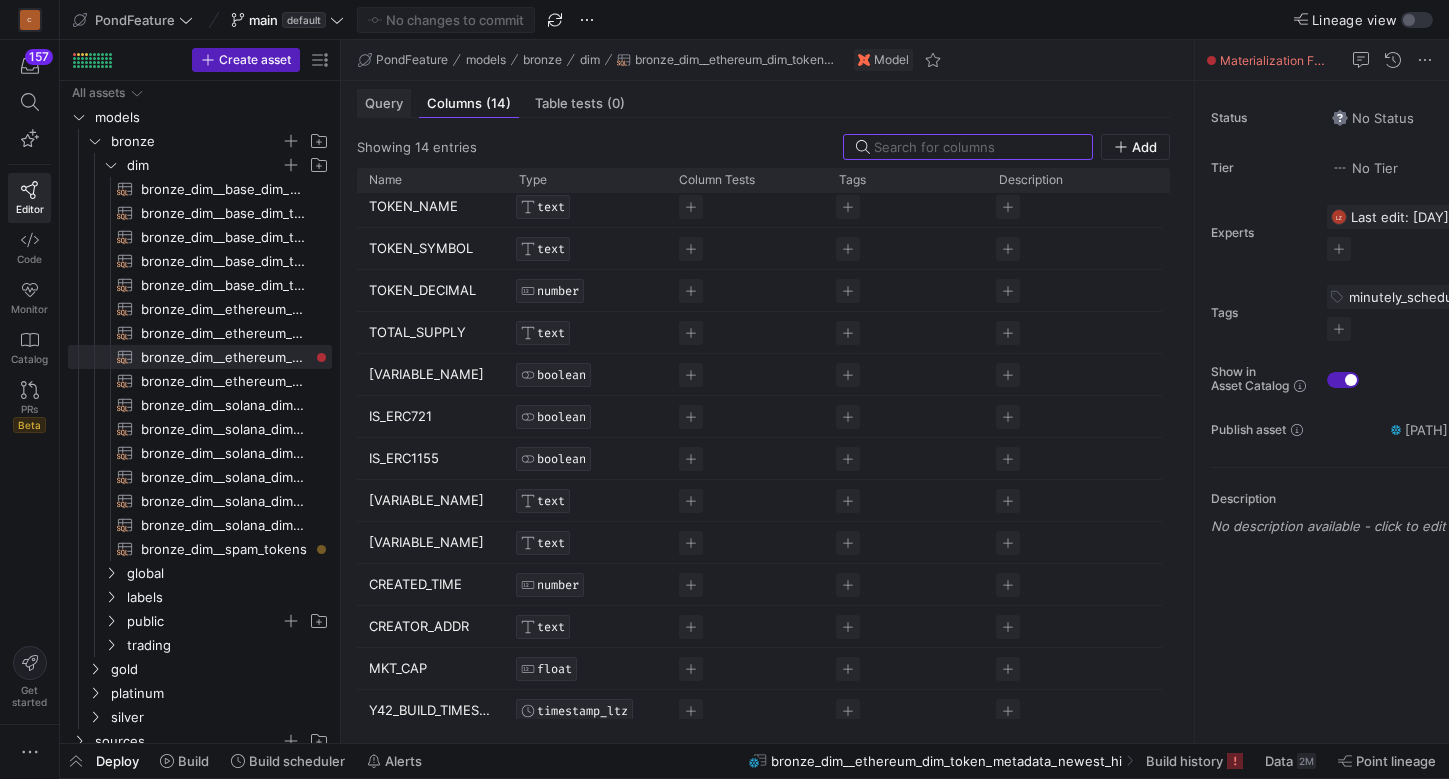 click on "Query" at bounding box center (384, 103) 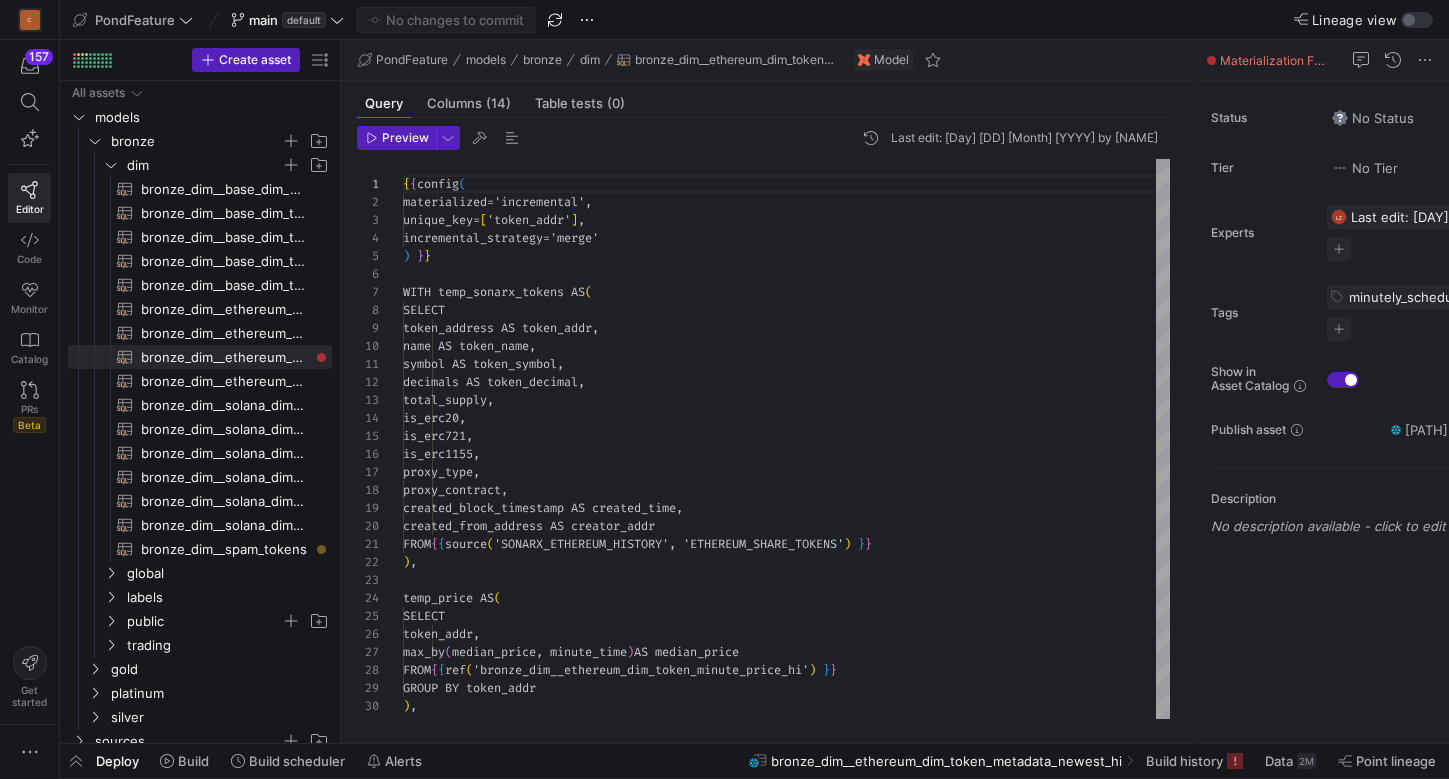 scroll, scrollTop: 180, scrollLeft: 0, axis: vertical 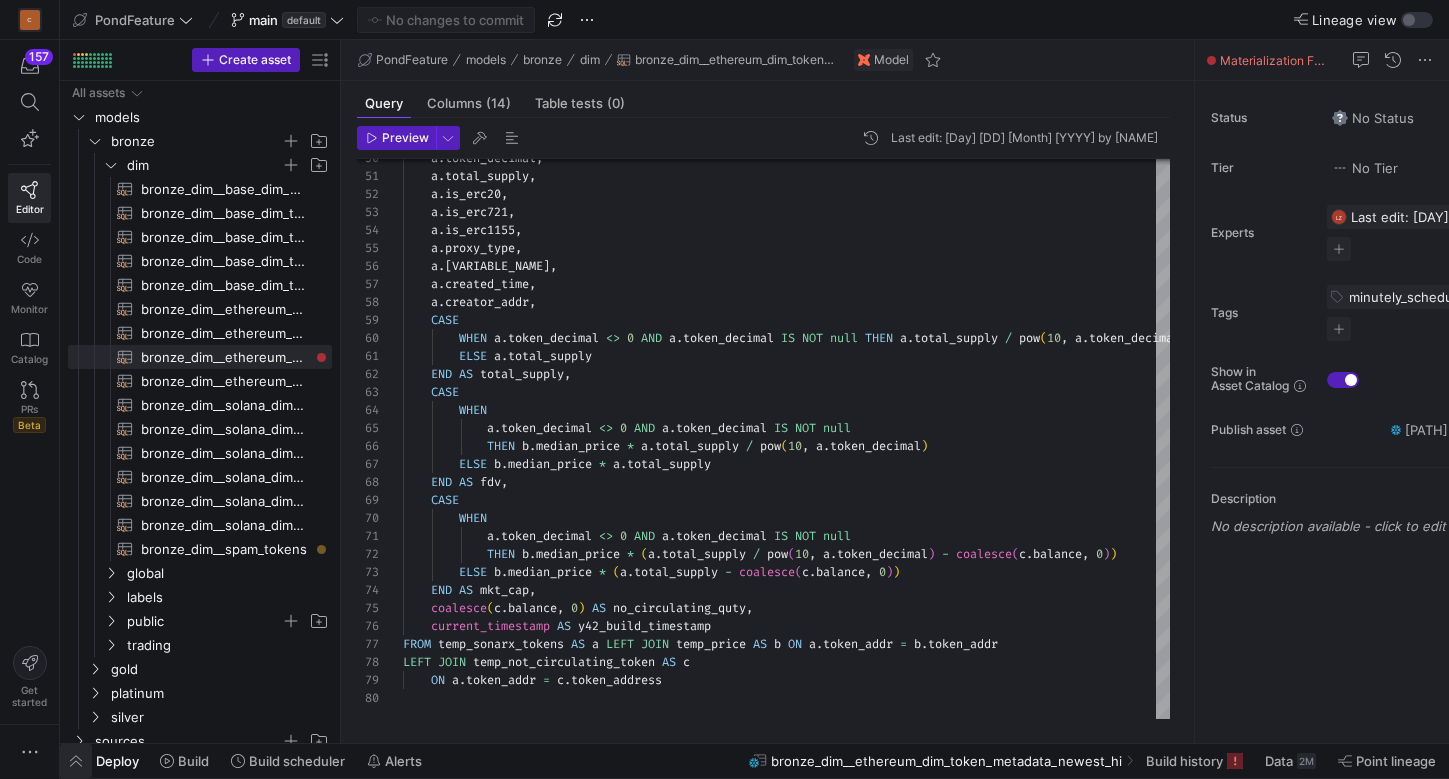 click 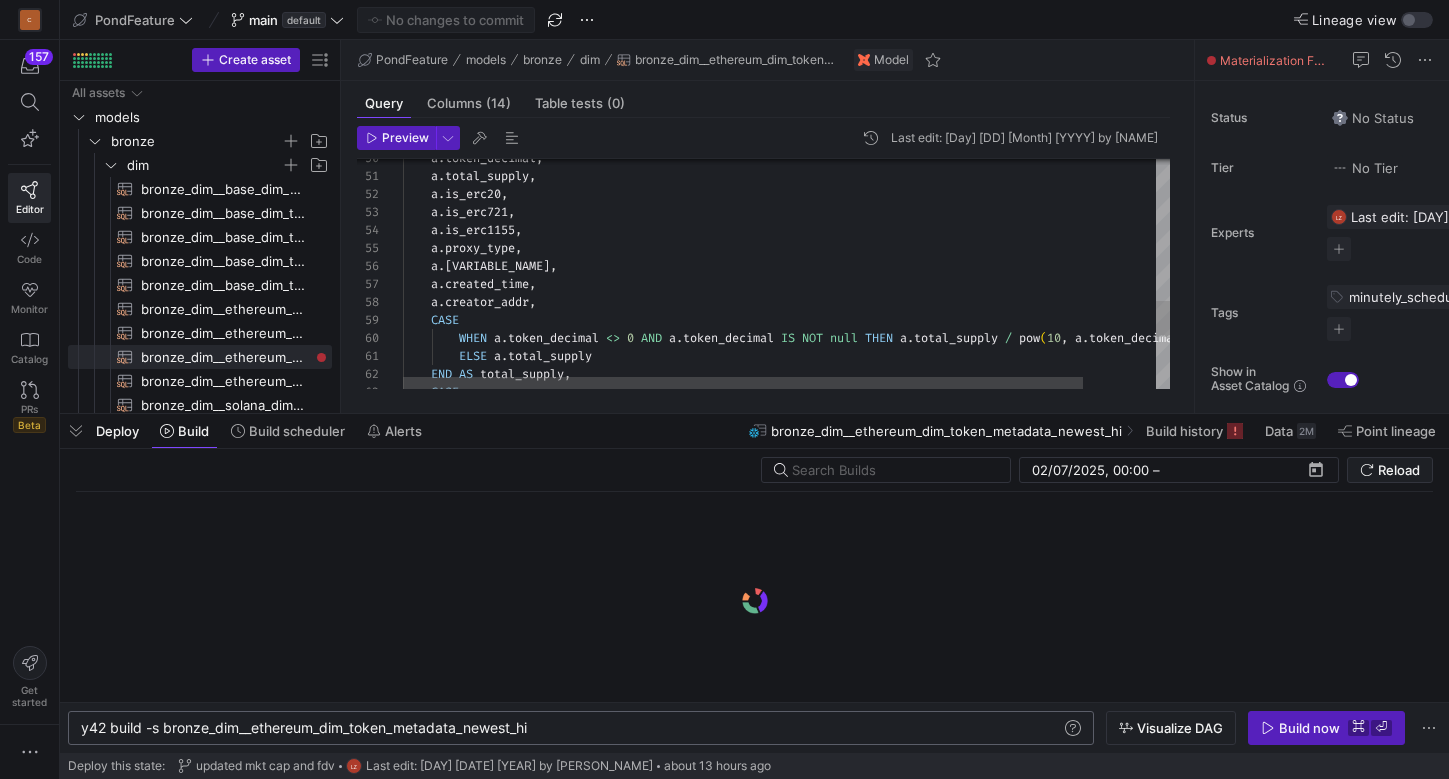 scroll, scrollTop: 0, scrollLeft: 450, axis: horizontal 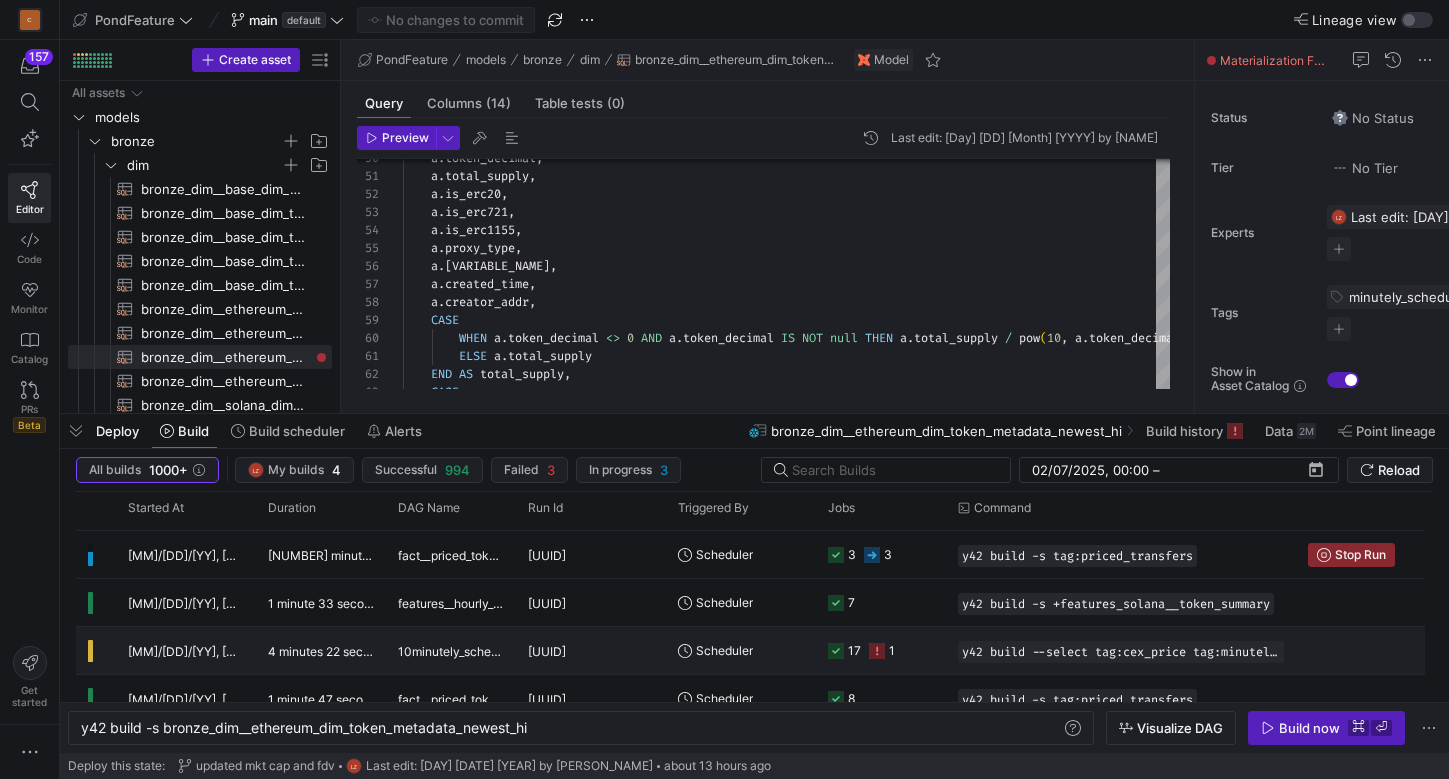 click 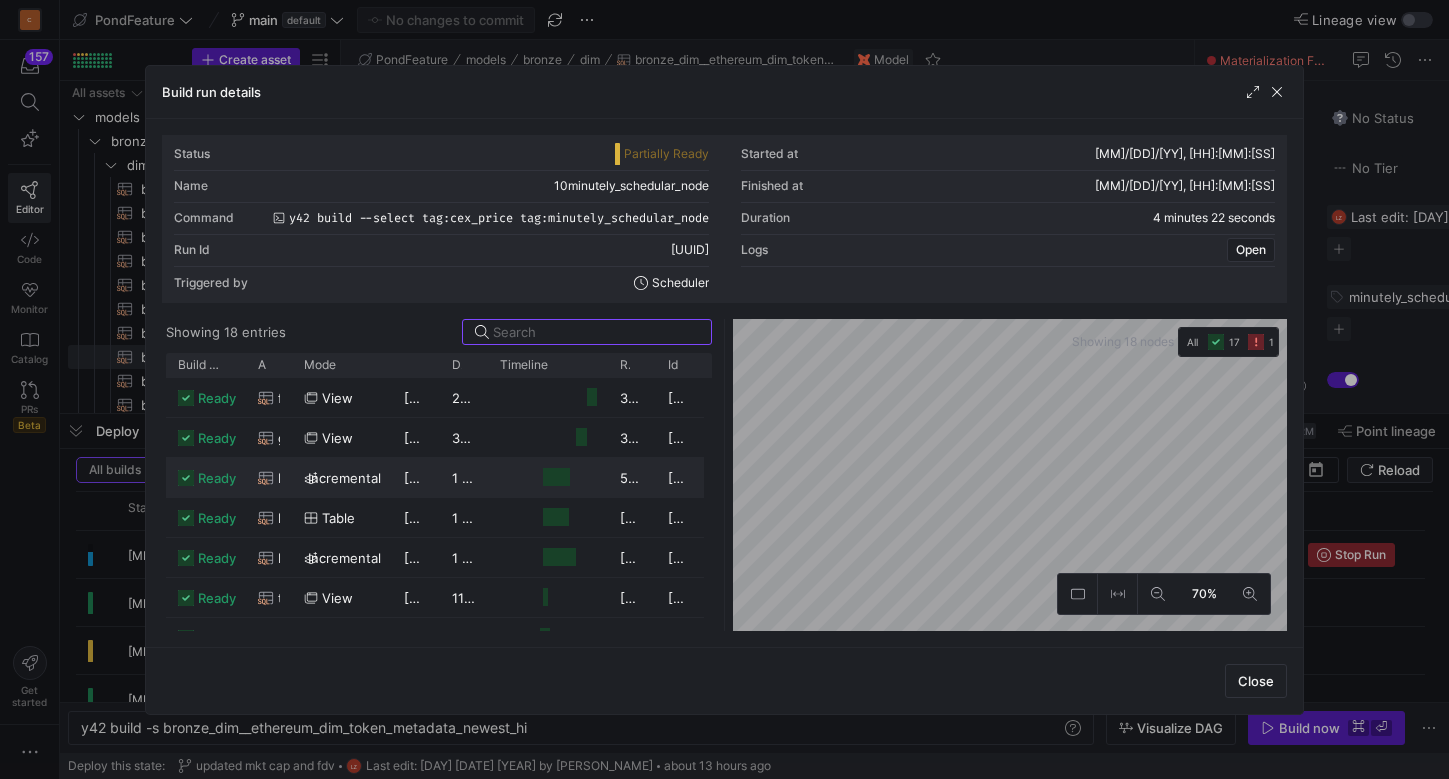 scroll, scrollTop: 250, scrollLeft: 0, axis: vertical 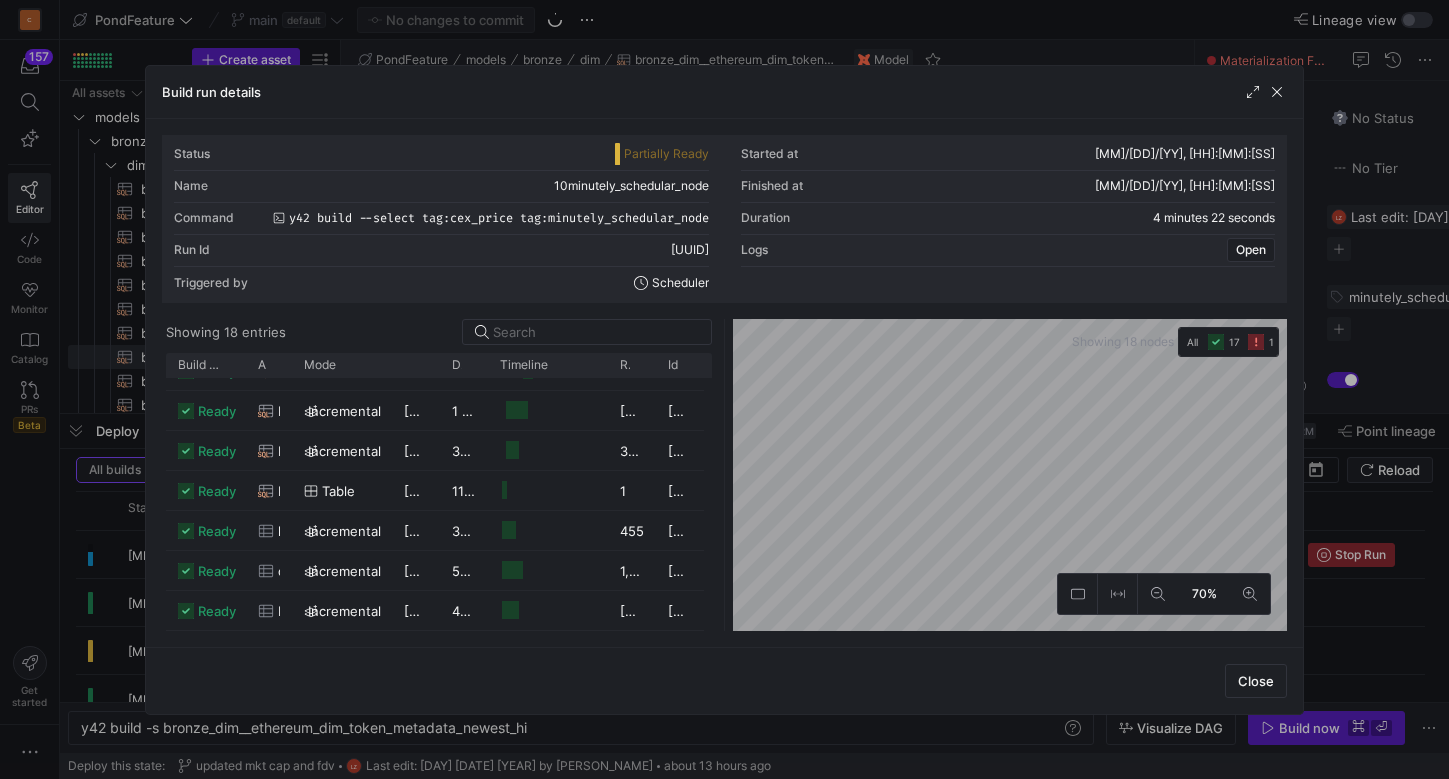 click on "Showing [NUMBER] entries
Drag here to set row groups Drag here to set column labels
Build status
Asset
Mode" at bounding box center [724, 475] 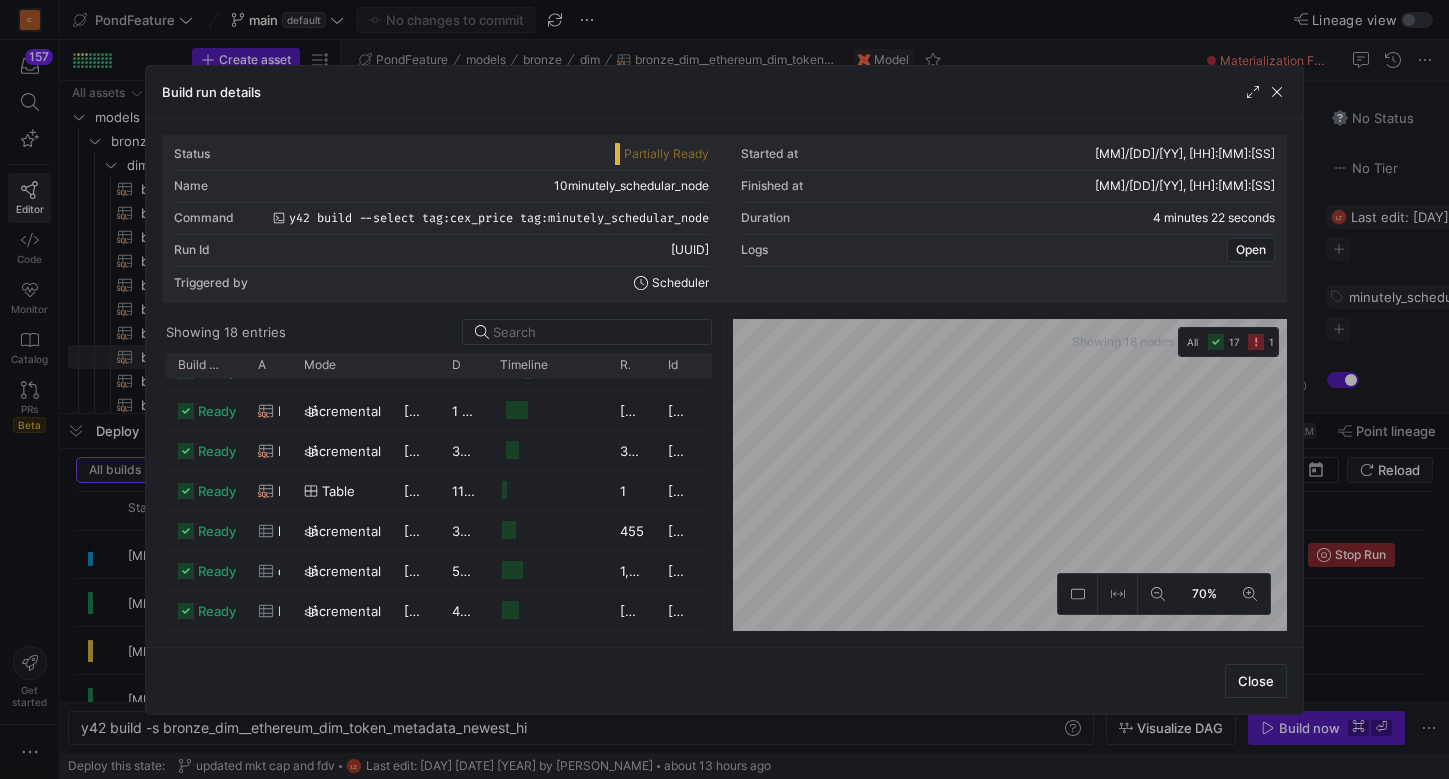 click on "Status
Partially Ready Started at [MM]/[DD]/[YY], [HH]:[MM]:[SS] Name 10minutely_schedular_node Finished at [MM]/[DD]/[YY], [HH]:[MM]:[SS] Command y42 build --select tag:cex_price tag:minutely_schedular_node Duration [DURATION] Run Id  [UUID]  Logs Open Triggered by Scheduler  Showing 18 entries
Drag here to set row groups Drag here to set column labels
Build status
Asset
1" at bounding box center (724, 383) 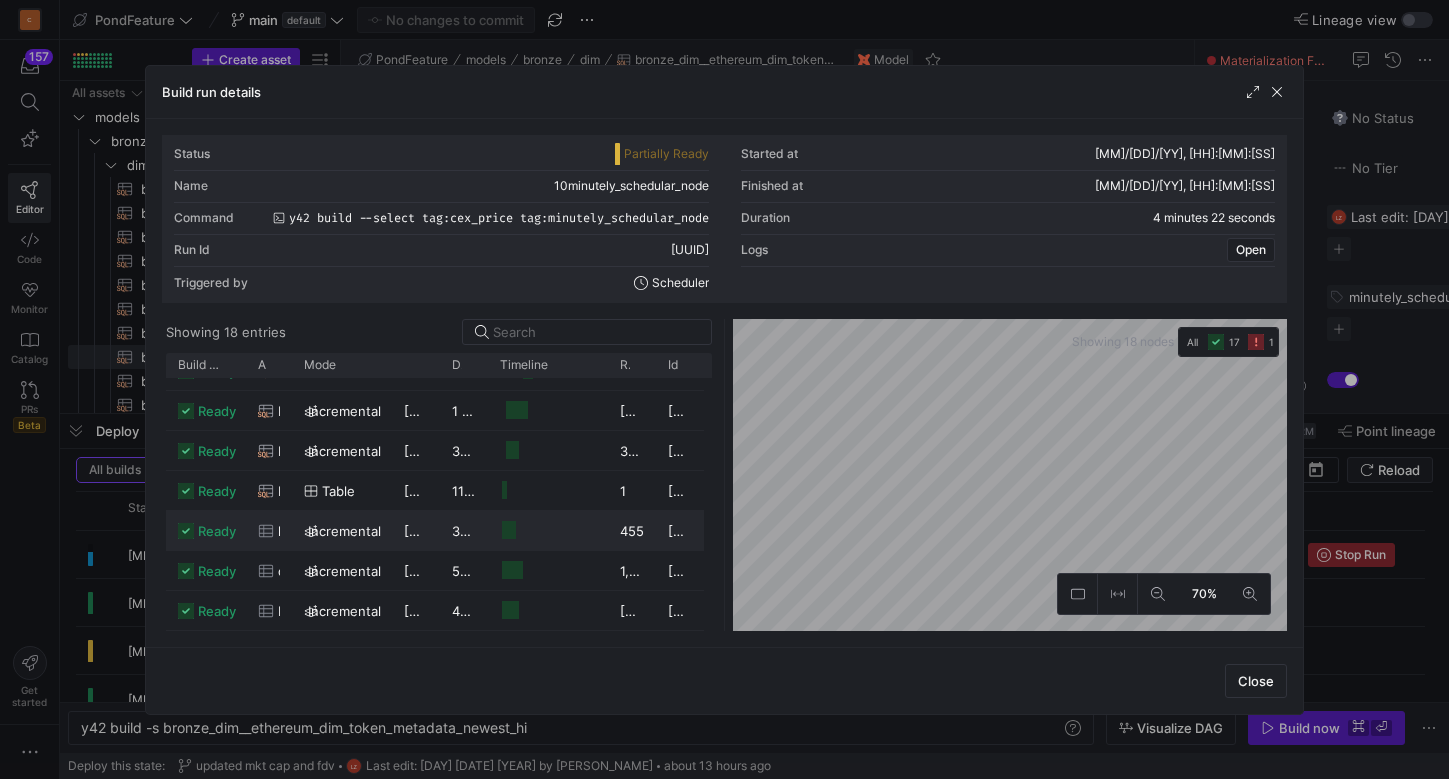 scroll, scrollTop: 0, scrollLeft: 0, axis: both 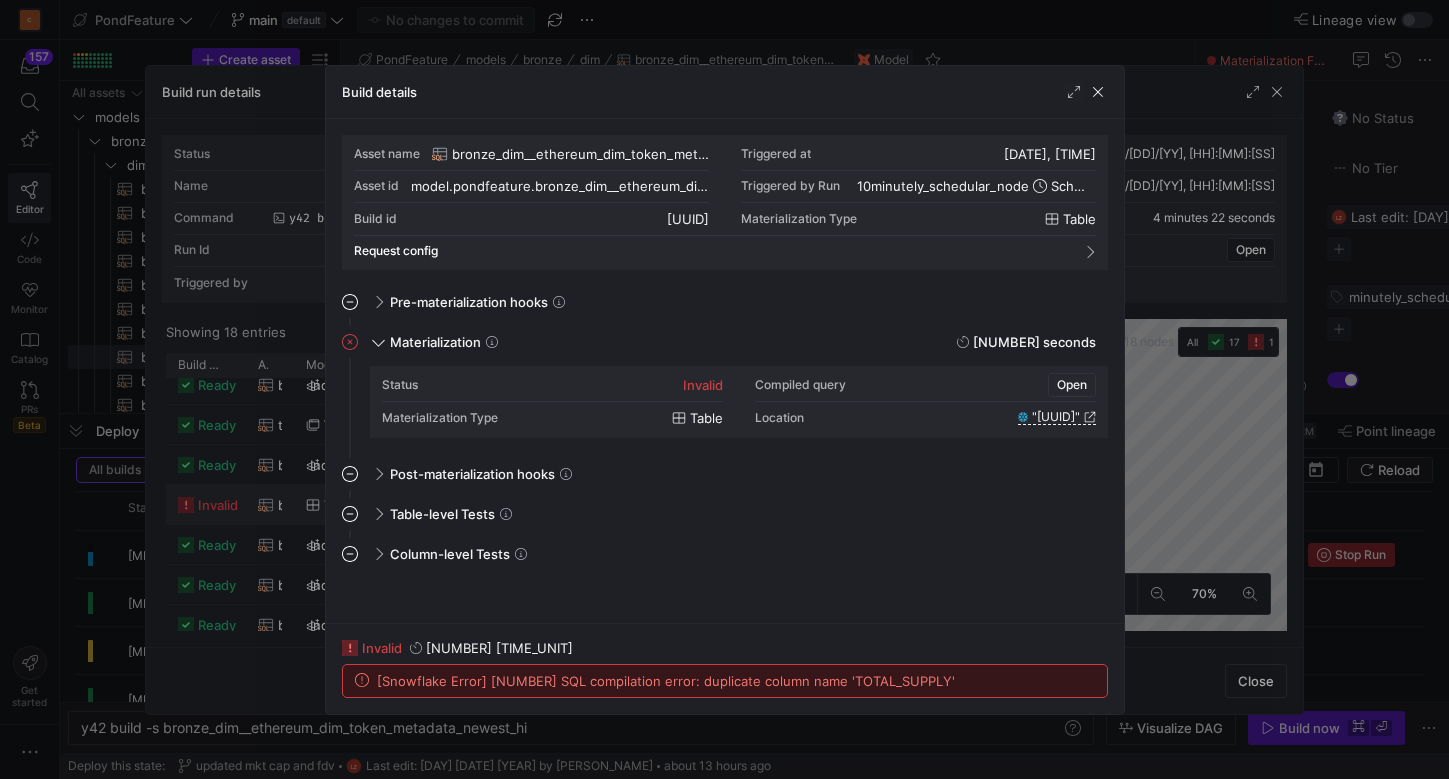 click on "Open" at bounding box center (1072, 385) 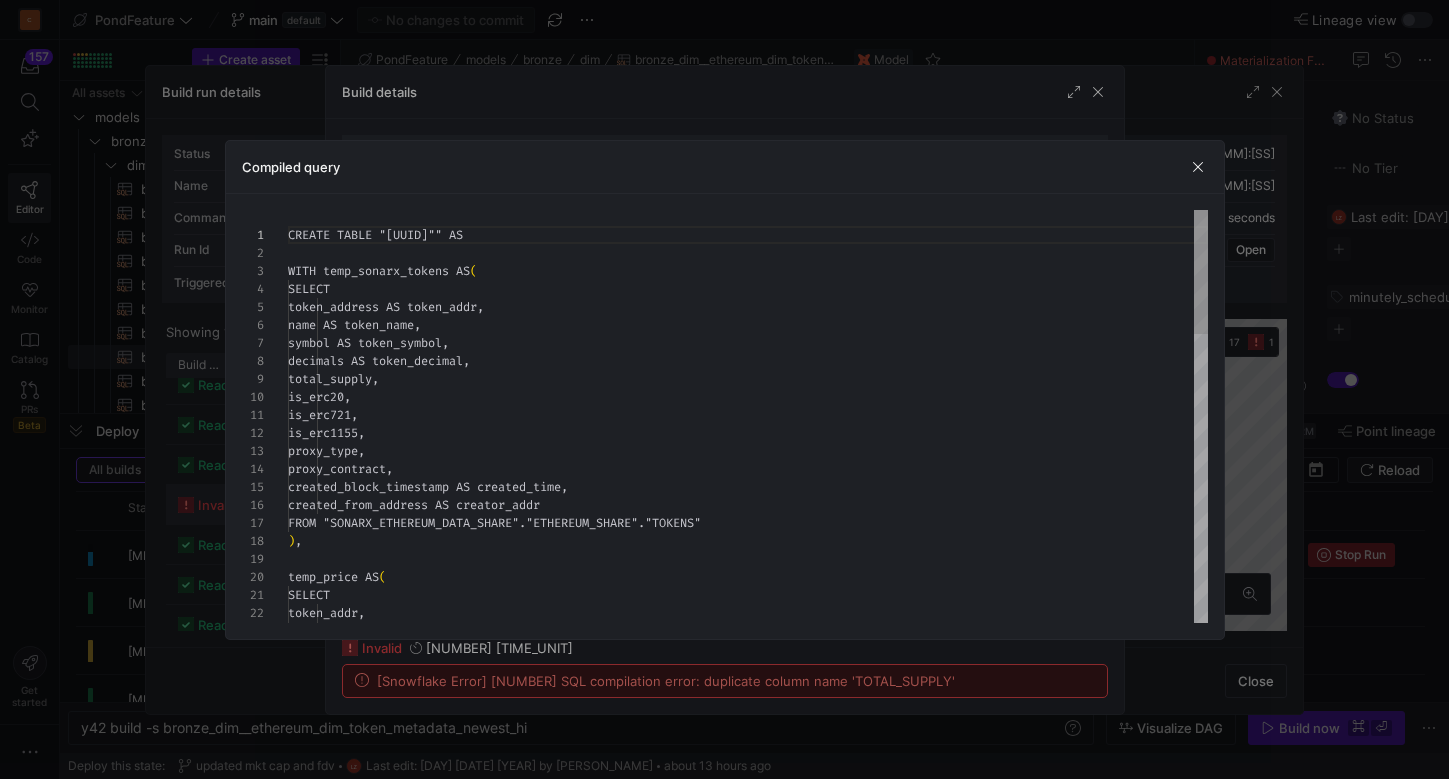 scroll, scrollTop: 180, scrollLeft: 0, axis: vertical 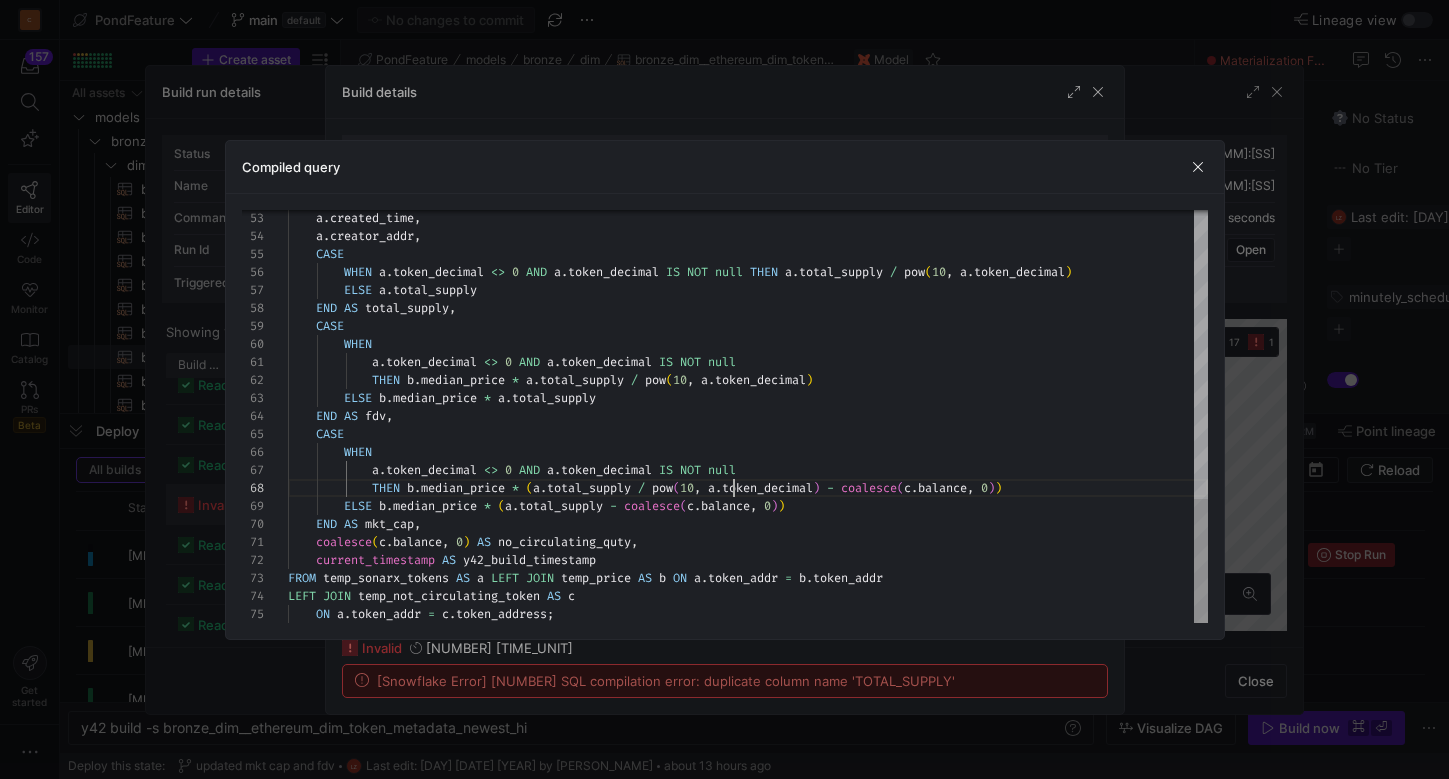 click on "a . created_time , 		 a . creator_addr , 		 CASE 			 WHEN 	 a . token_decimal 	 <> 	 0 	 AND 	 a . token_decimal 	 IS 	 NOT 	 null 	 THEN 	 a . total_supply 	 / 	 pow ( 10 , 	 a . token_decimal ) 			 ELSE 	 a . total_supply 		 END 	 AS 	 total_supply , 		 CASE 			 WHEN 				 a . token_decimal 	 <> 	 0 	 AND 	 a . token_decimal 	 IS 	 NOT 	 null 				 THEN 	 b . median_price 	 * 	 a . total_supply 	 / 	 pow ( 10 , 	 a . token_decimal ) 			 ELSE 	 b . median_price 	 * 	 a . total_supply 		 END 	 AS 	 fdv , 		 CASE 			 WHEN 				 a . token_decimal 	 <> 	 0 	 AND 	 a . token_decimal 	 IS 	 NOT 	 null 				 THEN 	 b . median_price 	 * 	 ( a . total_supply 	 / 	 pow ( 10 , 	 a . token_decimal ) 	 - 	 coalesce ( c . balance , 	 0 ) ) 			 ELSE 	 b . median_price 	 * 	 (" at bounding box center [748, -60] 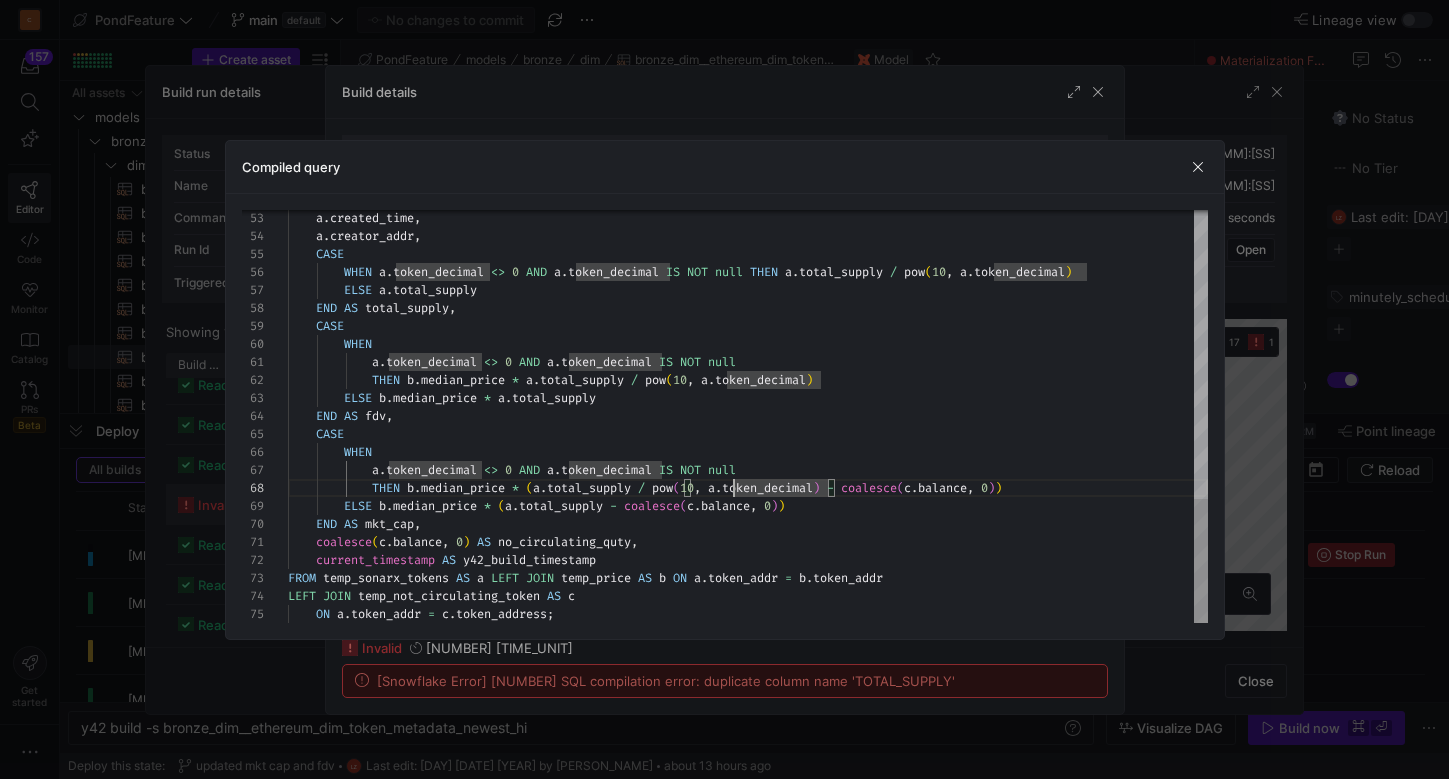 type on "CREATE TABLE "[UUID]" AS
WITH temp_sonarx_tokens AS (
SELECT
token_address AS token_addr,
name AS token_name,
symbol AS token_symbol,
decimals AS token_decimal,
total_supply,
is_erc20,
…    coalesce(c.balance, 0) AS no_circulating_quty,
current_timestamp AS y42_build_timestamp
FROM temp_sonarx_tokens AS a LEFT JOIN temp_price AS b ON a.token_addr = b.token_addr
LEFT JOIN temp_not_circulating_token AS c
ON a.token_addr = c.token_address;" 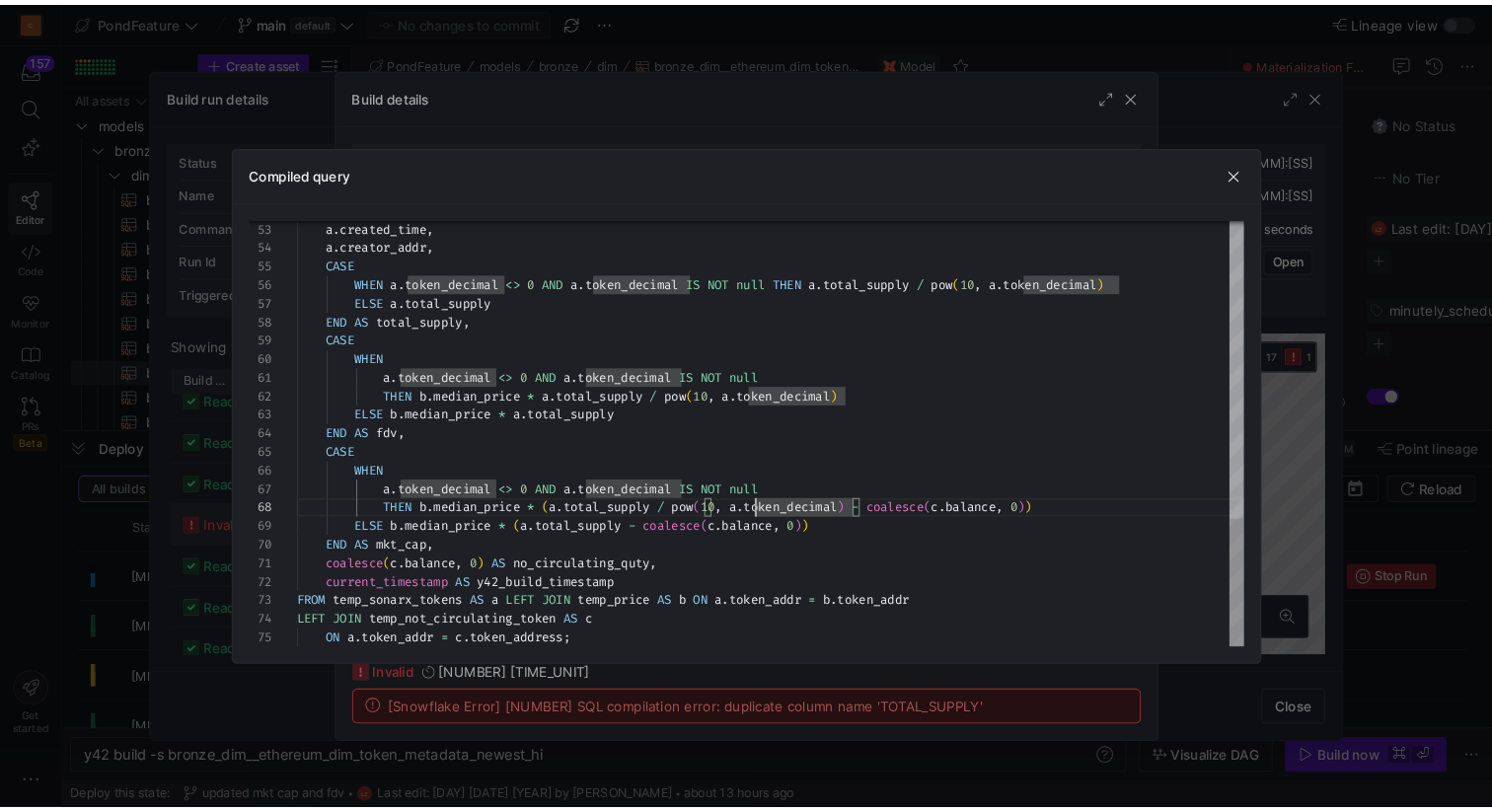 scroll, scrollTop: 0, scrollLeft: 270, axis: horizontal 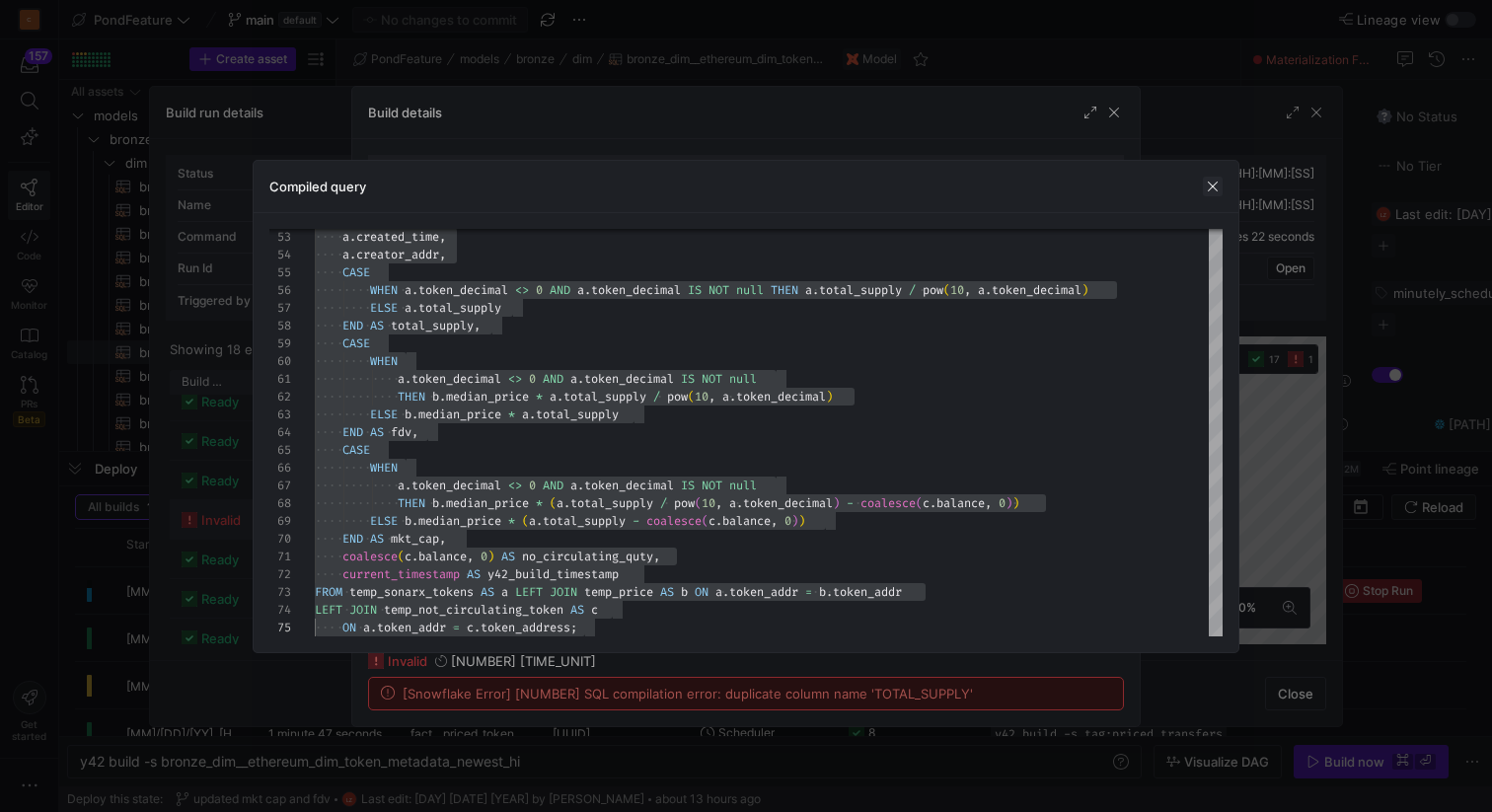 click at bounding box center [1213, 186] 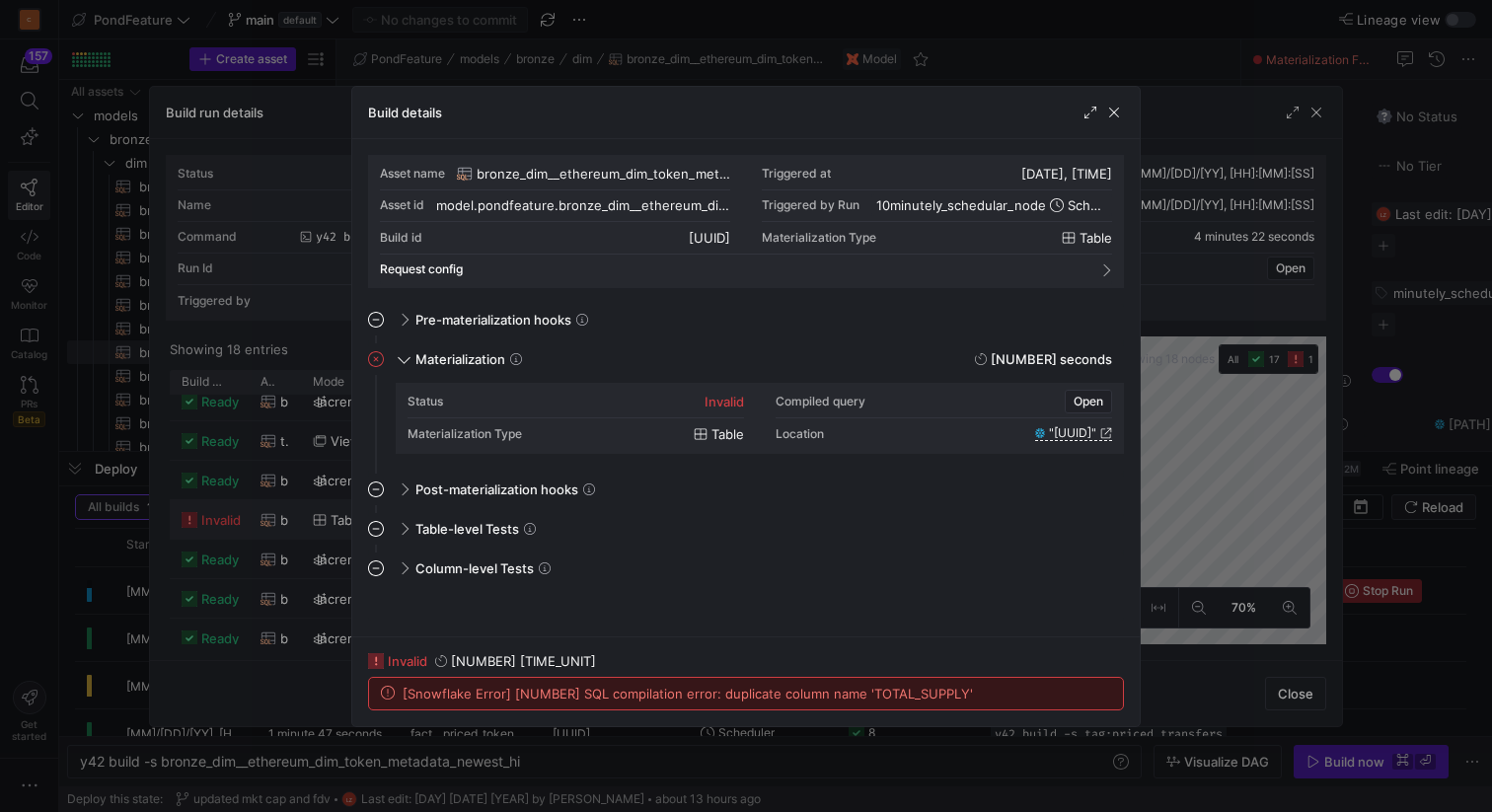 click on "[Snowflake Error] [NUMBER] SQL compilation error:
duplicate column name 'TOTAL_SUPPLY'" 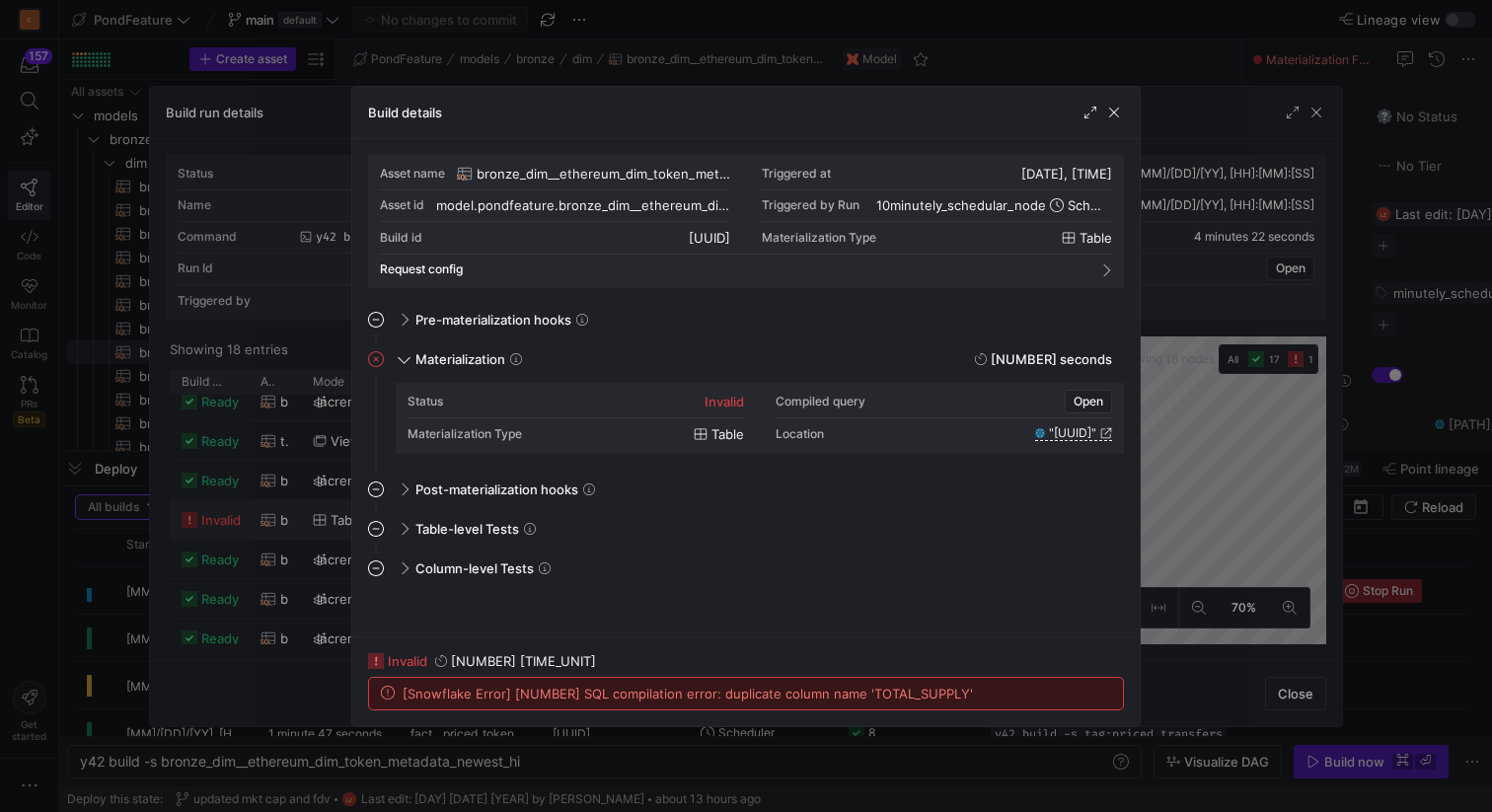copy on "TOTAL_SUPPLY" 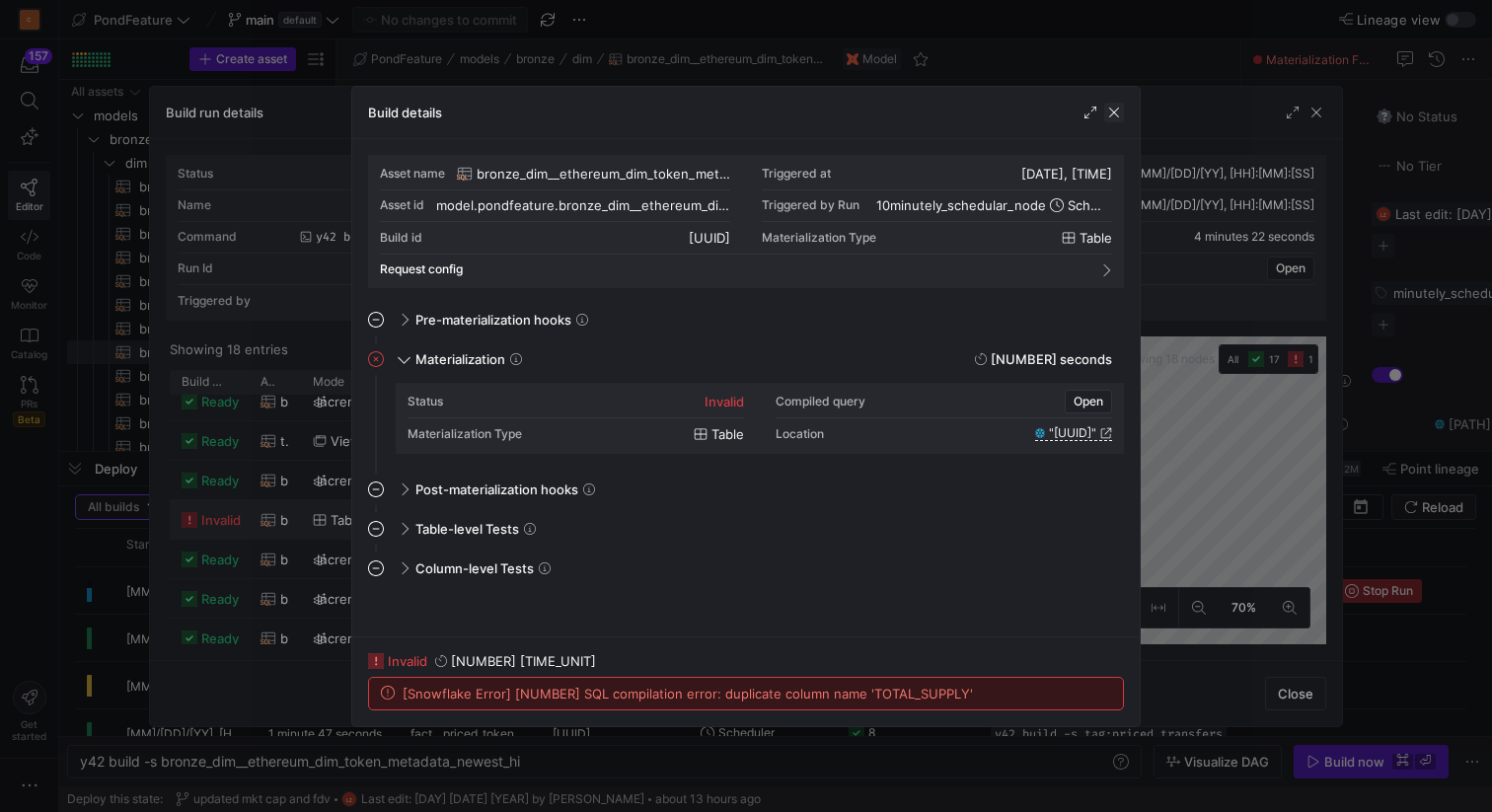 click 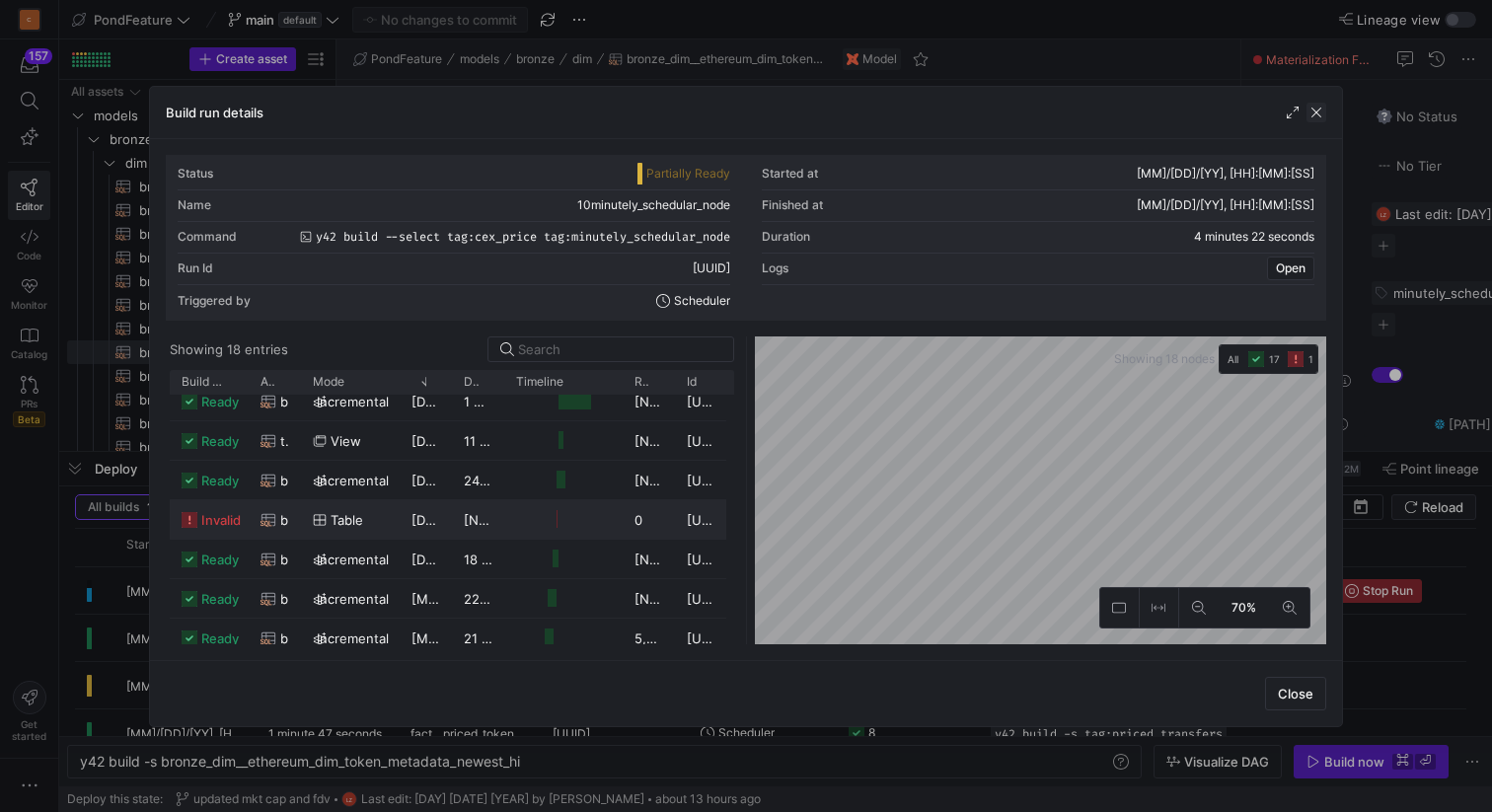 click 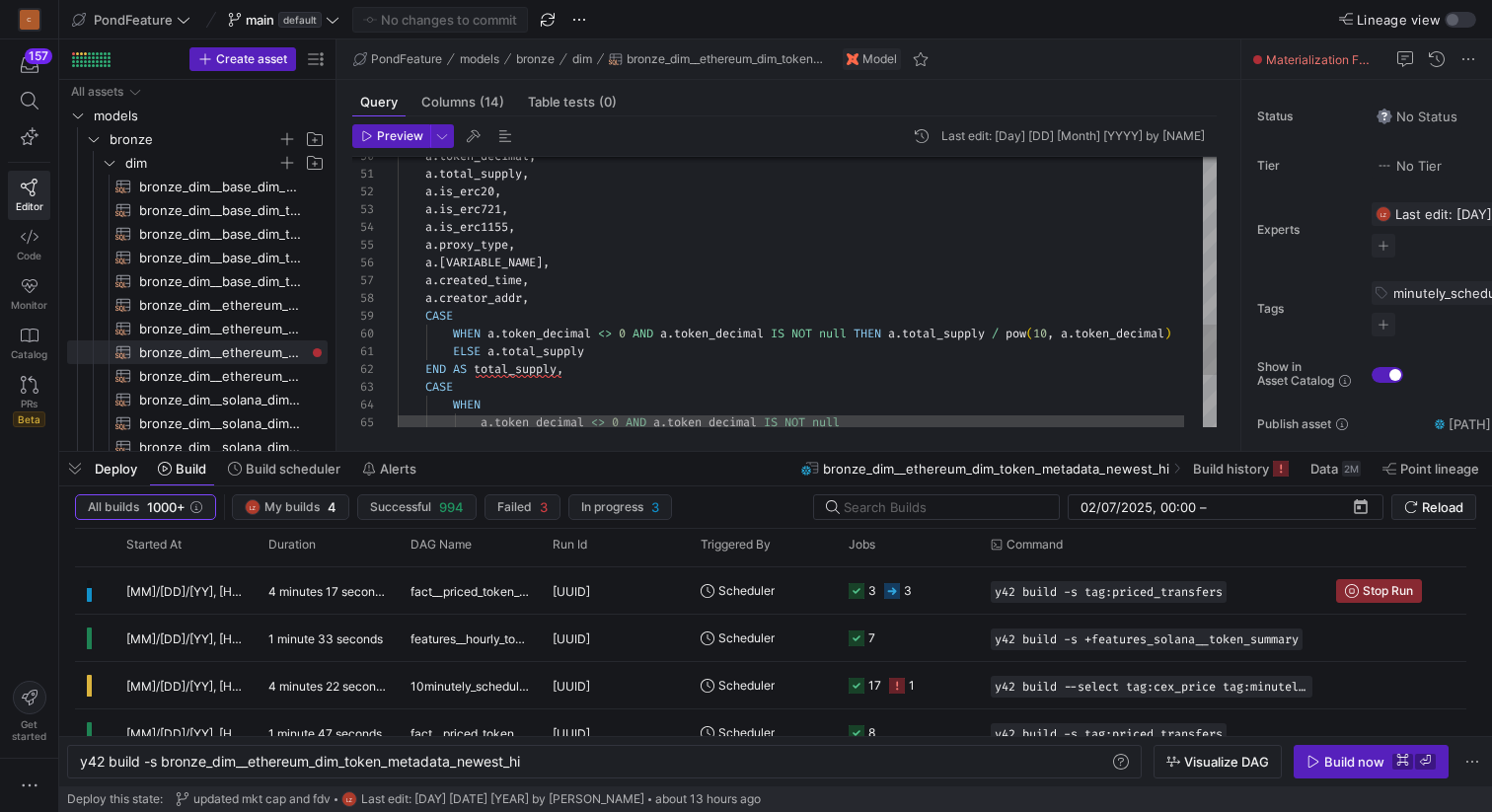 click on "a . token_decimal ,      a . total_supply ,      a . is_erc20 ,      a . is_erc721 ,      a . is_erc1155 ,      a . proxy_type ,      a . proxy_contract ,      a . created_time ,      a . creator_addr ,      CASE          WHEN   a . token_decimal   <>   0   AND   a . token_decimal   IS   NOT   null   THEN   a . total_supply   /   pow ( 10 ,   a . token_decimal )          ELSE   a . total_supply      END   AS   total_supply ,      CASE          WHEN              a . token_decimal   <>   0   AND   a . token_decimal   IS   NOT   null" at bounding box center [816, -15] 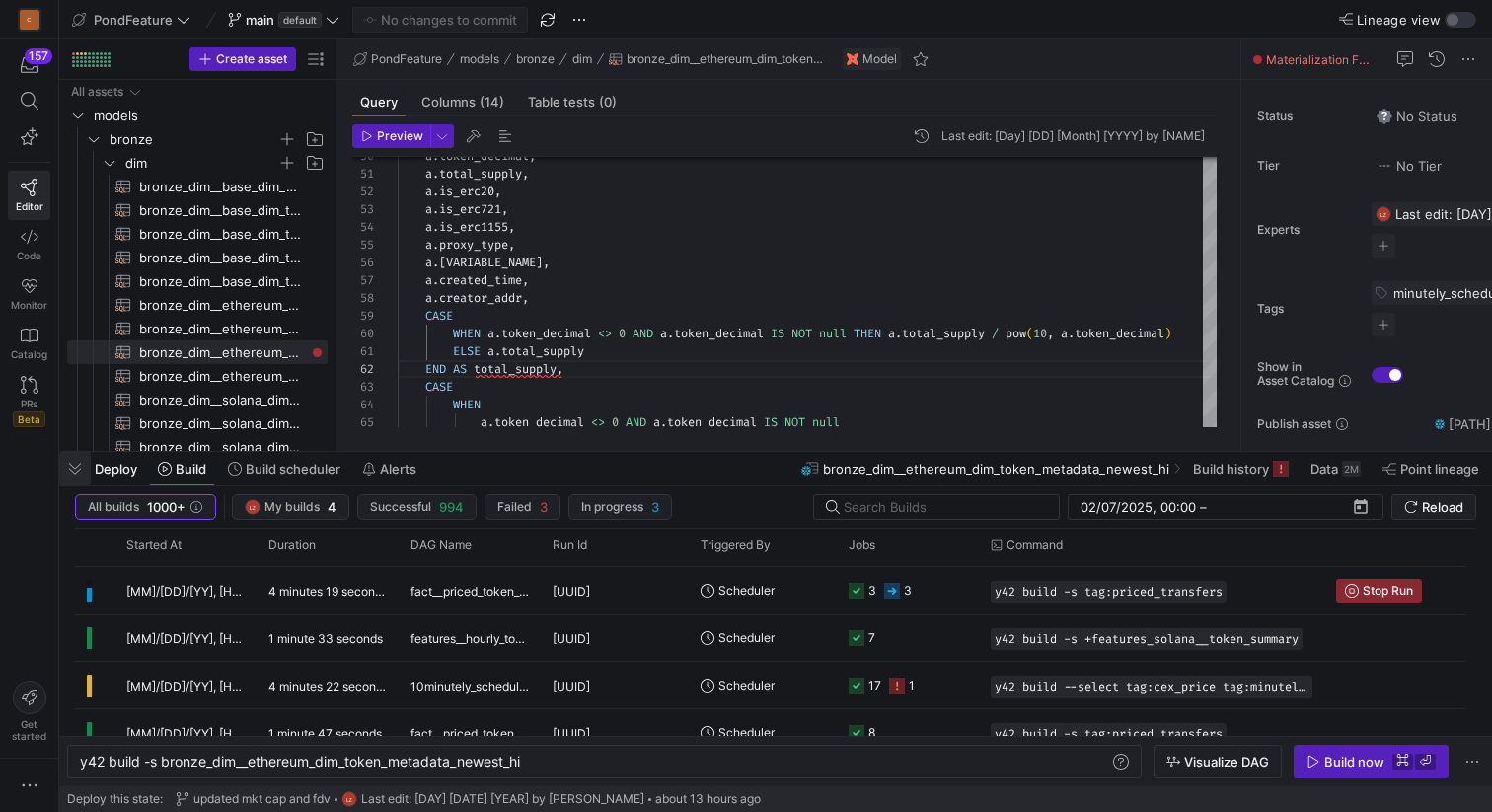 click 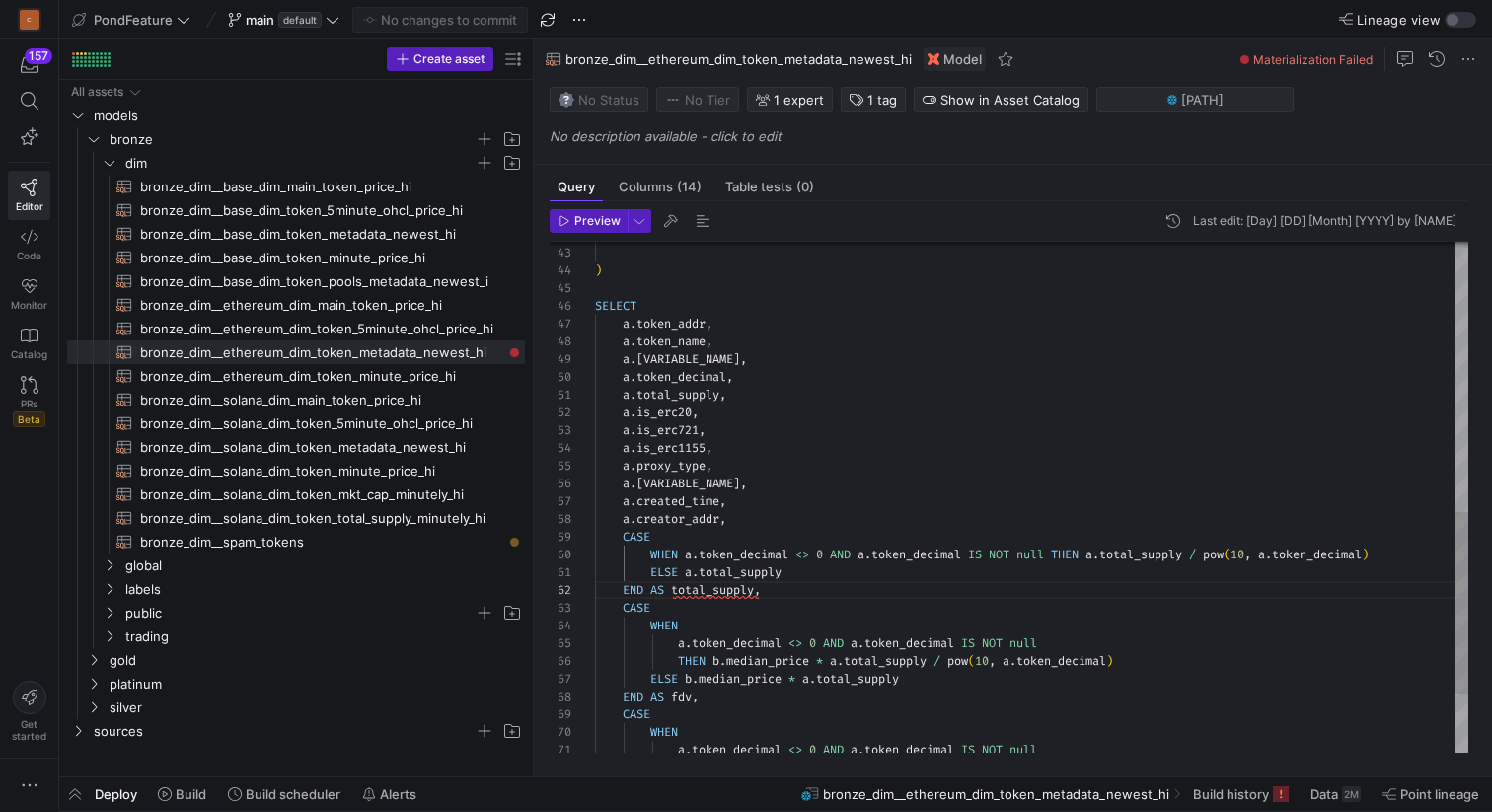 drag, startPoint x: 335, startPoint y: 228, endPoint x: 566, endPoint y: 237, distance: 231.17526 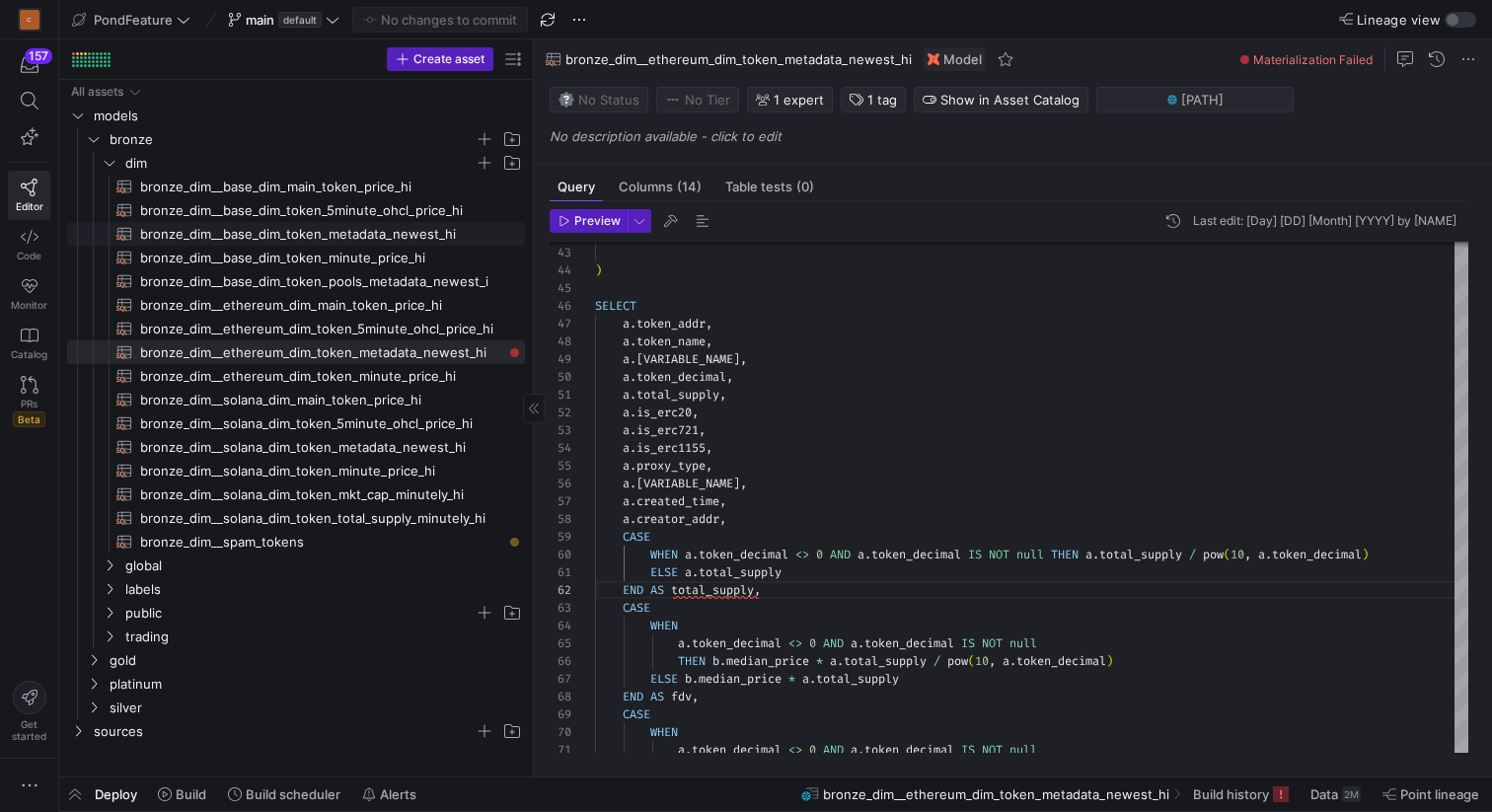 click on "bronze_dim__base_dim_token_metadata_newest_hi​​​​​​​​​​" 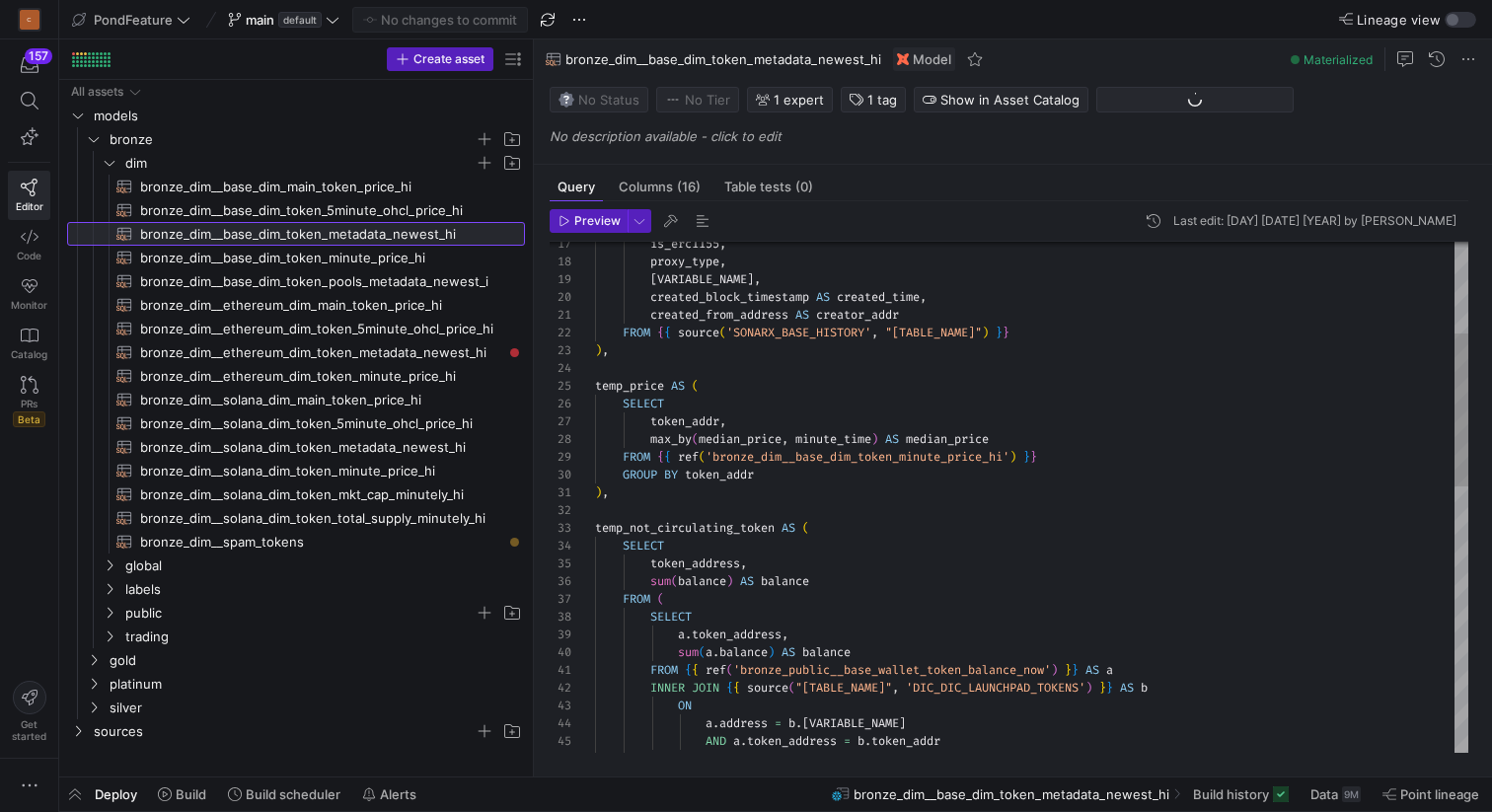 scroll, scrollTop: 0, scrollLeft: 0, axis: both 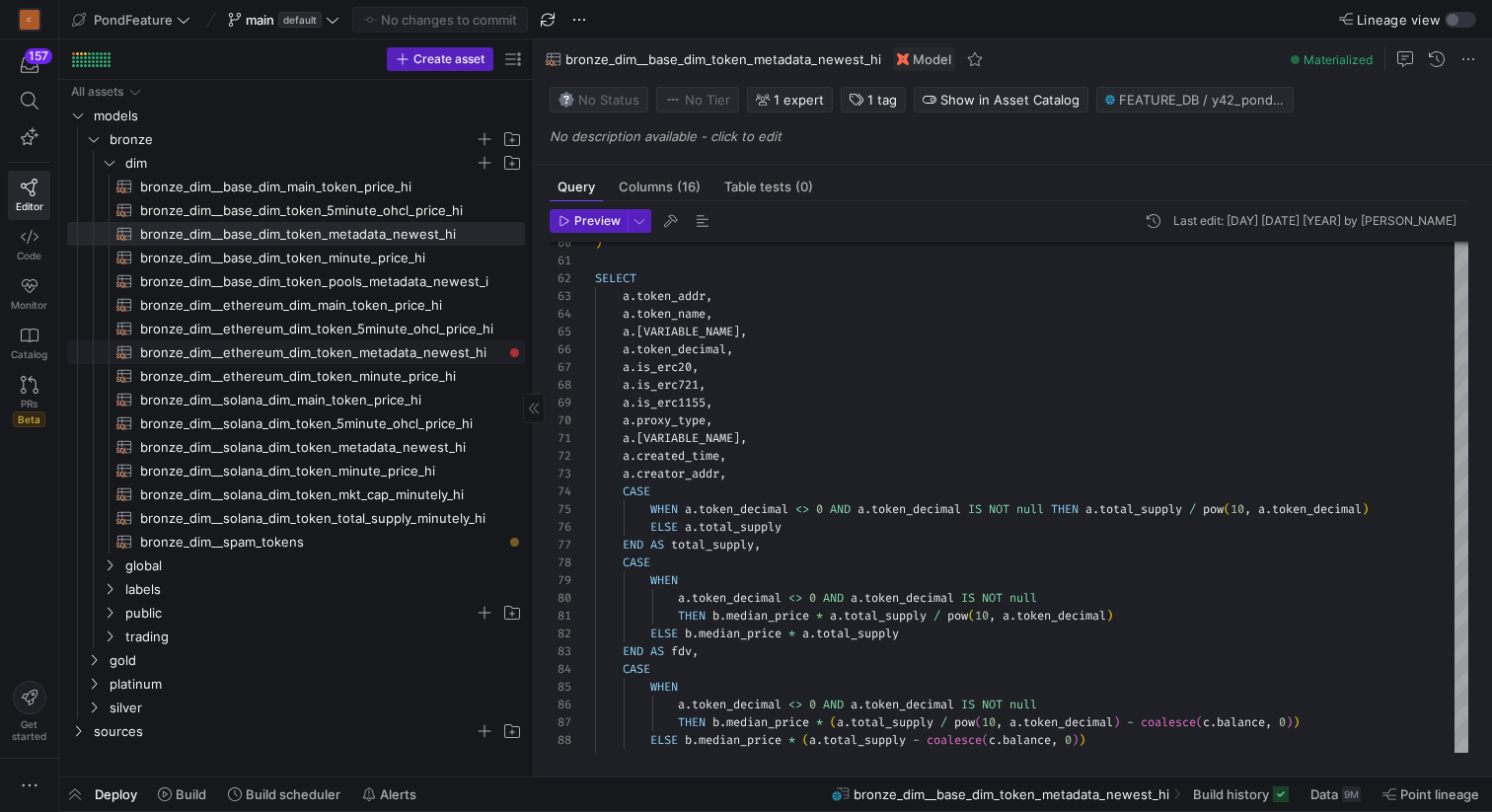 click on "bronze_dim__ethereum_dim_token_metadata_newest_hi​​​​​​​​​​" 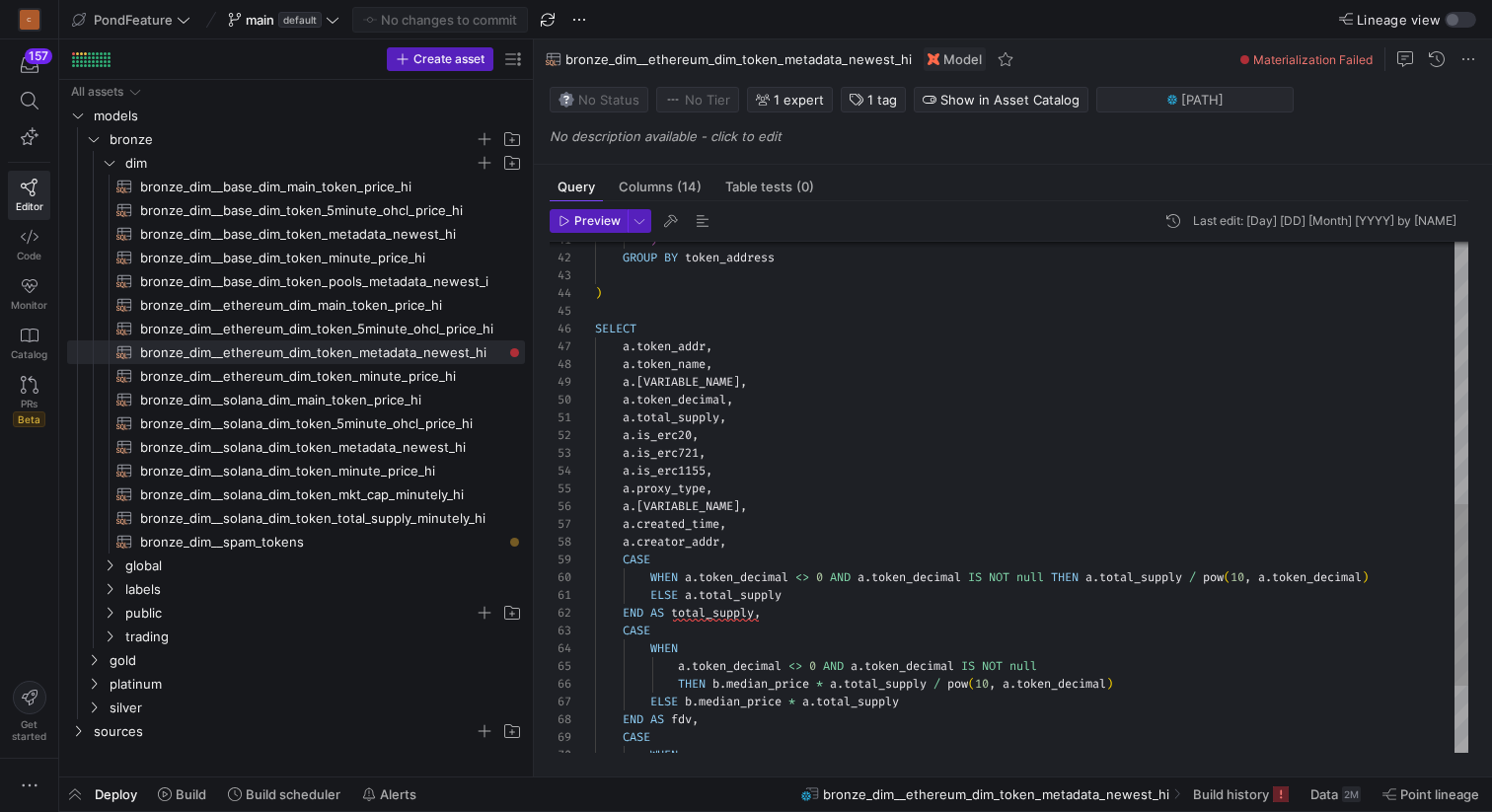 scroll, scrollTop: 0, scrollLeft: 135, axis: horizontal 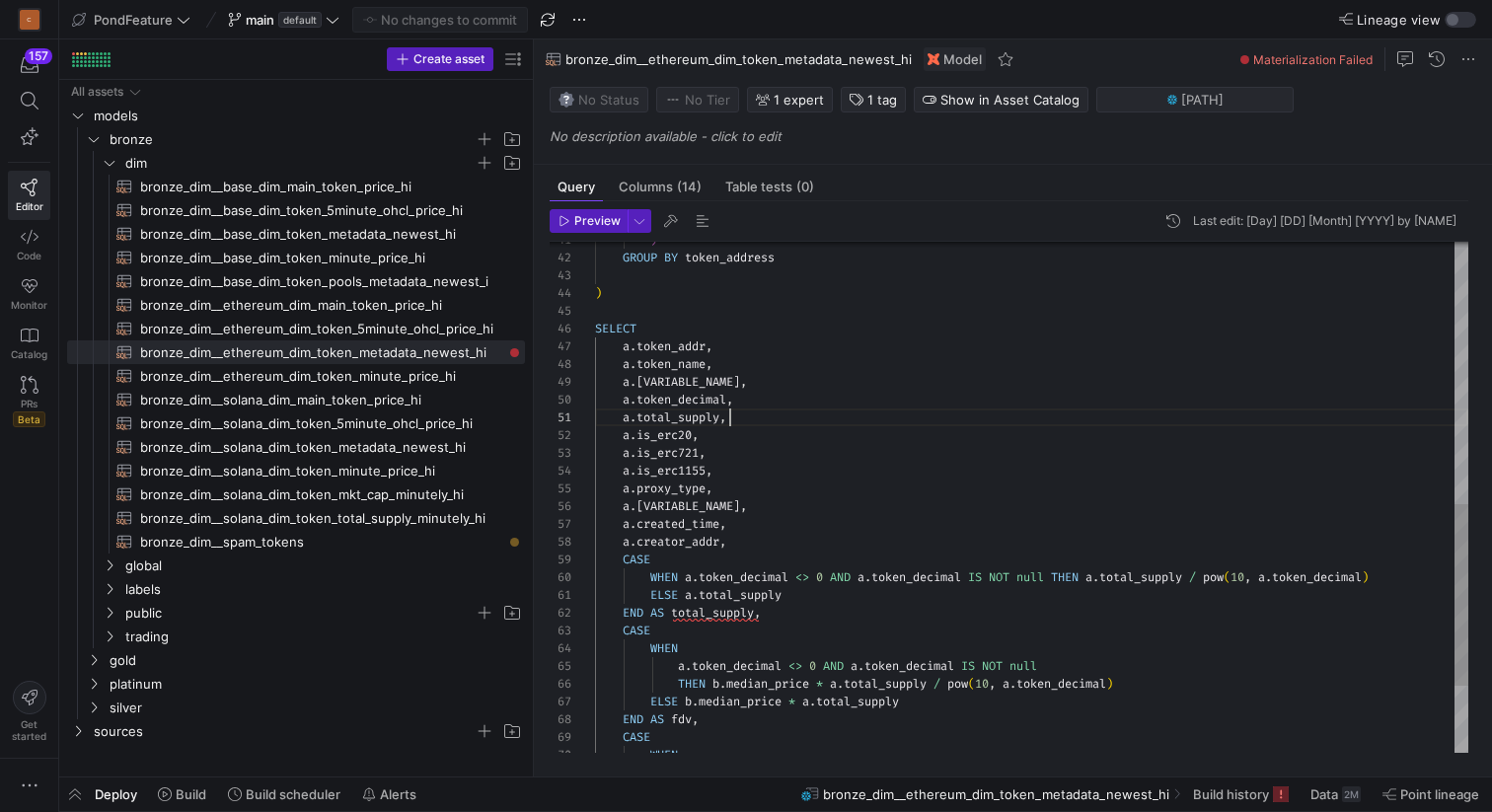 click on "a . is_erc20 ,      a . is_erc721 ,      a . is_erc1155 ,      a . proxy_type ,      a . proxy_contract ,      a . created_time ,      a . creator_addr ,      CASE          WHEN   a . token_decimal   <>   0   AND   a . token_decimal   IS   NOT   null   THEN   a . total_supply   /   pow ( 10 ,   a . token_decimal )          ELSE   a . total_supply      END   AS   total_supply ,      CASE          WHEN              a . token_decimal   <>   0   AND   a . token_decimal   IS   NOT   null              THEN   b . median_price   *   a . total_supply   /   pow ( 10 ,   a . token_decimal )          ELSE   b . median_price   *   a . total_supply      END   AS   fdv ,      CASE          WHEN      a . total_supply ,      a . token_decimal ,      a . token_symbol ,      a . token_name ,      a . token_addr , SELECT )      GROUP   BY   token_address" at bounding box center (1031, 223) 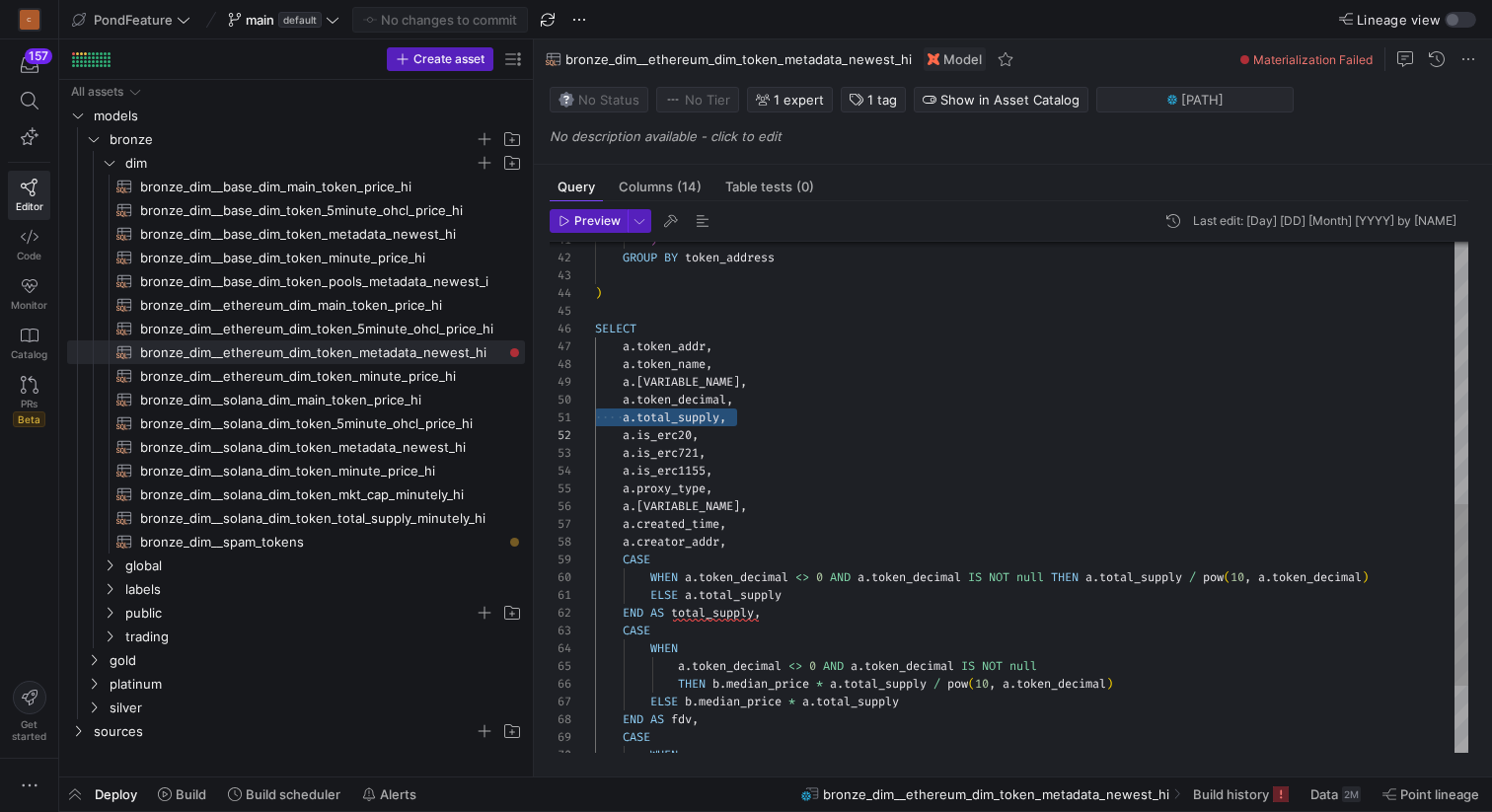 type on "a.is_erc20,
a.is_erc721,
a.is_erc1155,
a.proxy_type,
a.proxy_contract,
a.created_time,
a.creator_addr,
CASE
WHEN a.token_decimal <> [NUMBER] AND a.token_decimal IS NOT null THEN a.total_supply / pow(10, a.token_decimal)
ELSE a.total_supply" 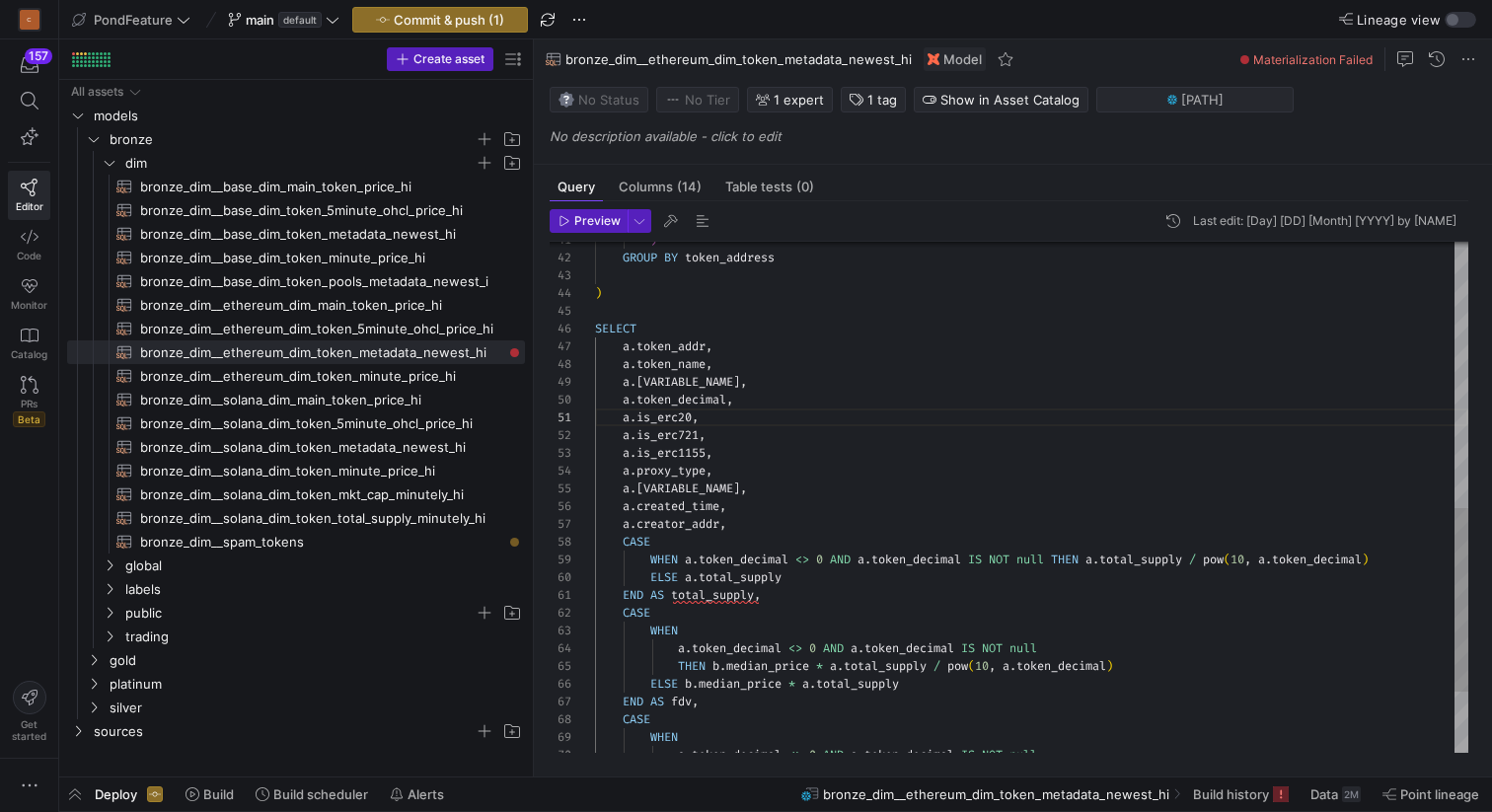 click on "a . is_erc721 ,      a . is_erc1155 ,      a . proxy_type ,      a . proxy_contract ,      a . created_time ,      a . creator_addr ,      CASE          WHEN   a . token_decimal   <>   0   AND   a . token_decimal   IS   NOT   null   THEN   a . total_supply   /   pow ( 10 ,   a . token_decimal )          ELSE   a . total_supply      END   AS   total_supply ,      CASE          WHEN              a . token_decimal   <>   0   AND   a . token_decimal   IS   NOT   null              THEN   b . median_price   *   a . total_supply   /   pow ( 10 ,   a . token_decimal )          ELSE   b . median_price   *   a . total_supply      END   AS   fdv ,      CASE          WHEN      a . is_erc20 ,      a . token_decimal ,      a . token_symbol ,      a . token_name ,      a . token_addr , SELECT )      GROUP   BY   token_address          ) a .   <>" at bounding box center (1031, 214) 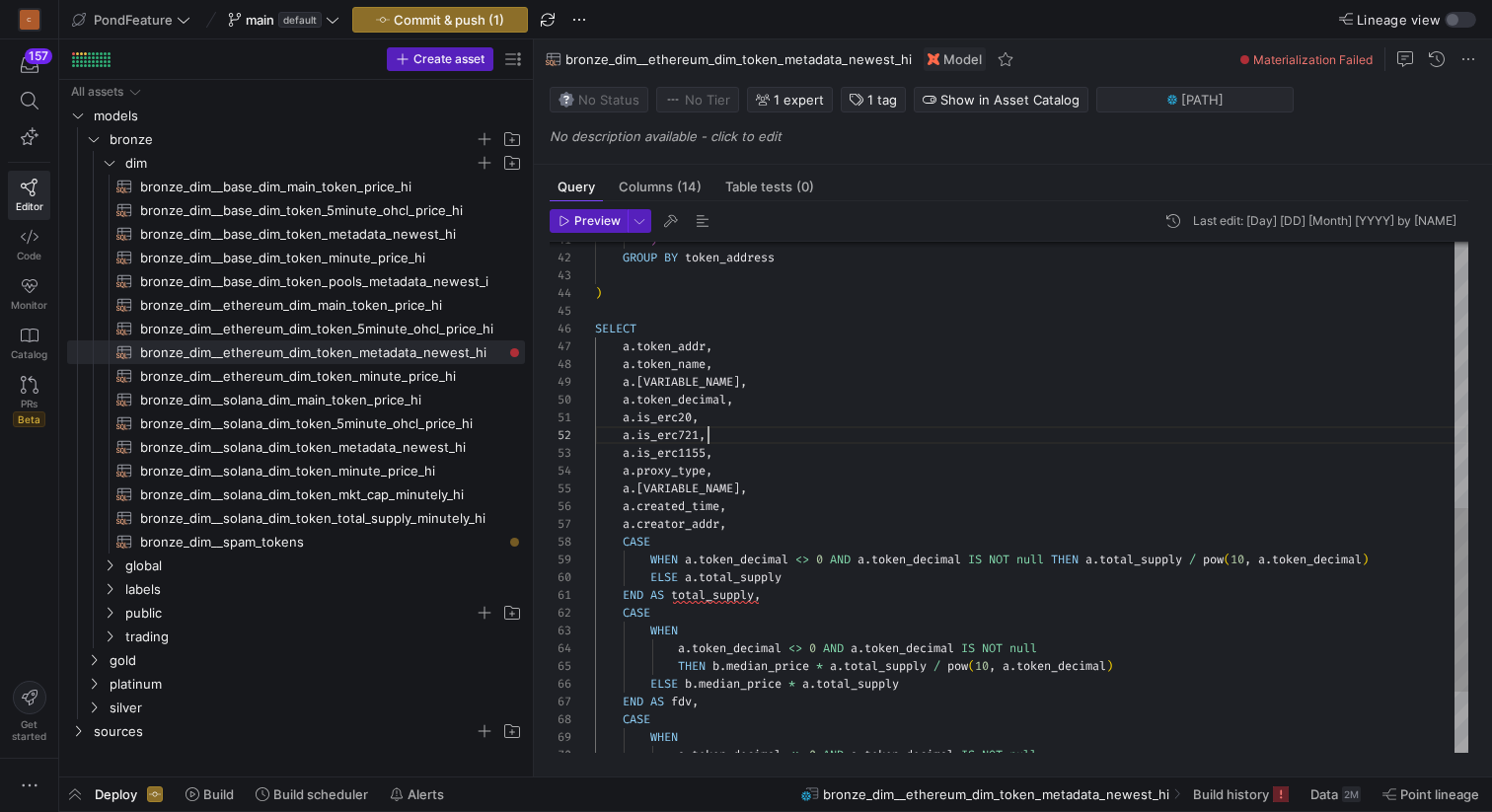 scroll, scrollTop: 18, scrollLeft: 113, axis: both 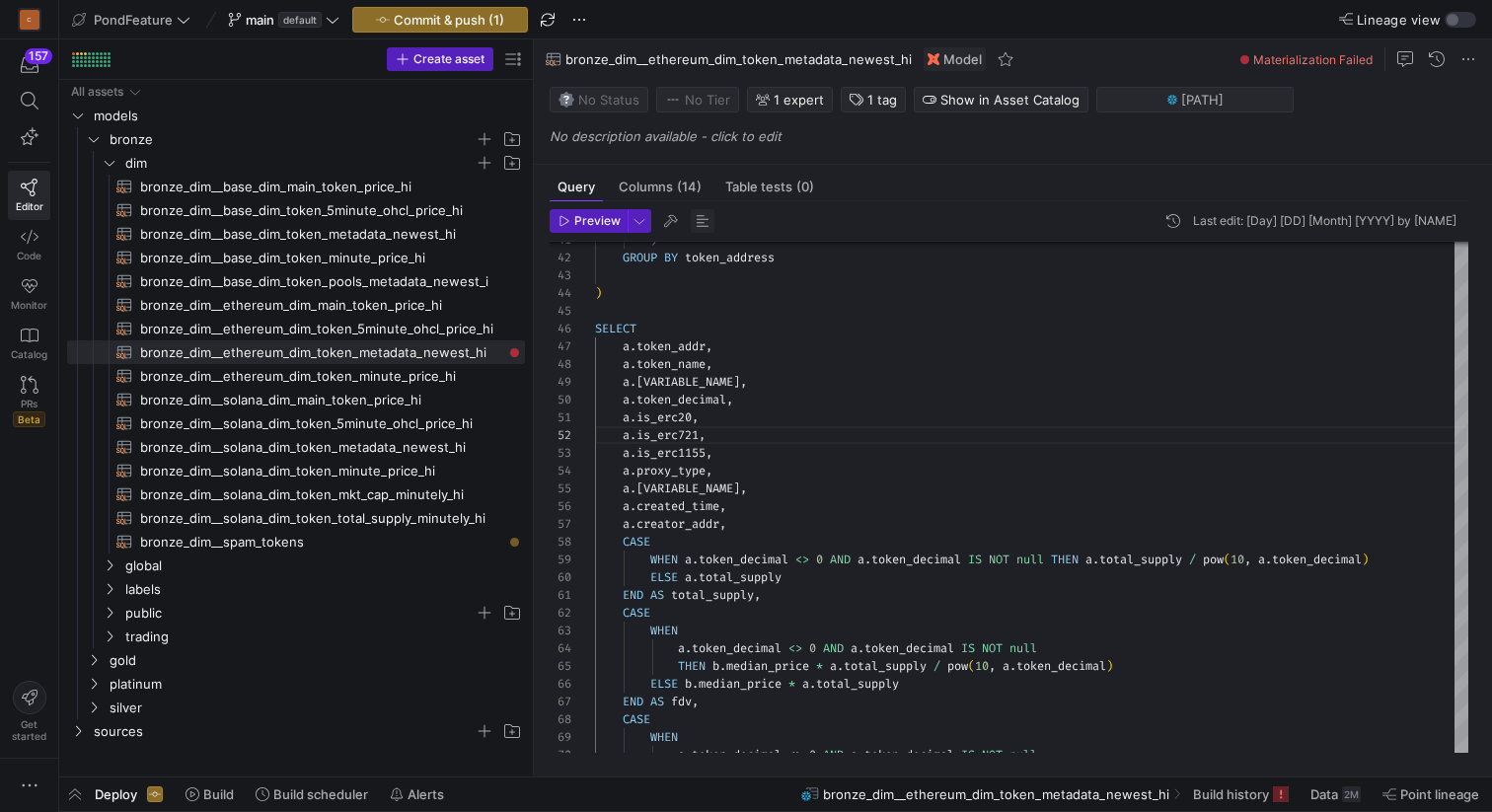 click 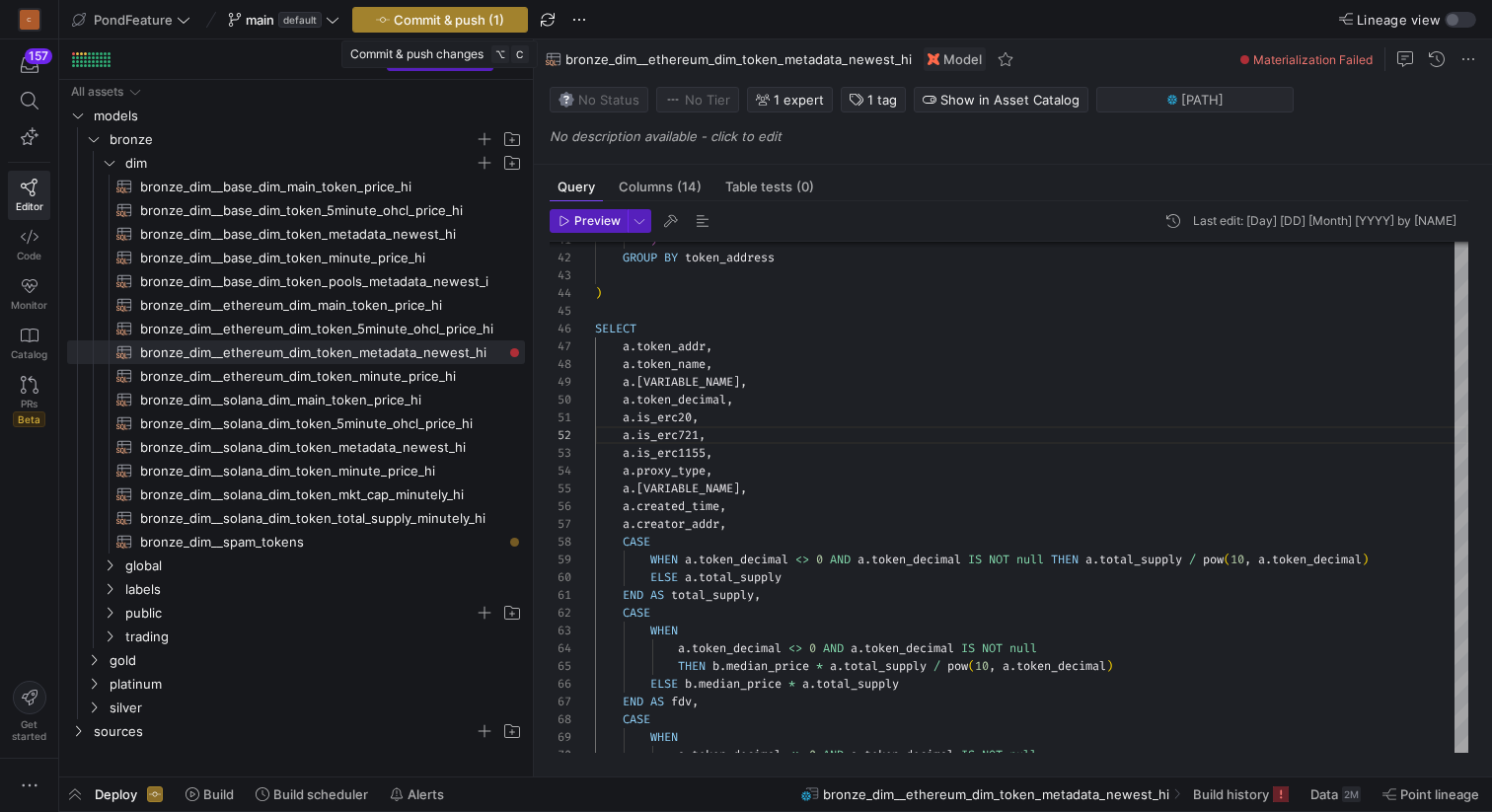 click on "Commit & push (1)" at bounding box center [449, 20] 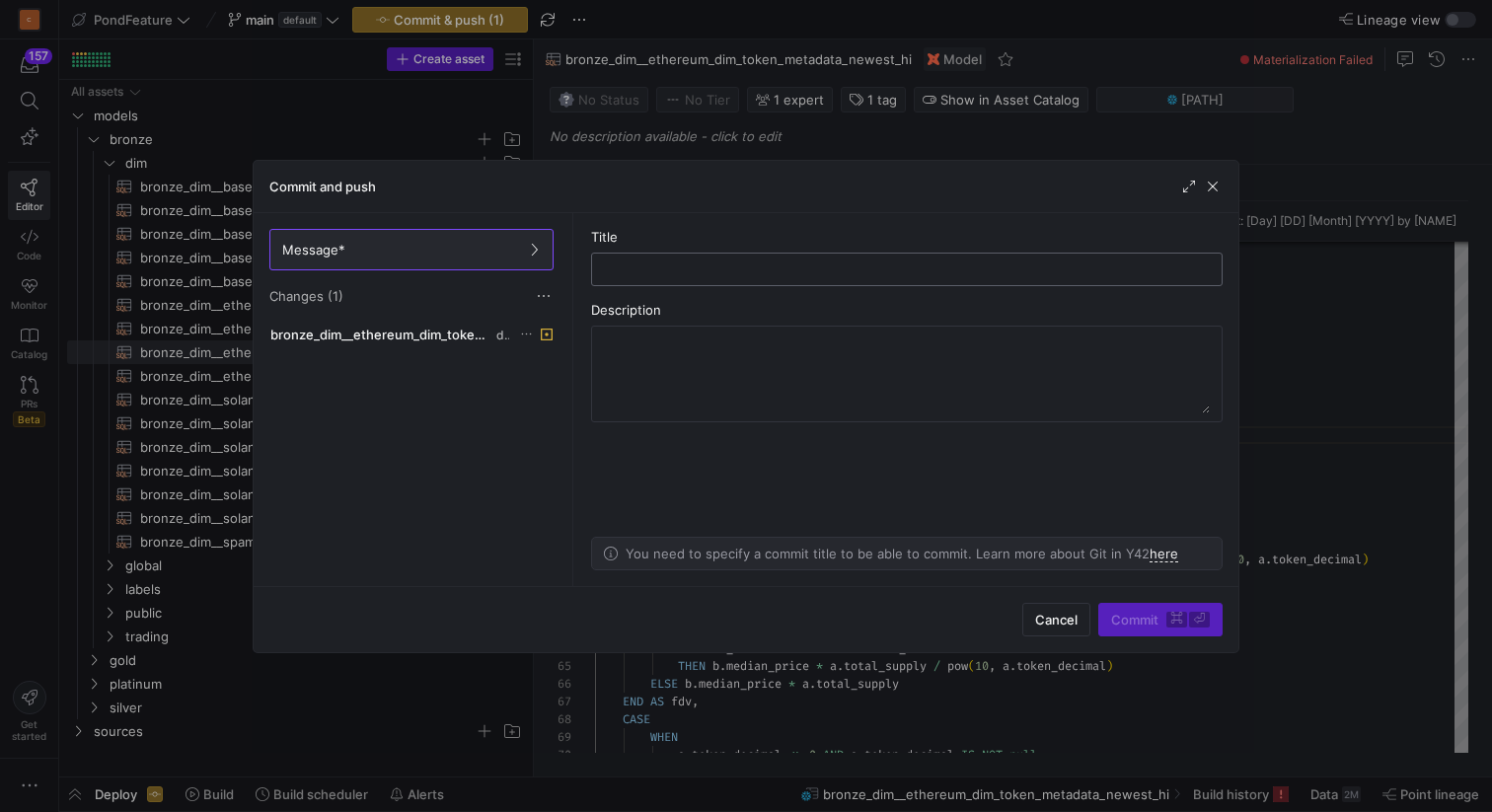 click at bounding box center (907, 269) 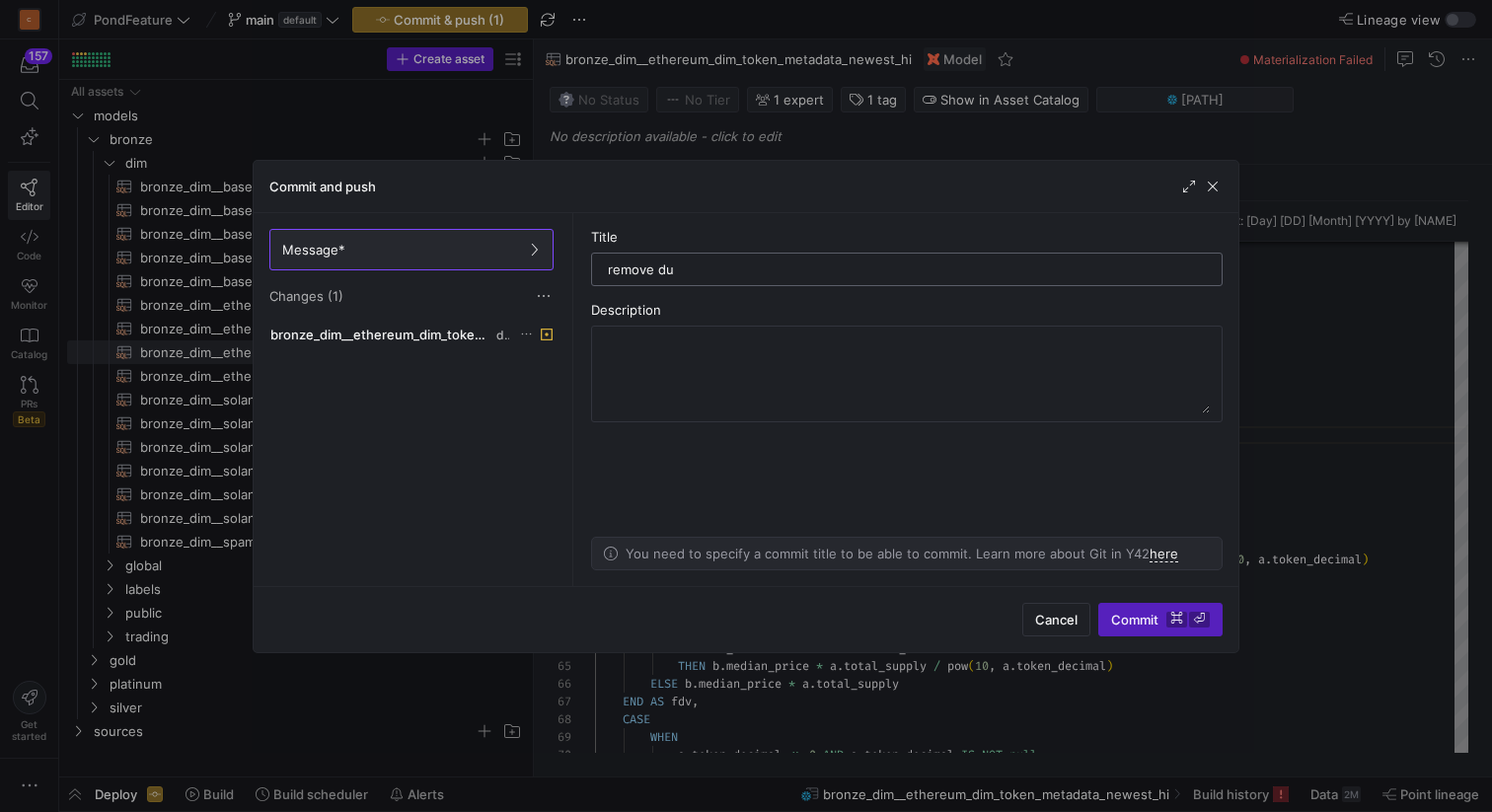 click on "remove du" at bounding box center [907, 269] 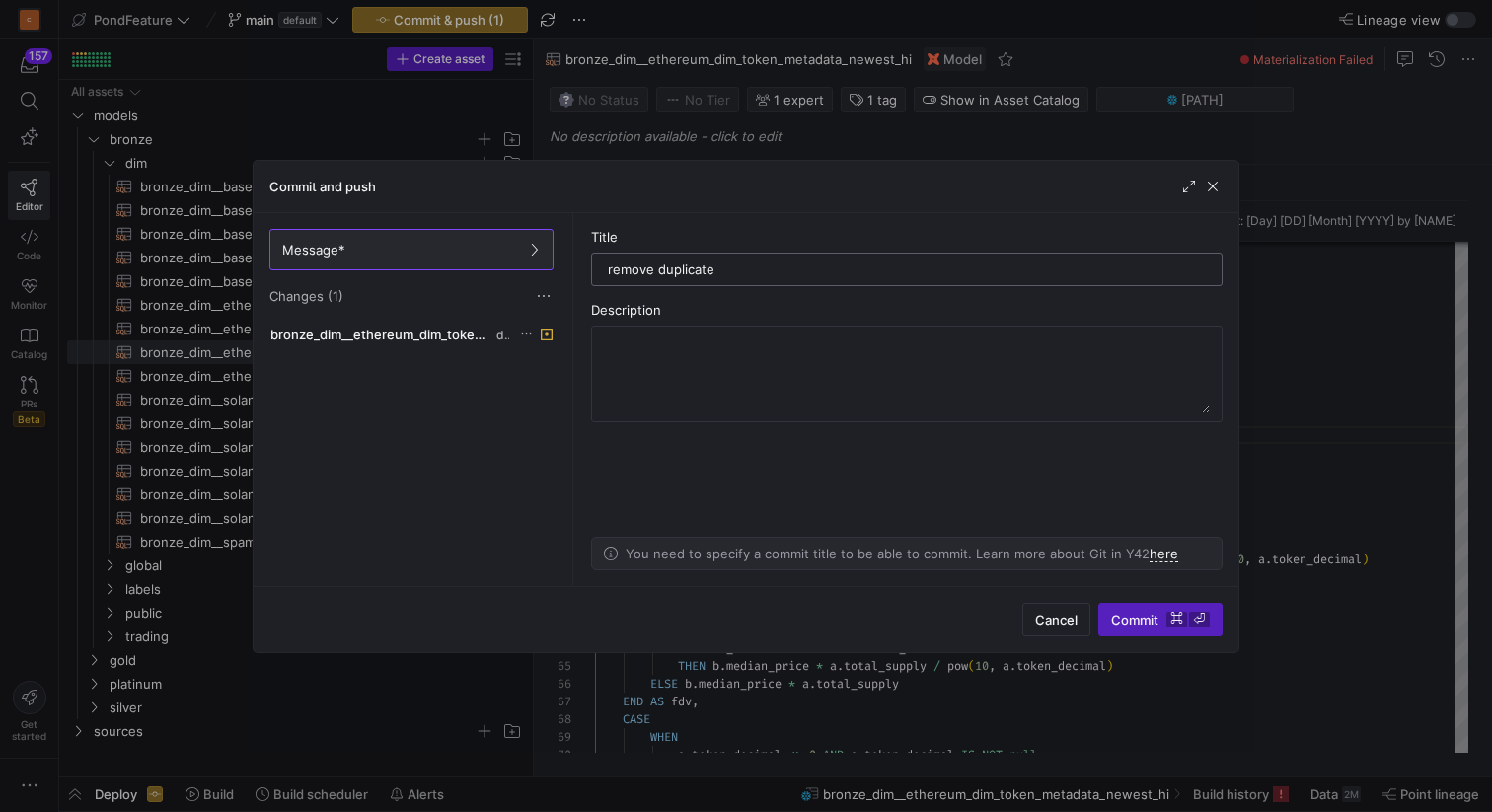 click on "remove duplicate" at bounding box center (907, 269) 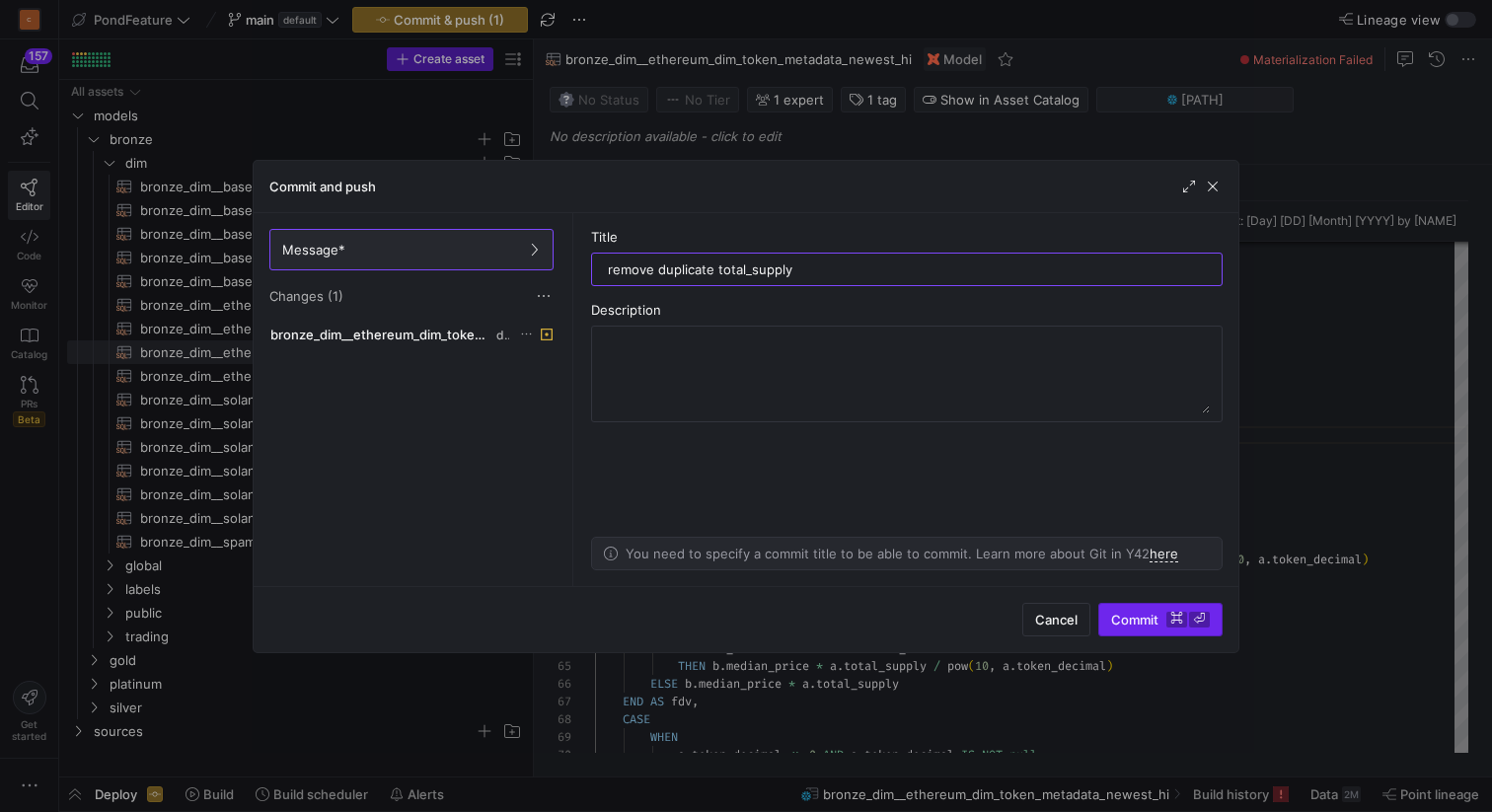 type on "remove duplicate total_supply" 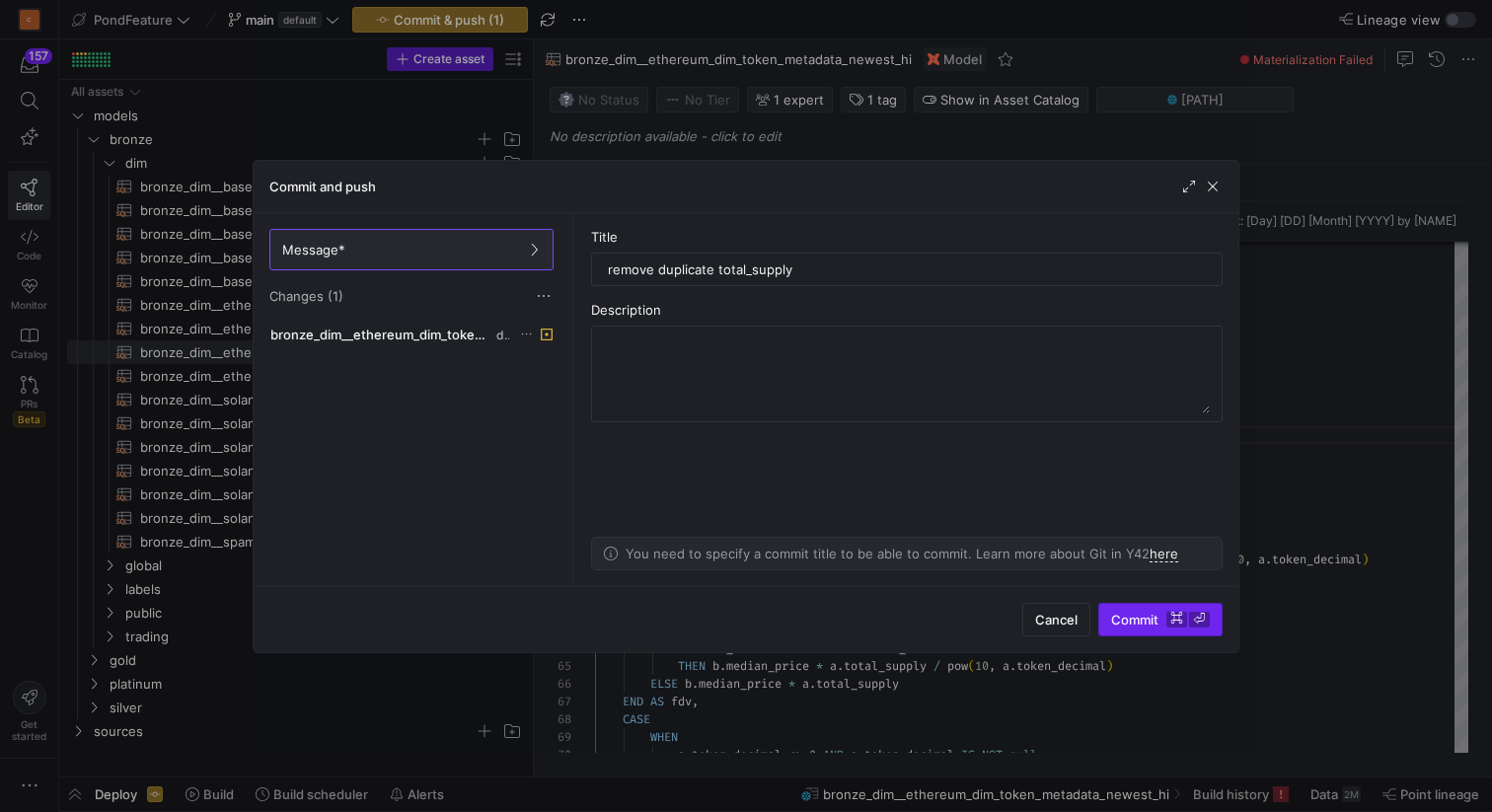 click on "Commit  ⌘ ⏎" at bounding box center (1160, 620) 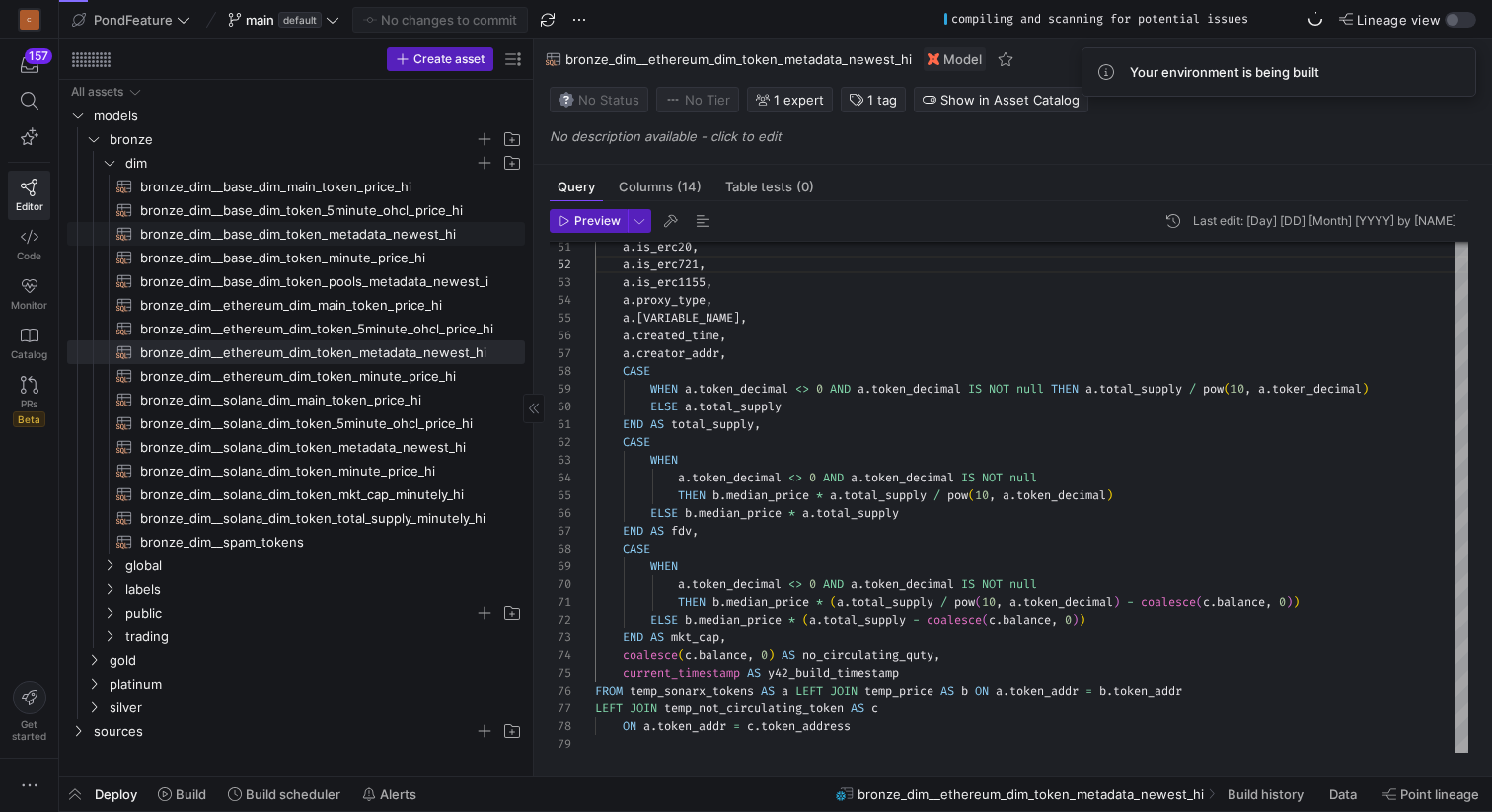 click on "bronze_dim__base_dim_token_metadata_newest_hi​​​​​​​​​​" 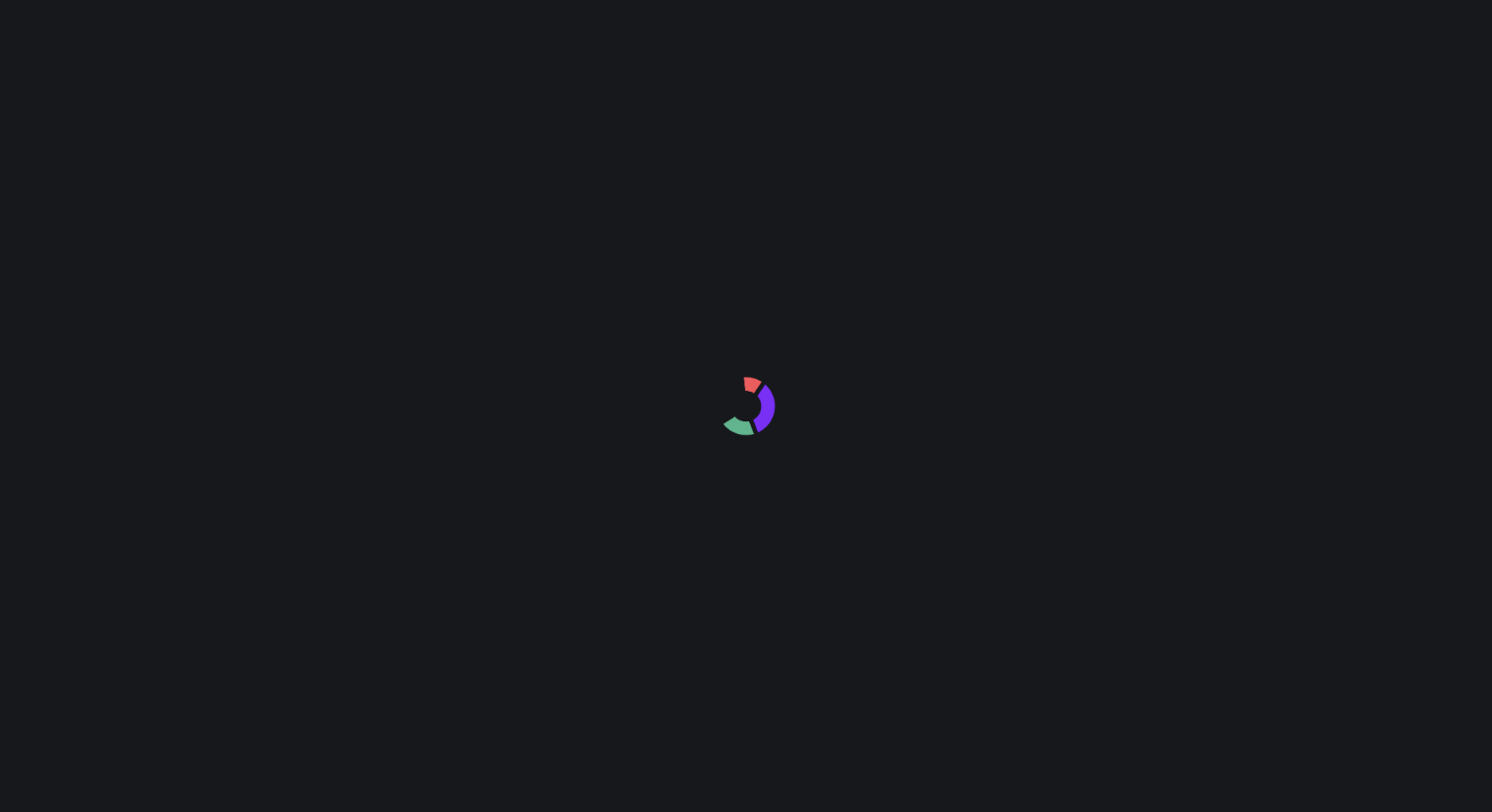 scroll, scrollTop: 0, scrollLeft: 0, axis: both 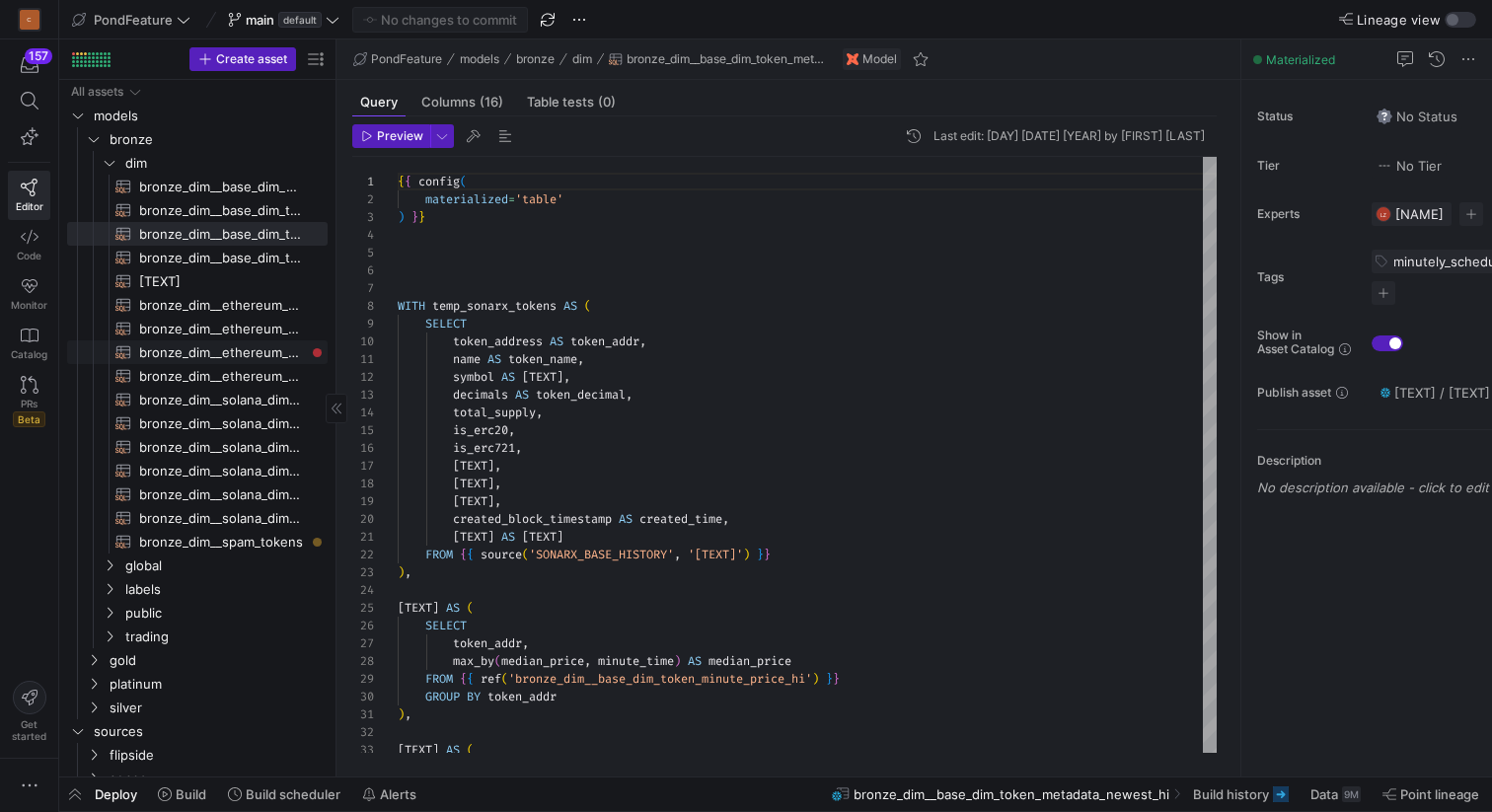 click on "bronze_dim__ethereum_dim_token_metadata_newest_hi​​​​​​​​​​" 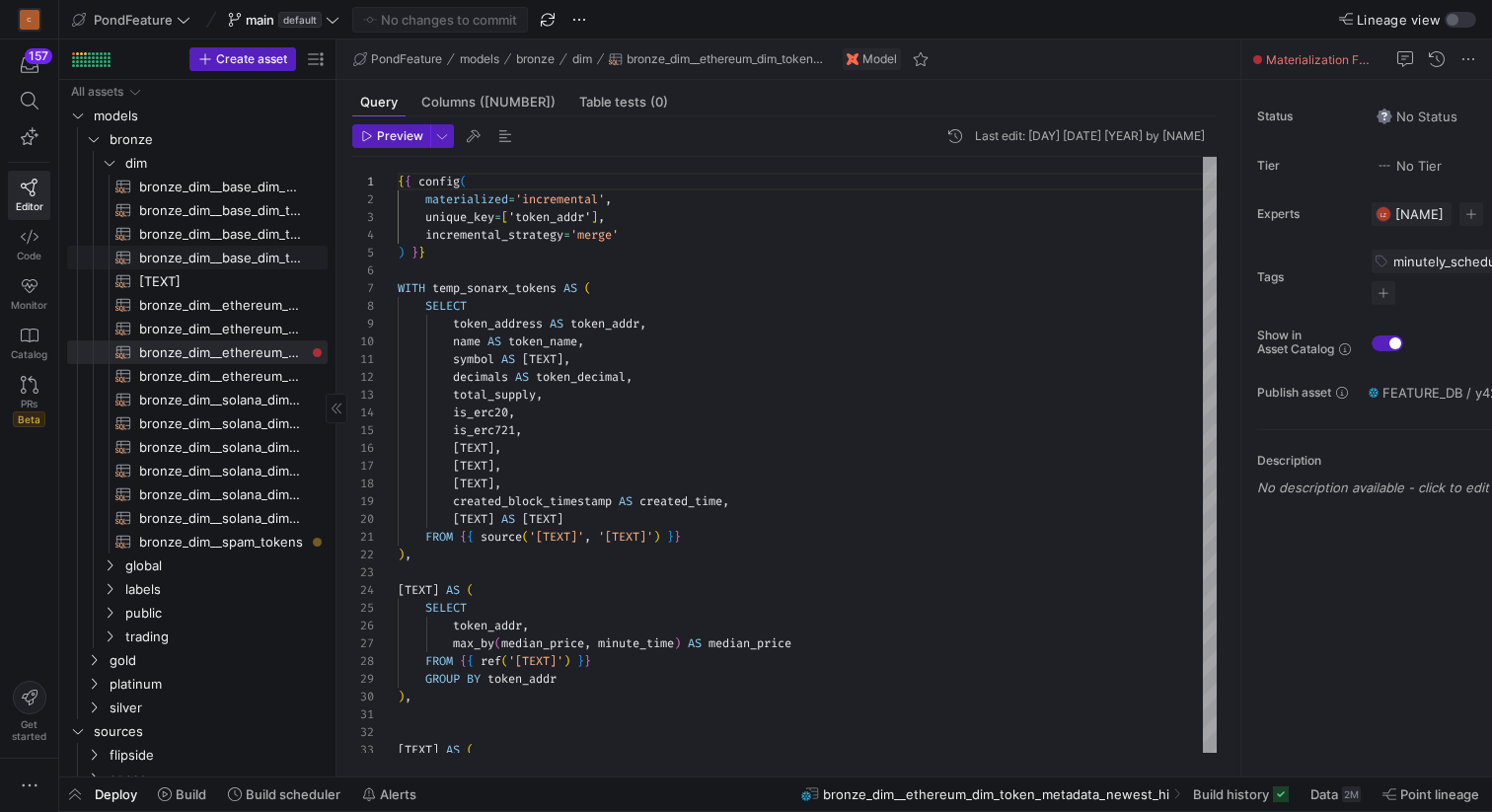 click on "bronze_dim__base_dim_token_minute_price_hi​​​​​​​​​​" 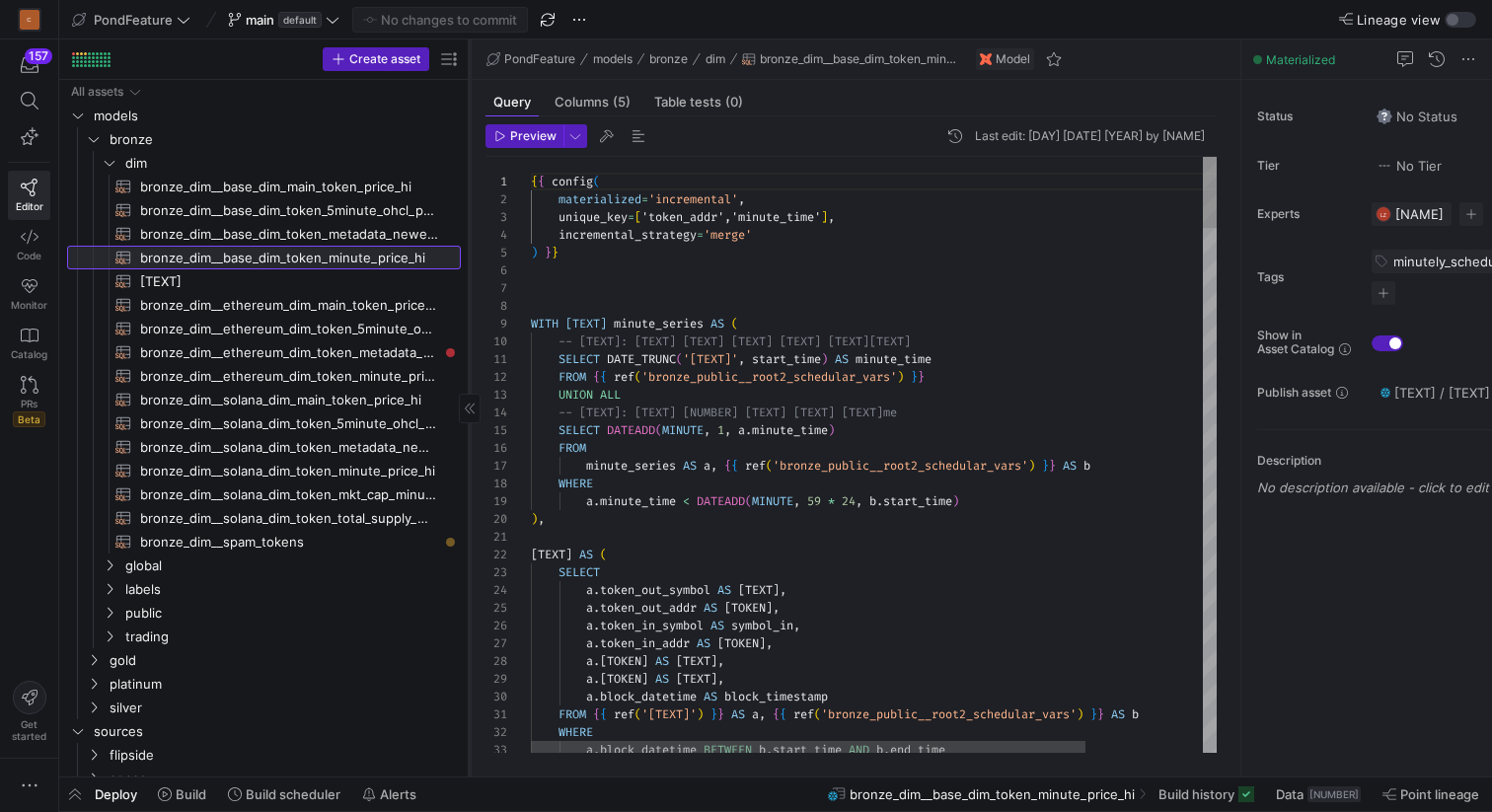 drag, startPoint x: 335, startPoint y: 246, endPoint x: 468, endPoint y: 240, distance: 133.13527 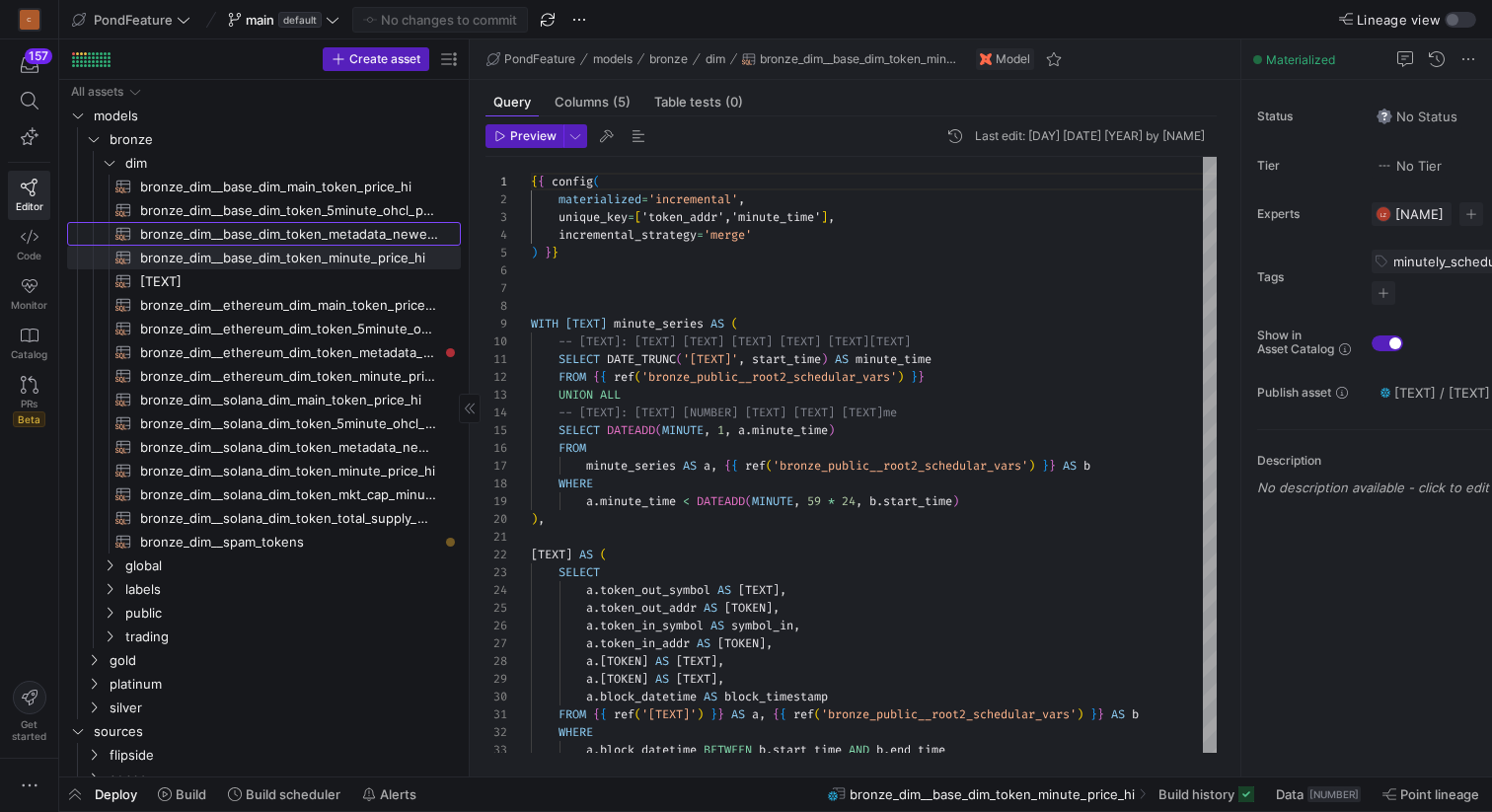 click on "bronze_dim__base_dim_token_metadata_newest_hi​​​​​​​​​​" 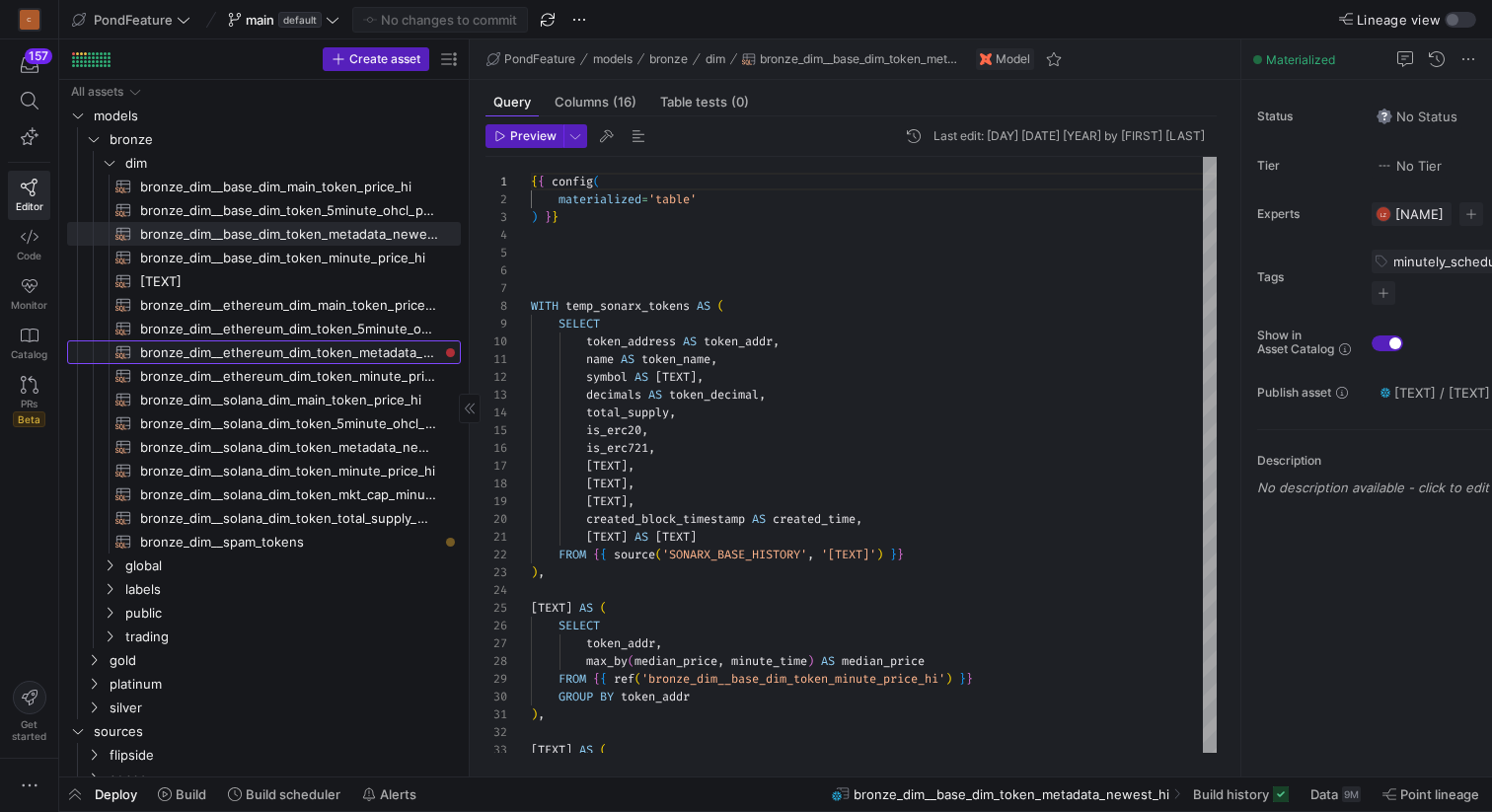 click on "bronze_dim__ethereum_dim_token_metadata_newest_hi​​​​​​​​​​" 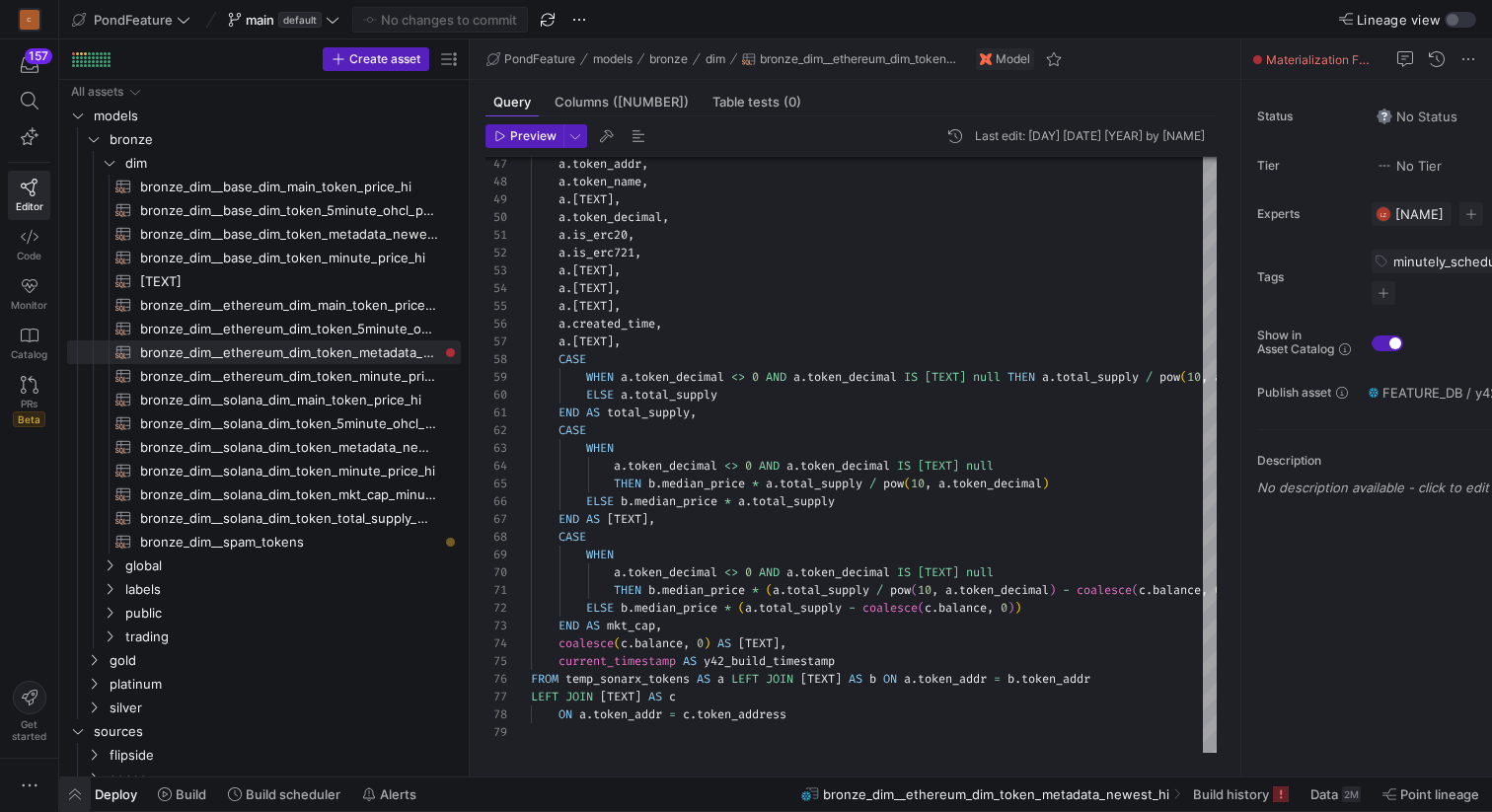 click 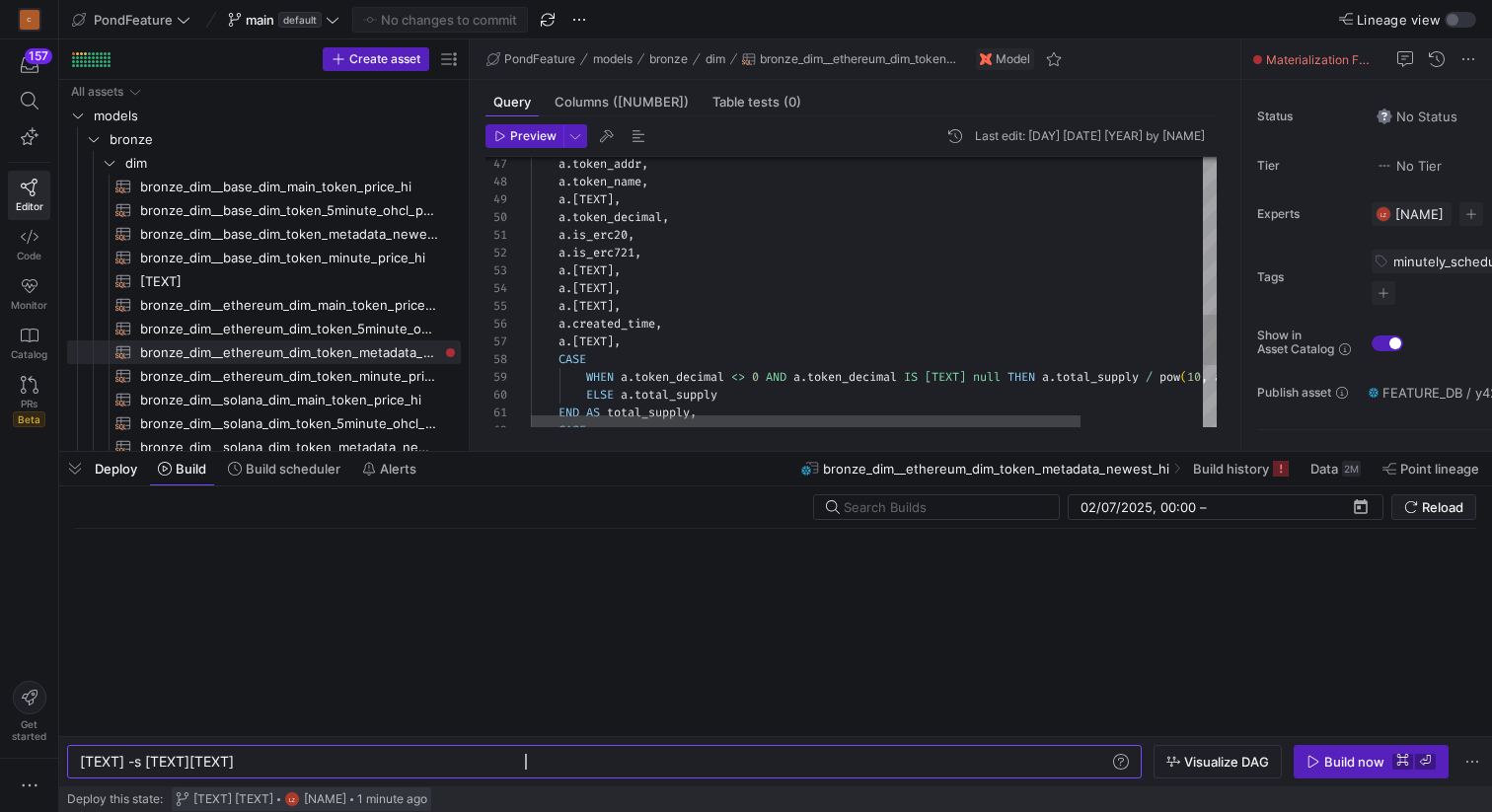 scroll, scrollTop: 0, scrollLeft: 444, axis: horizontal 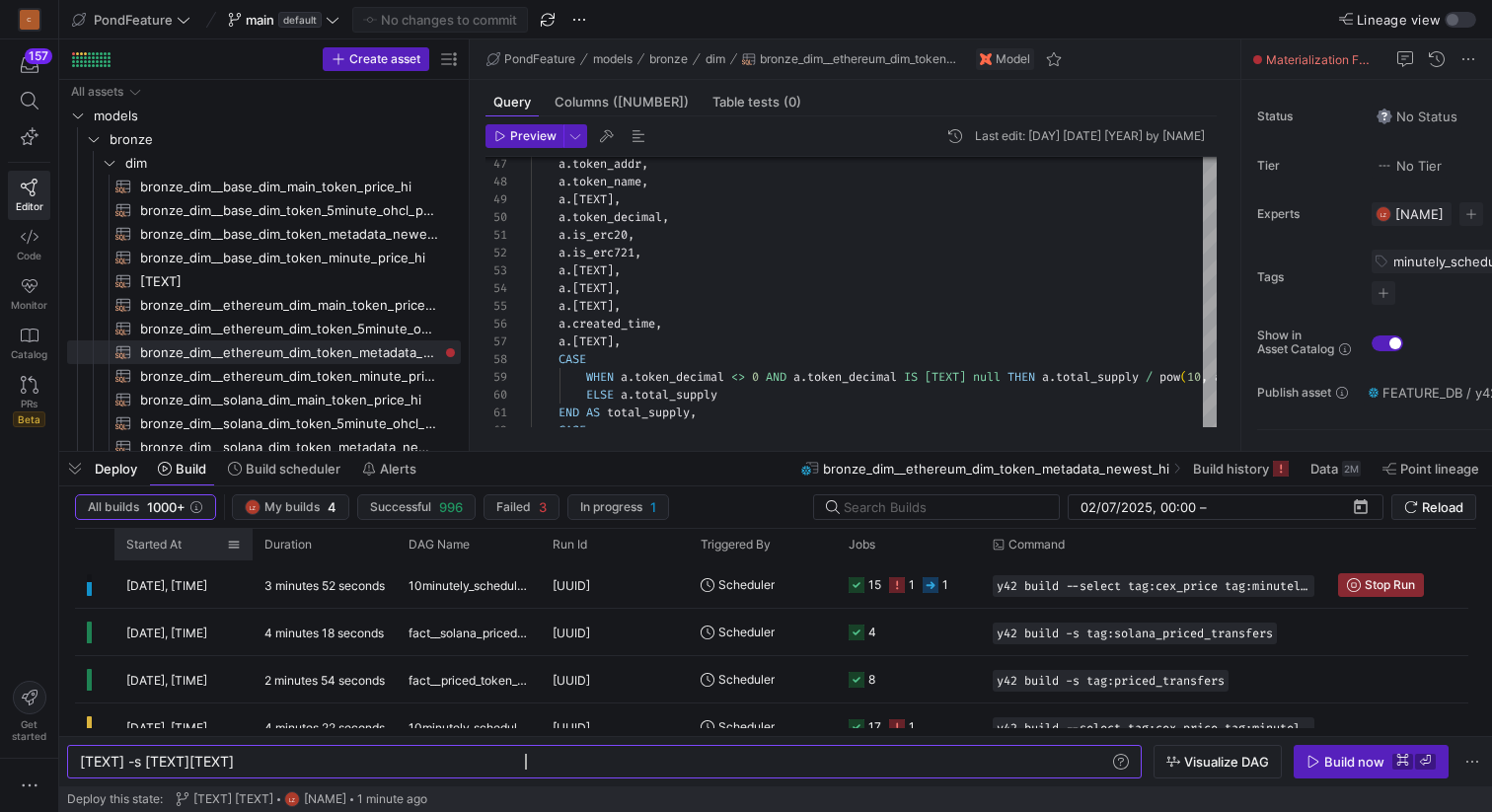 click on "Started At" 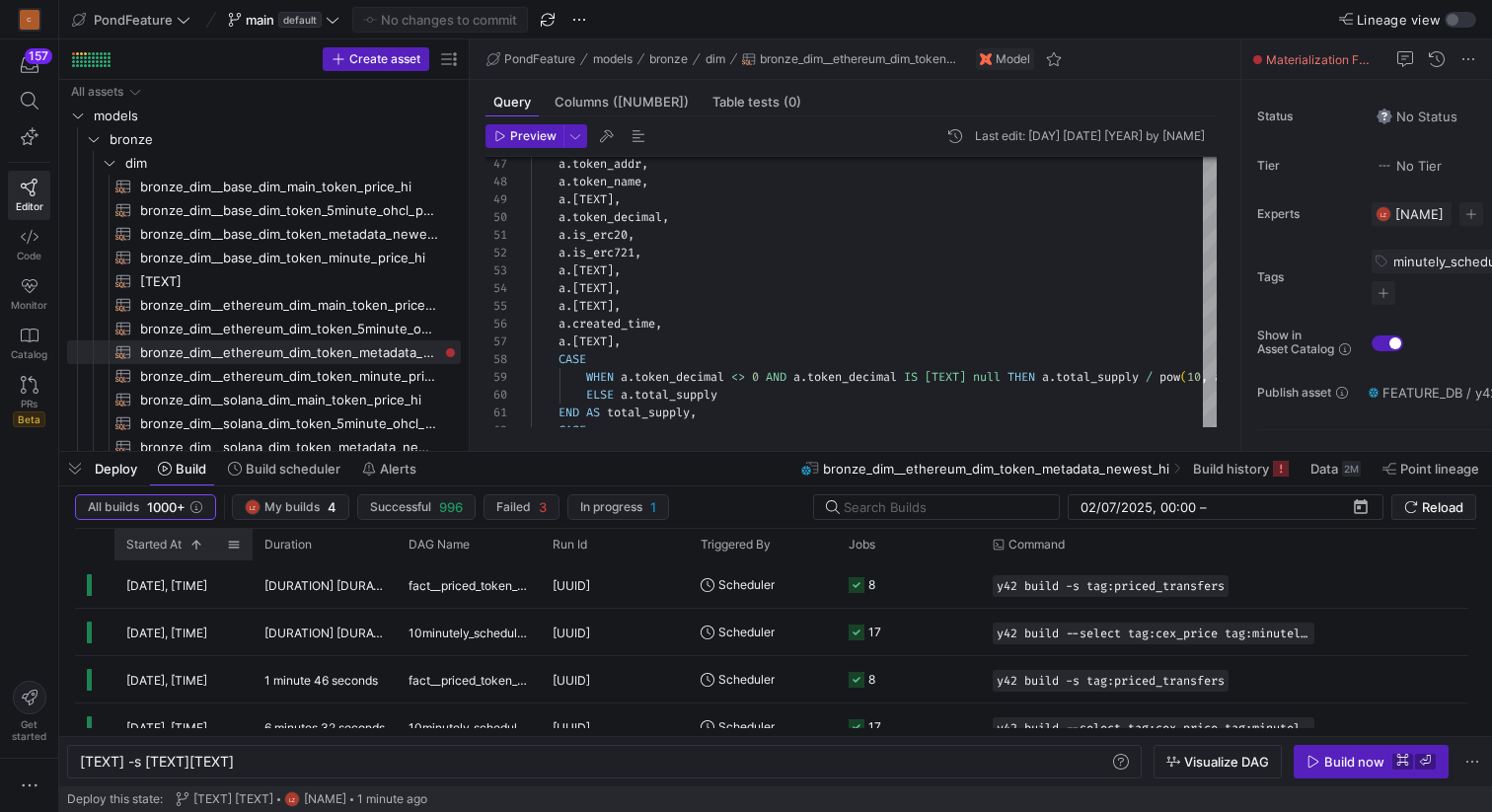 click on "Started At" 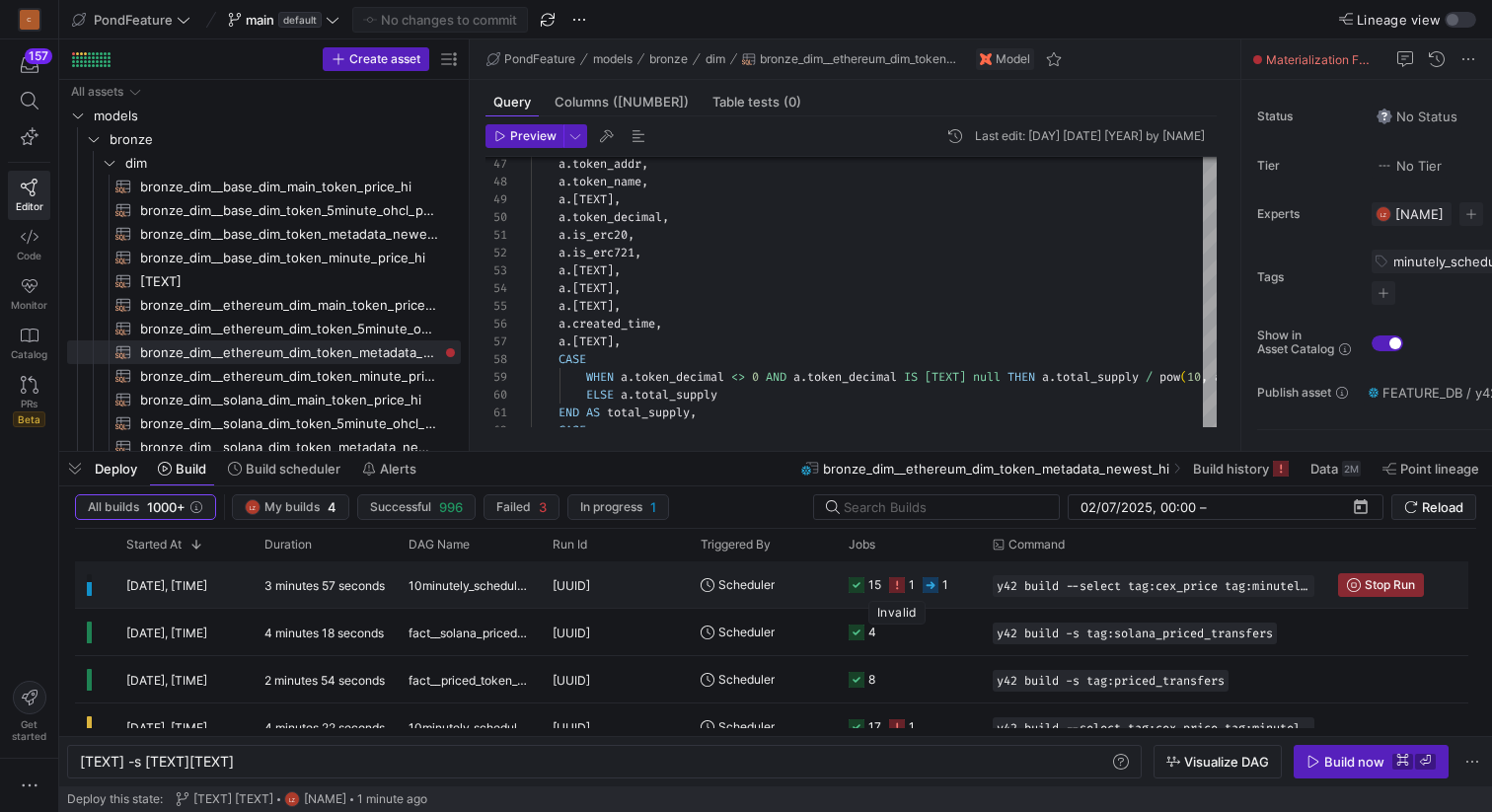 click 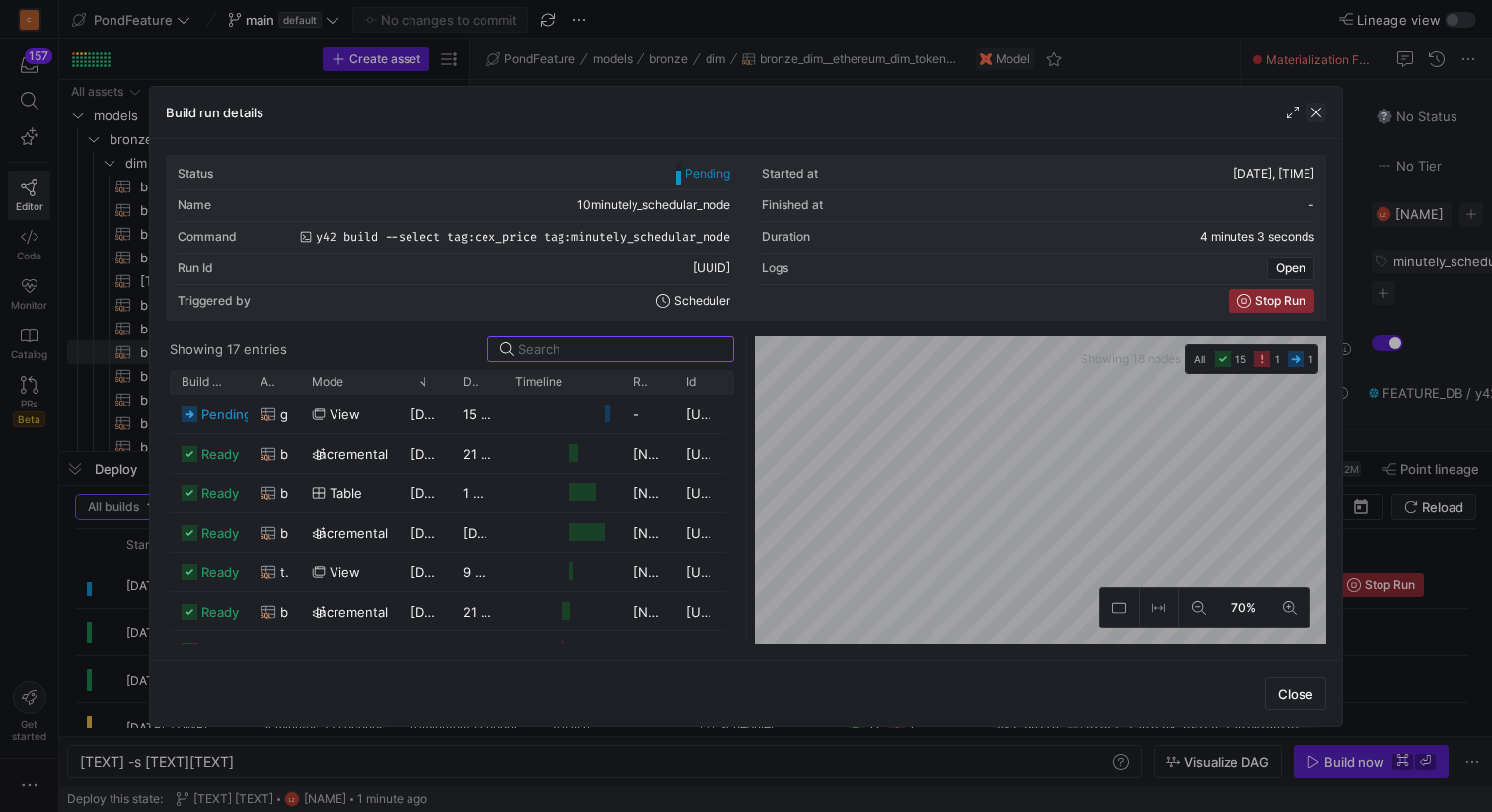 click 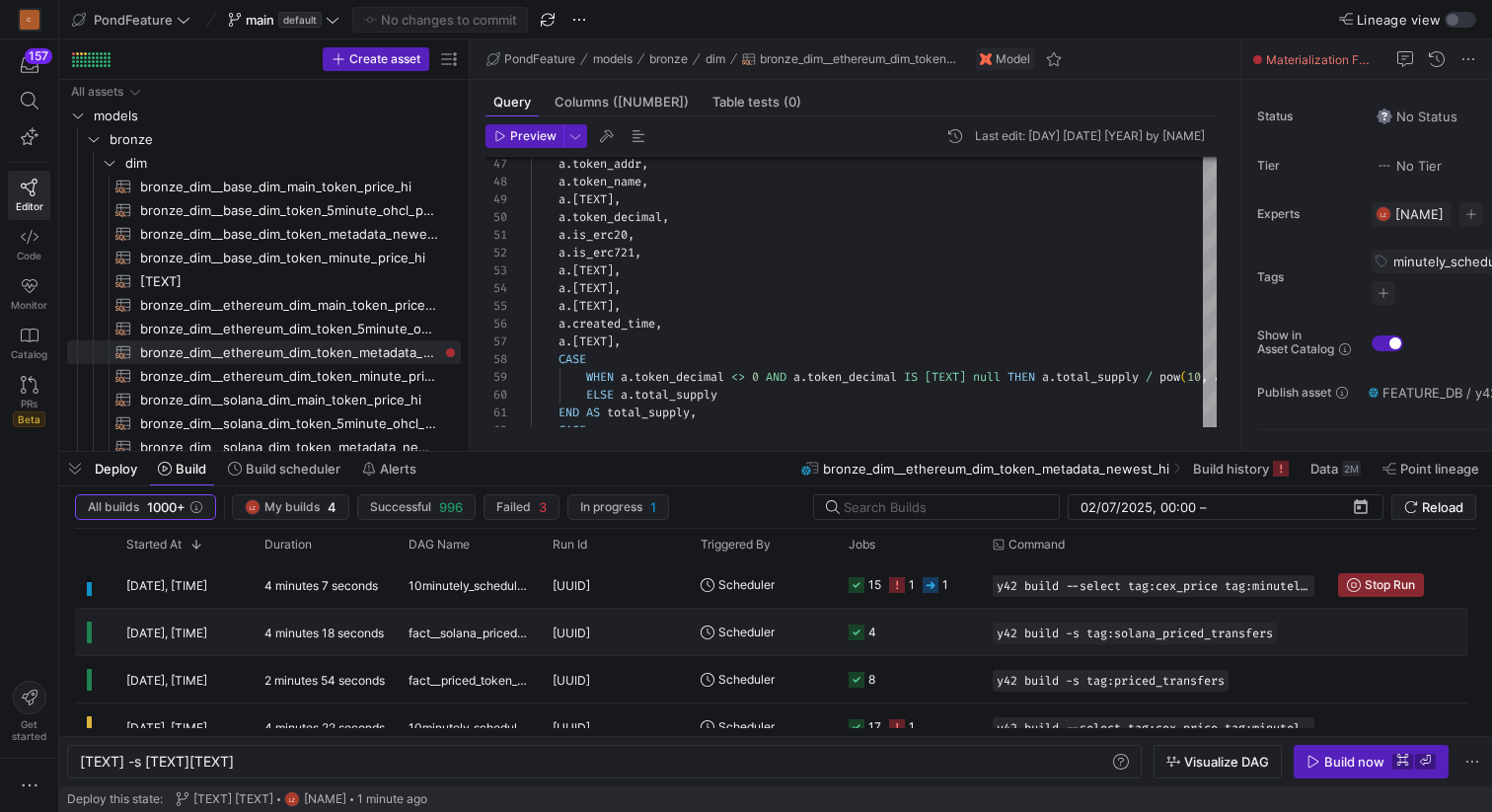 scroll, scrollTop: 38, scrollLeft: 0, axis: vertical 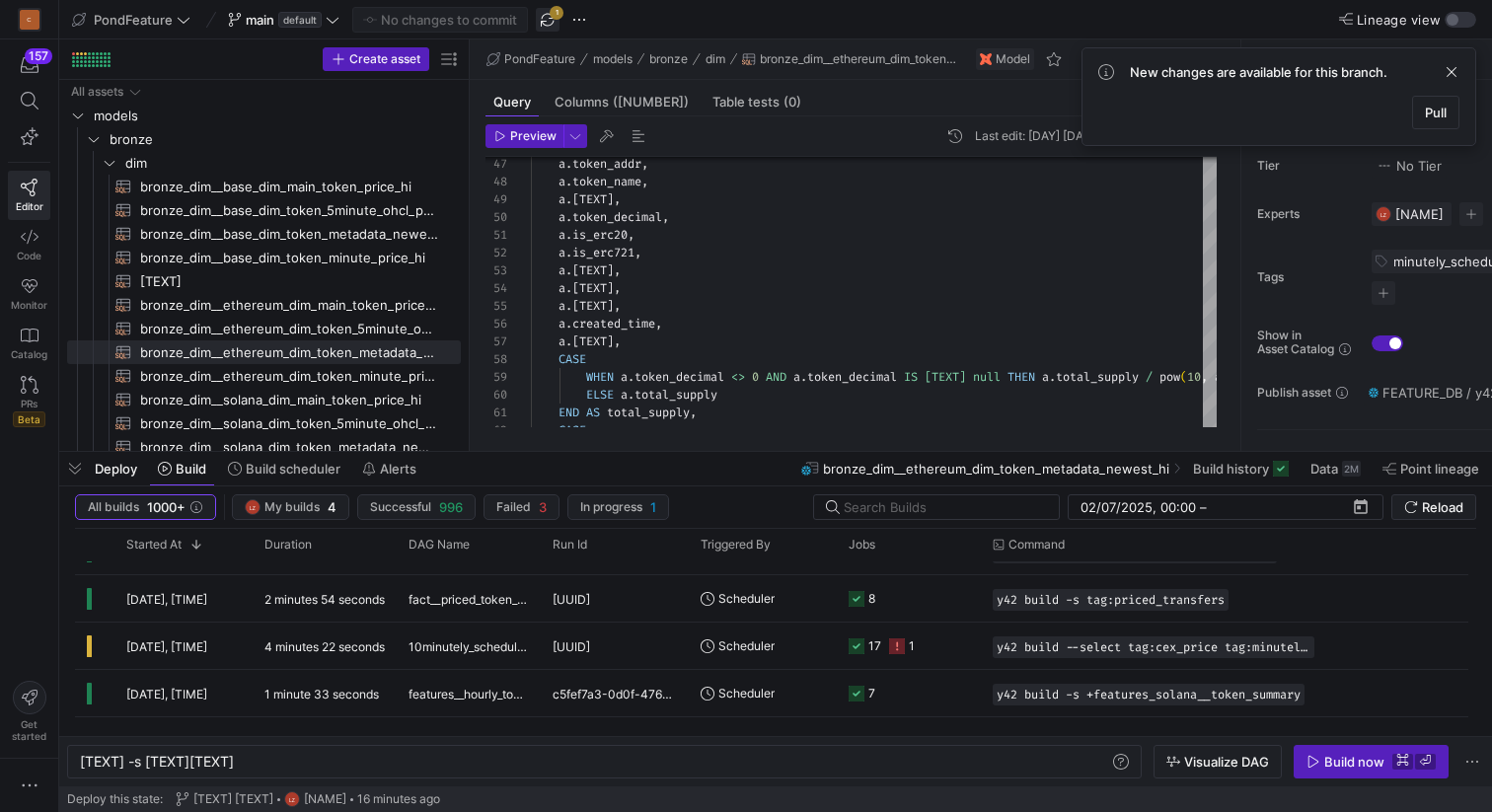 click 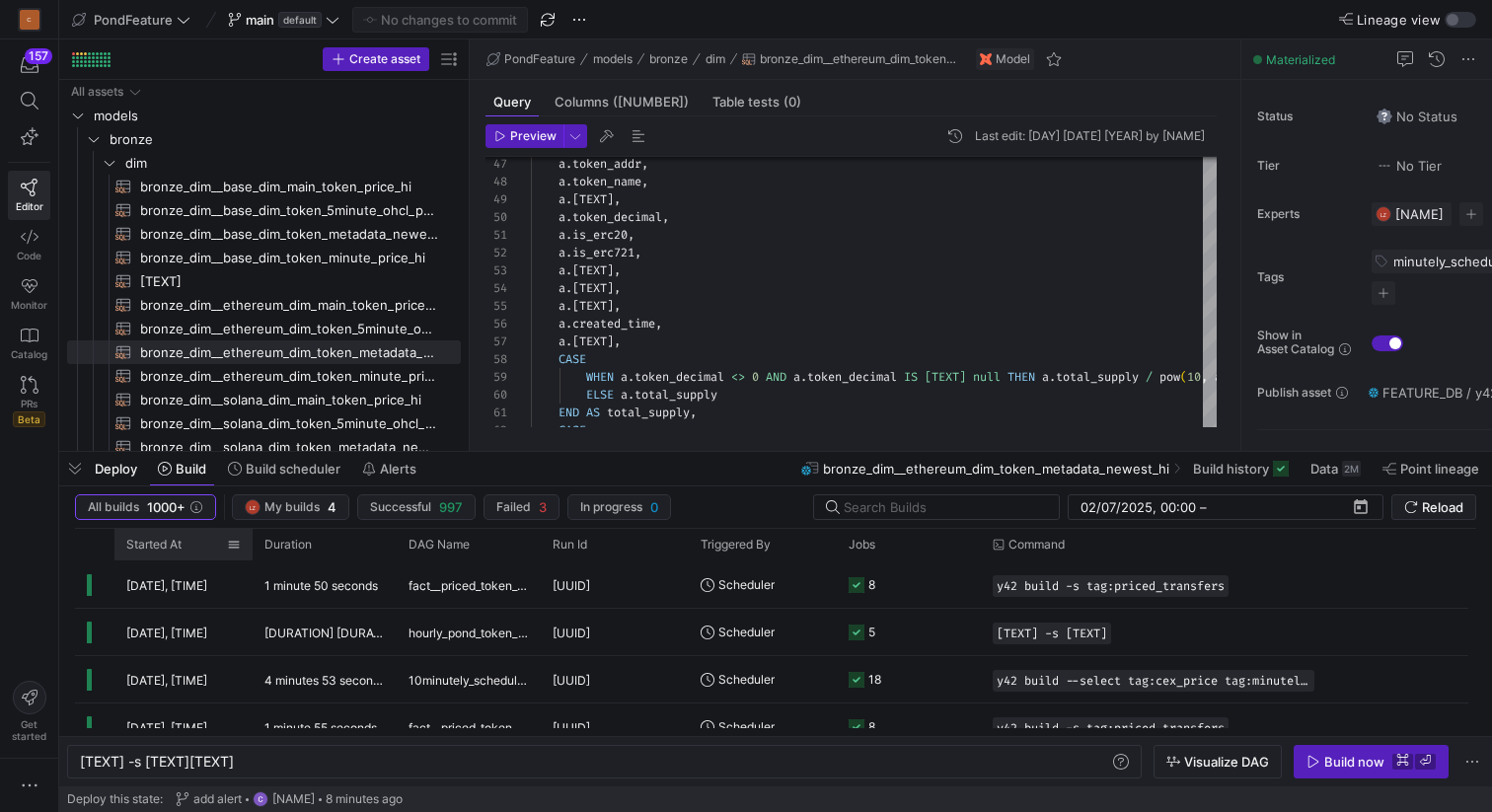 click on "Started At" 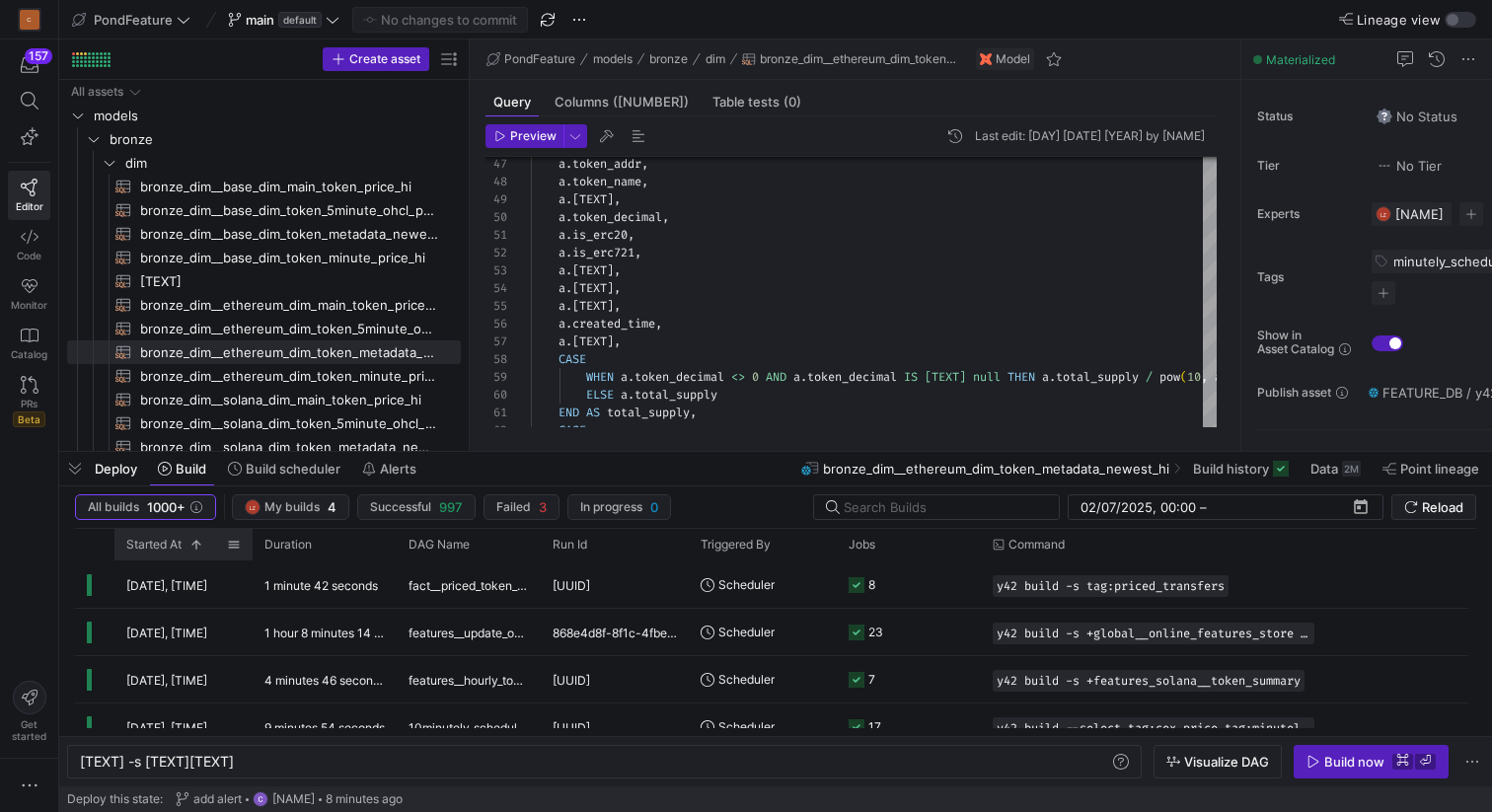 click on "Started At" 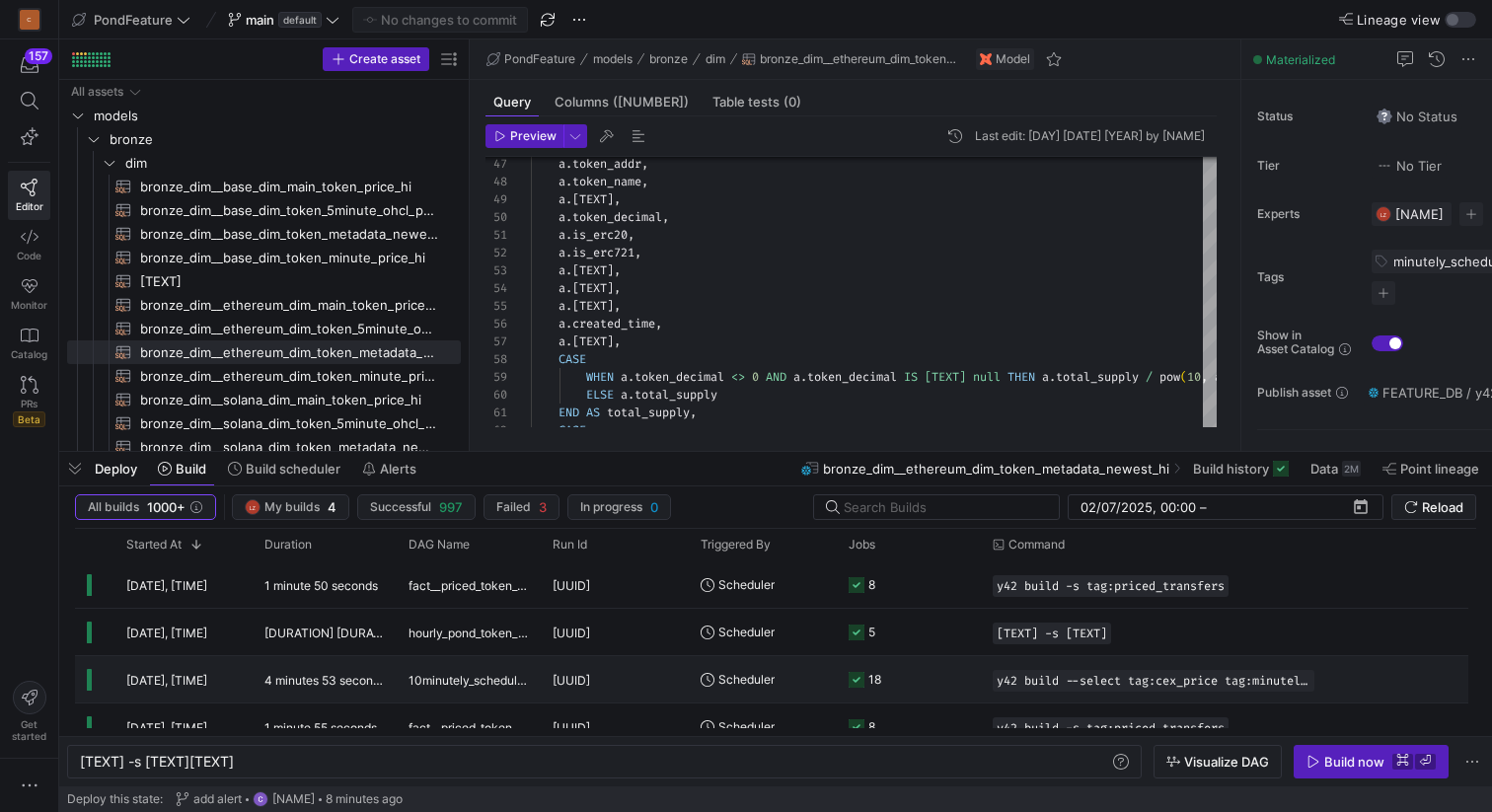 scroll, scrollTop: 44, scrollLeft: 0, axis: vertical 